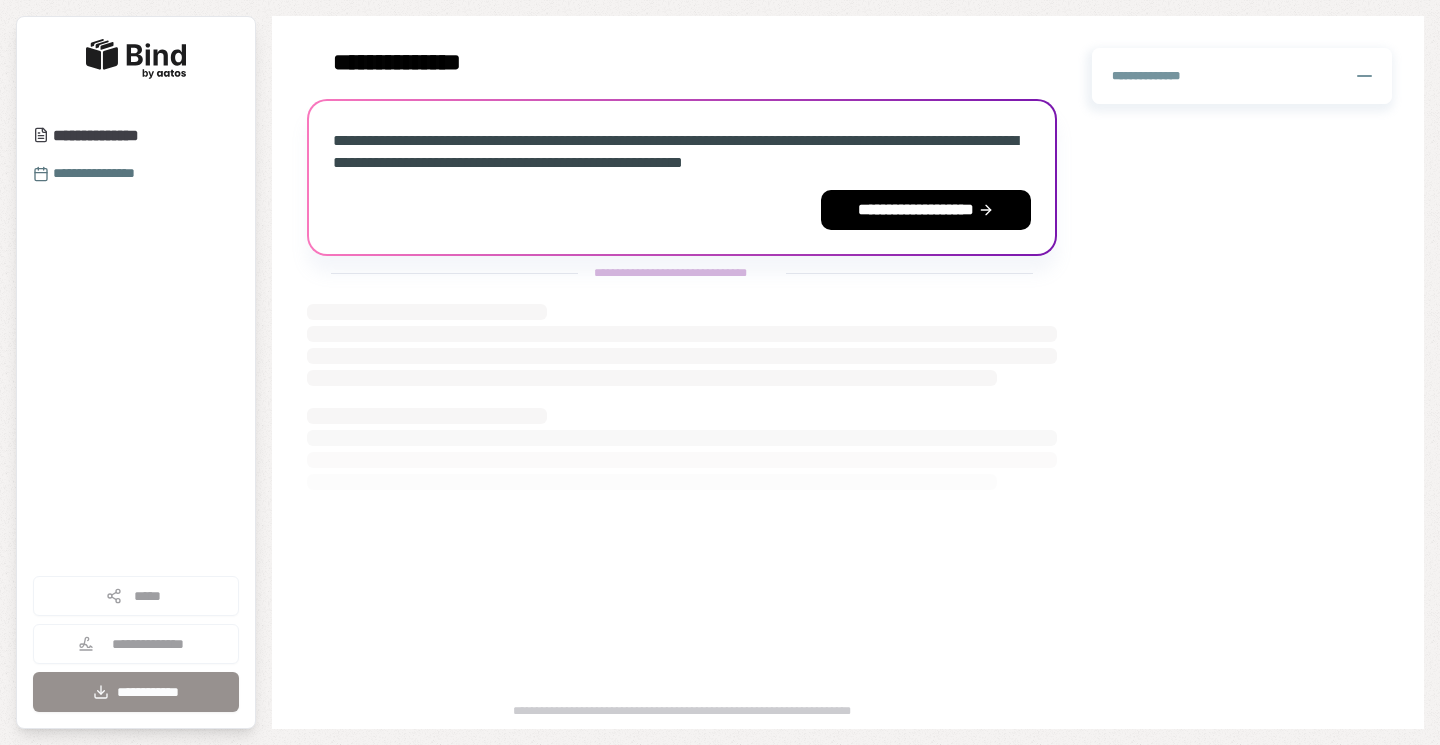 scroll, scrollTop: 0, scrollLeft: 0, axis: both 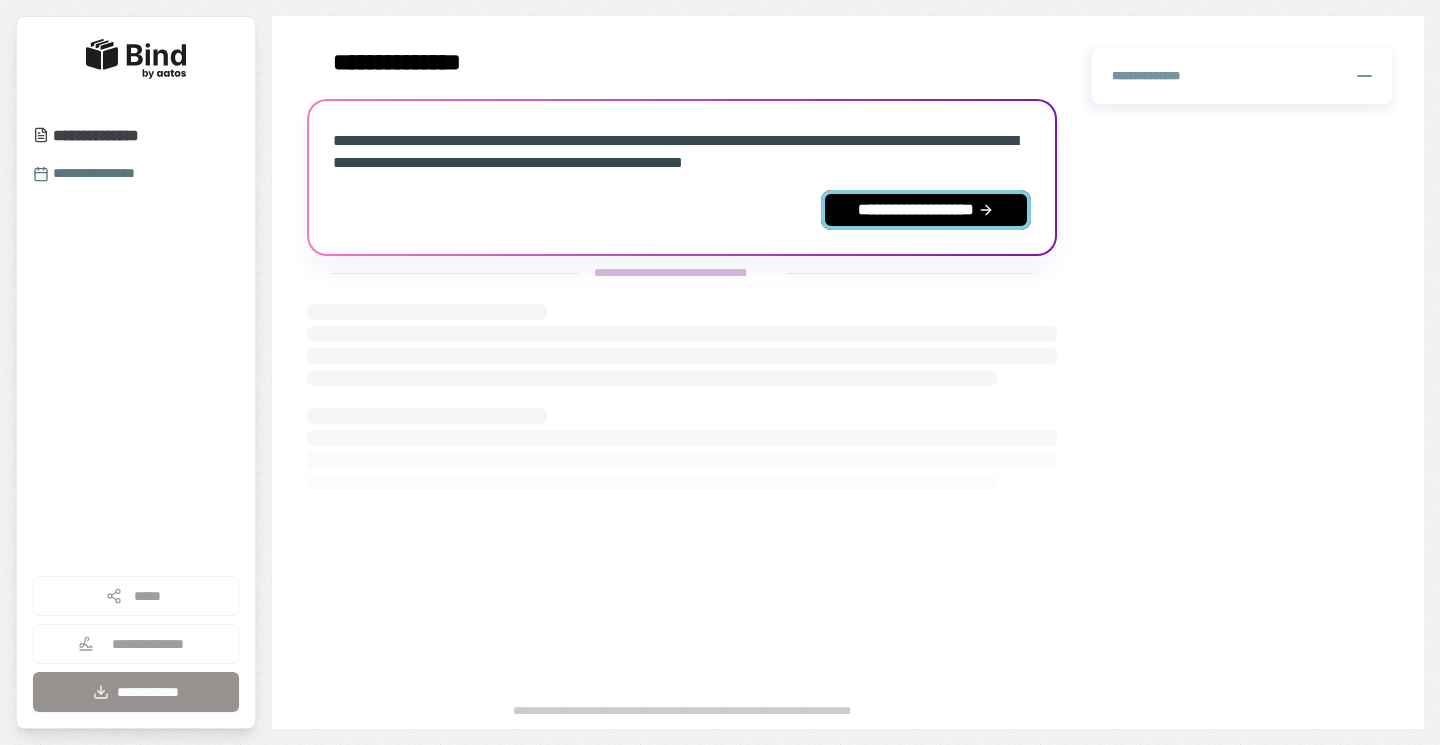 click on "**********" at bounding box center [926, 210] 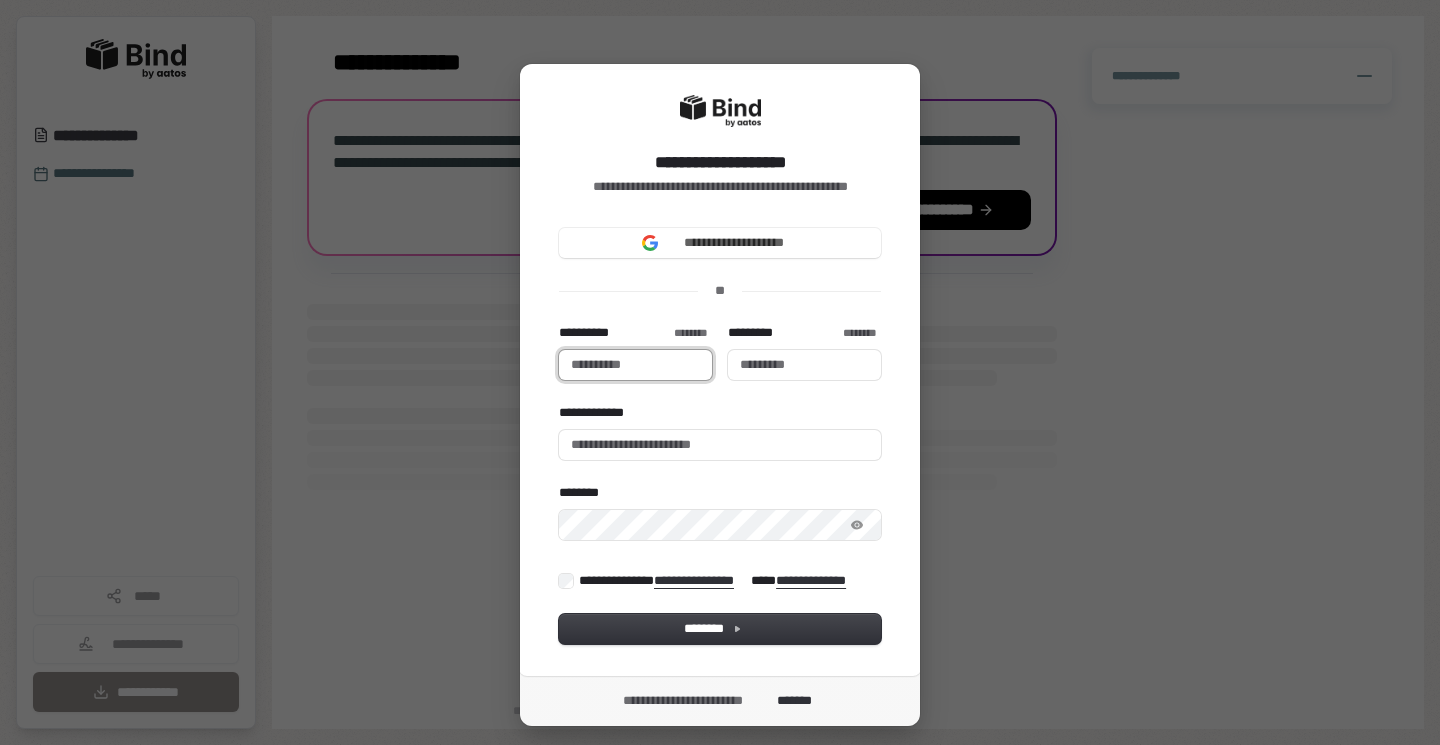 type 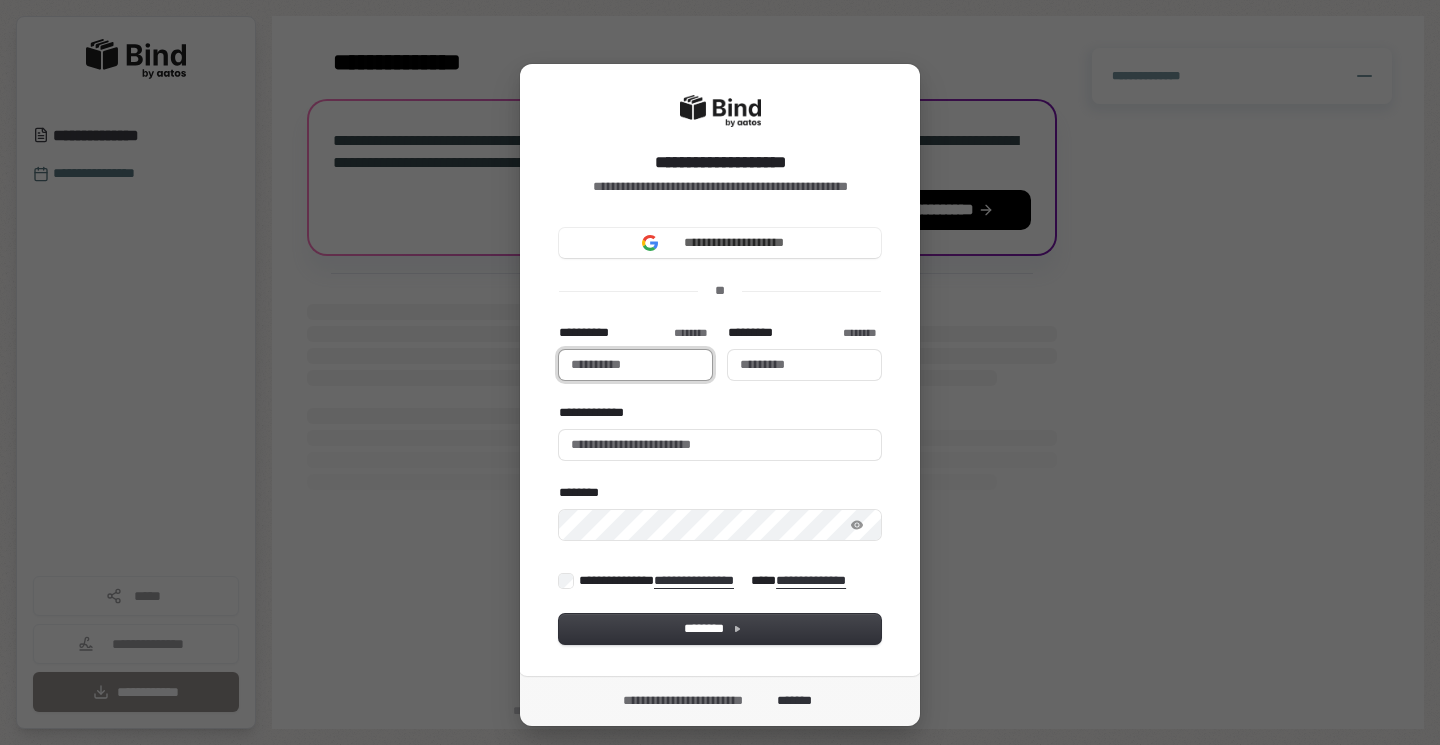 type on "*" 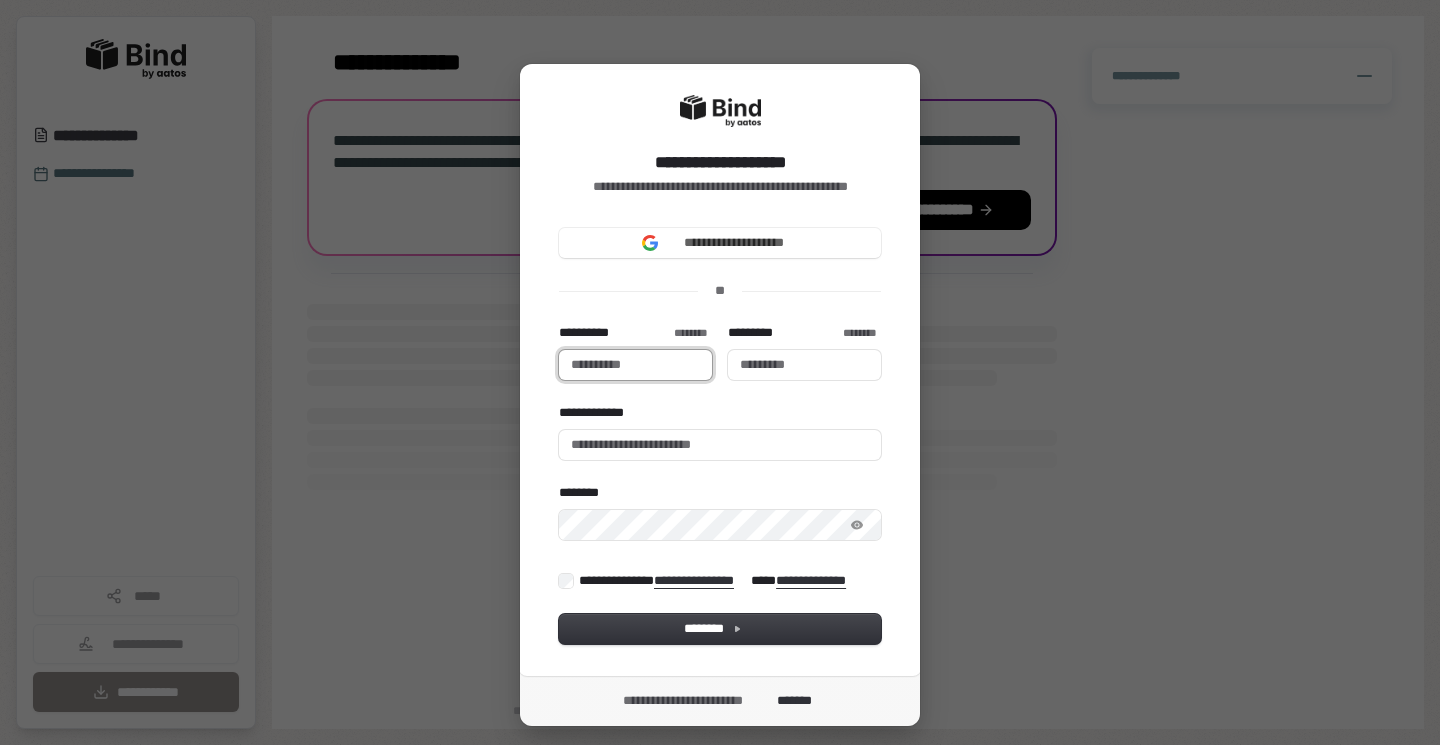 type 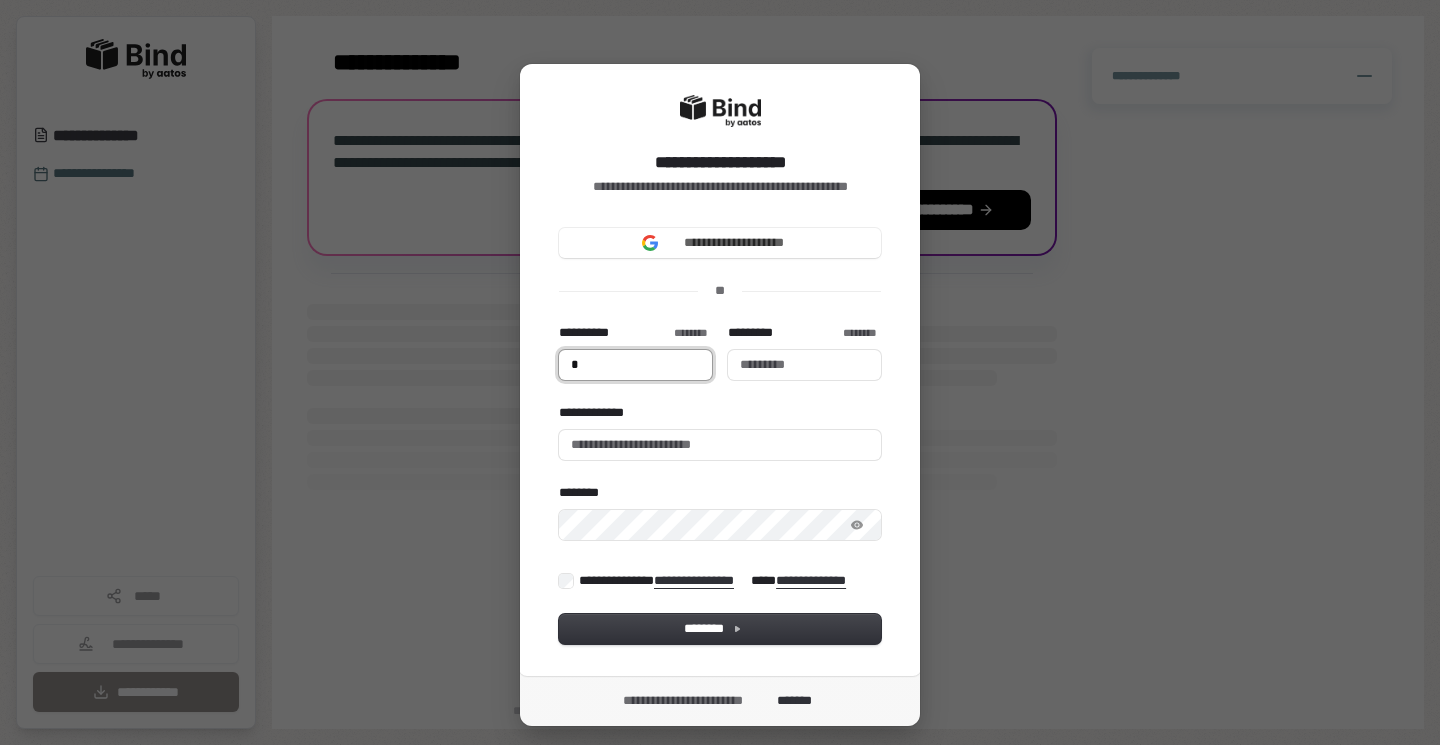 type on "**" 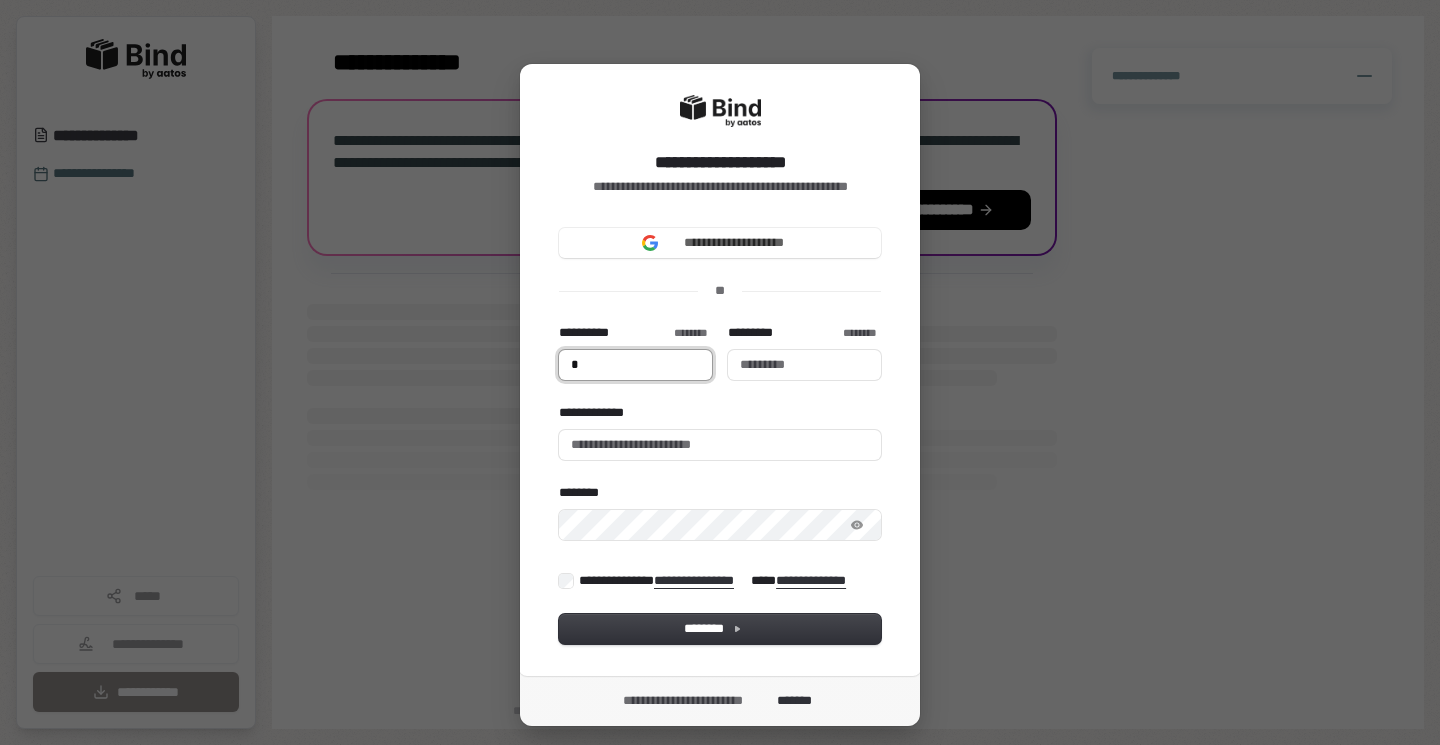 type 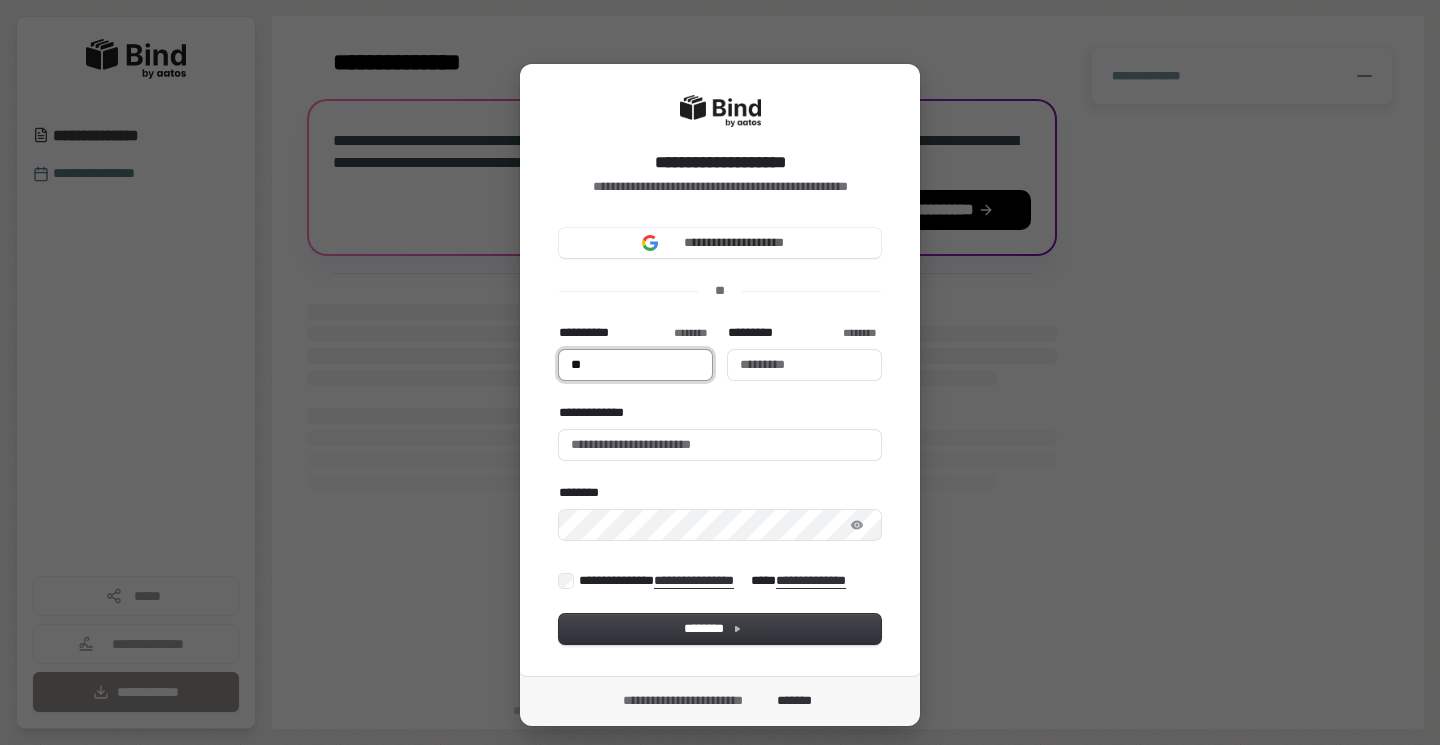 type on "***" 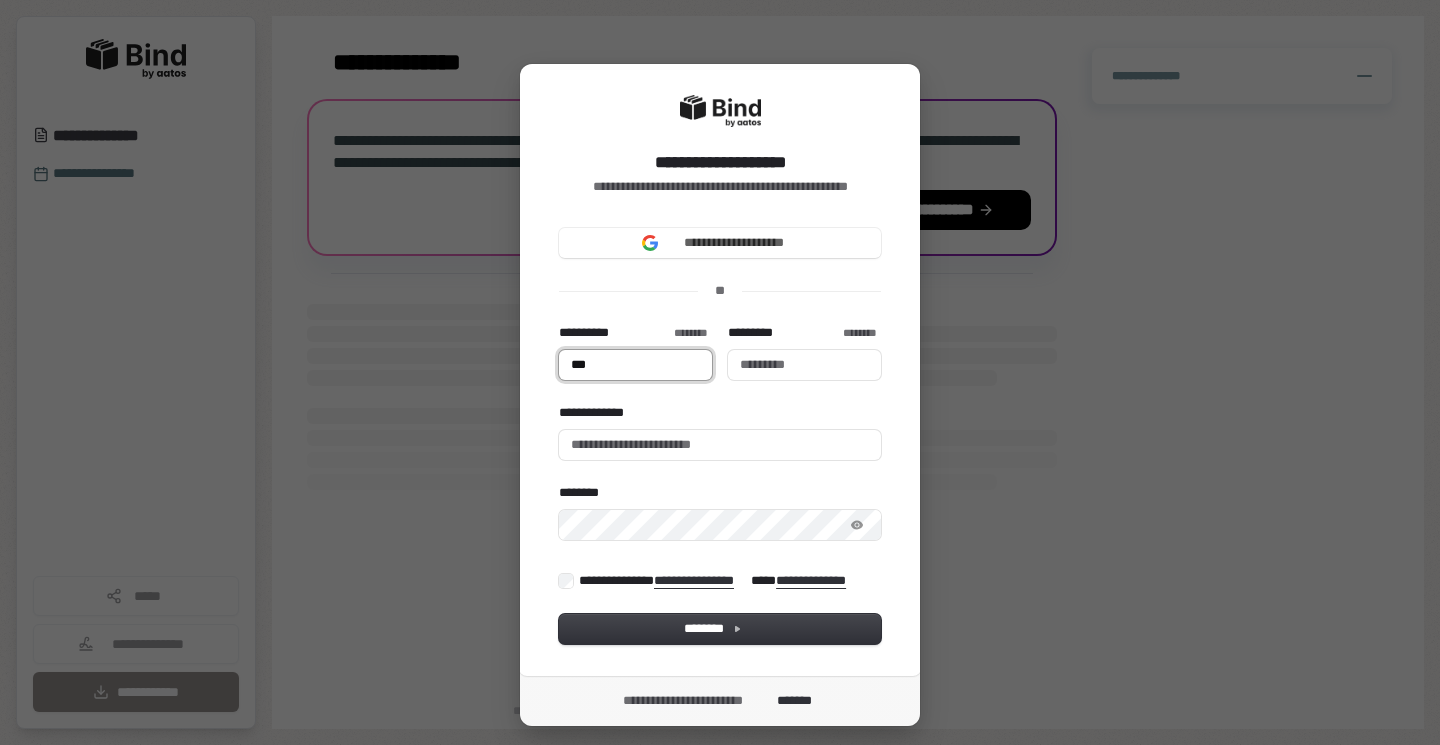 type on "****" 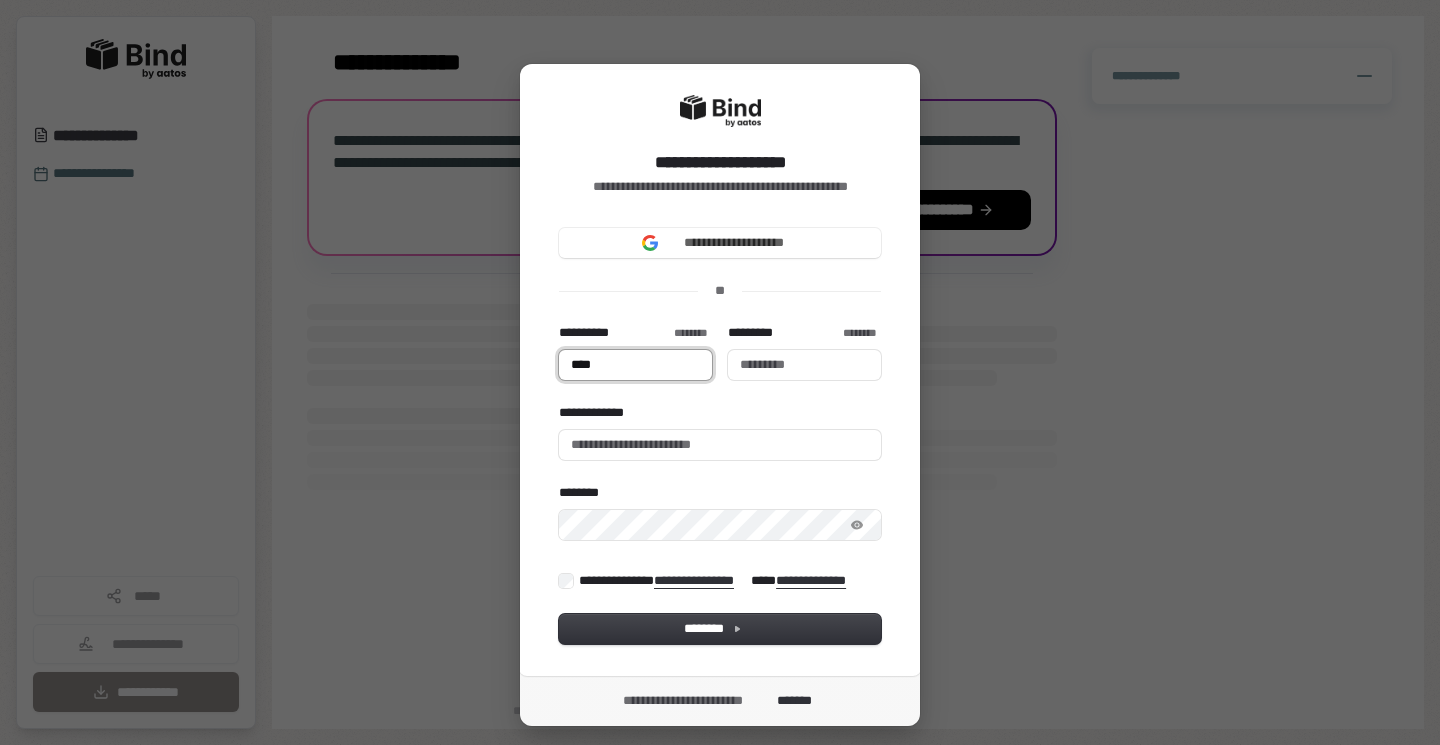 type on "*****" 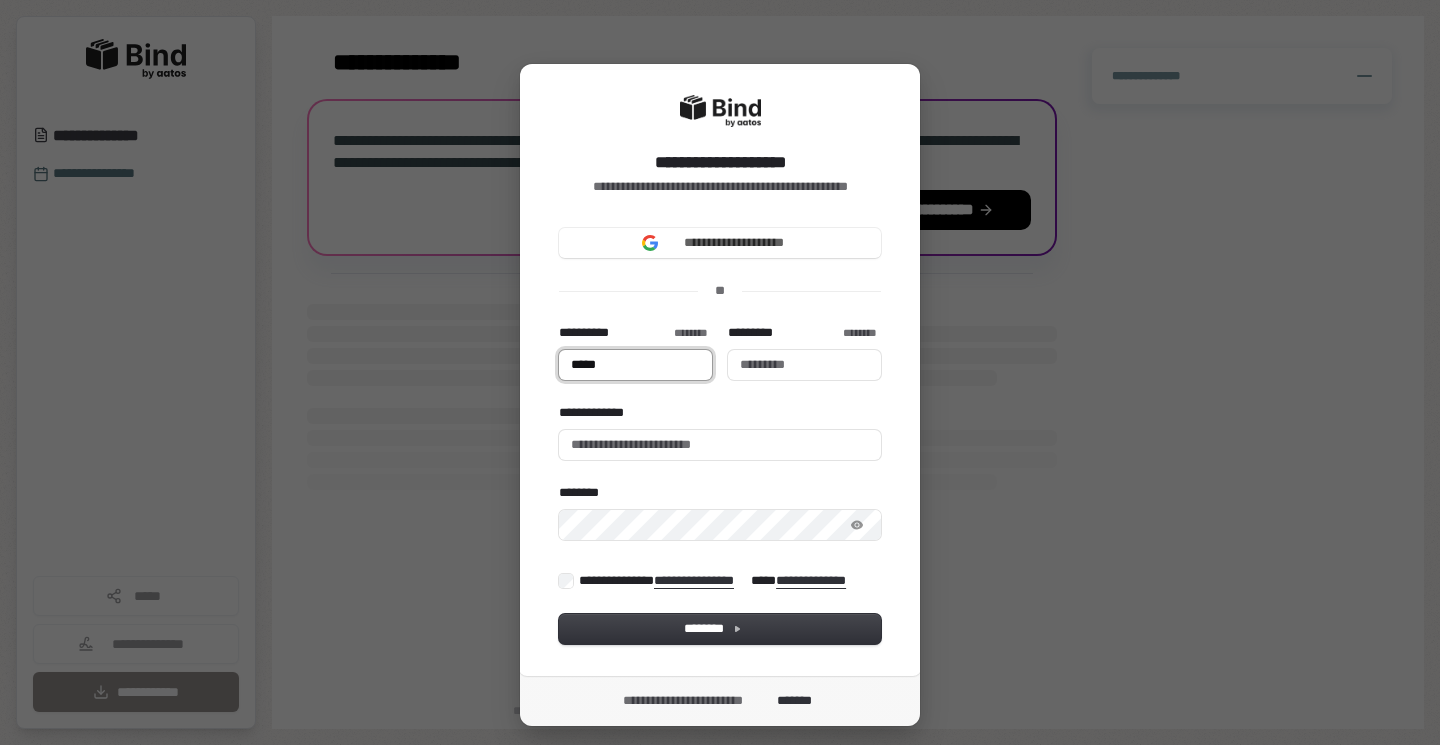 type on "****" 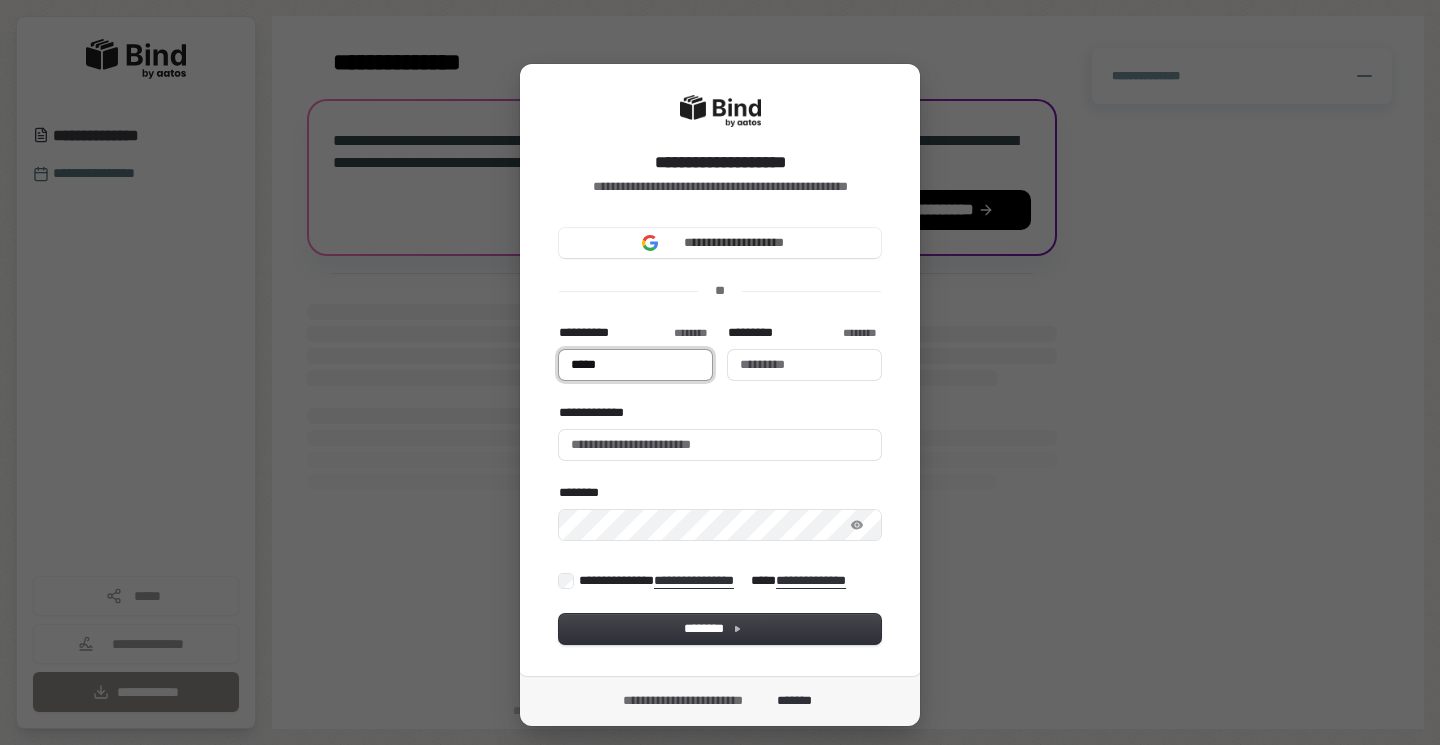 type 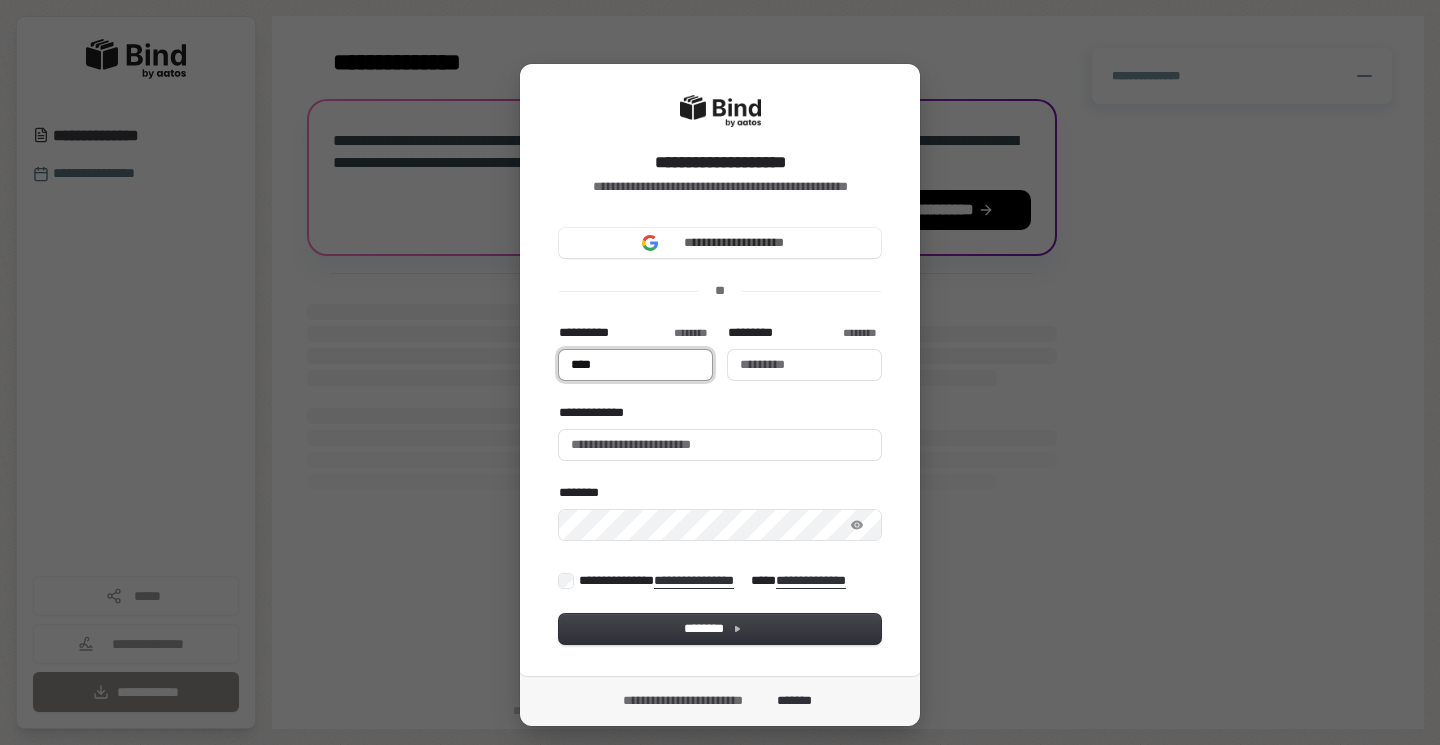 type on "***" 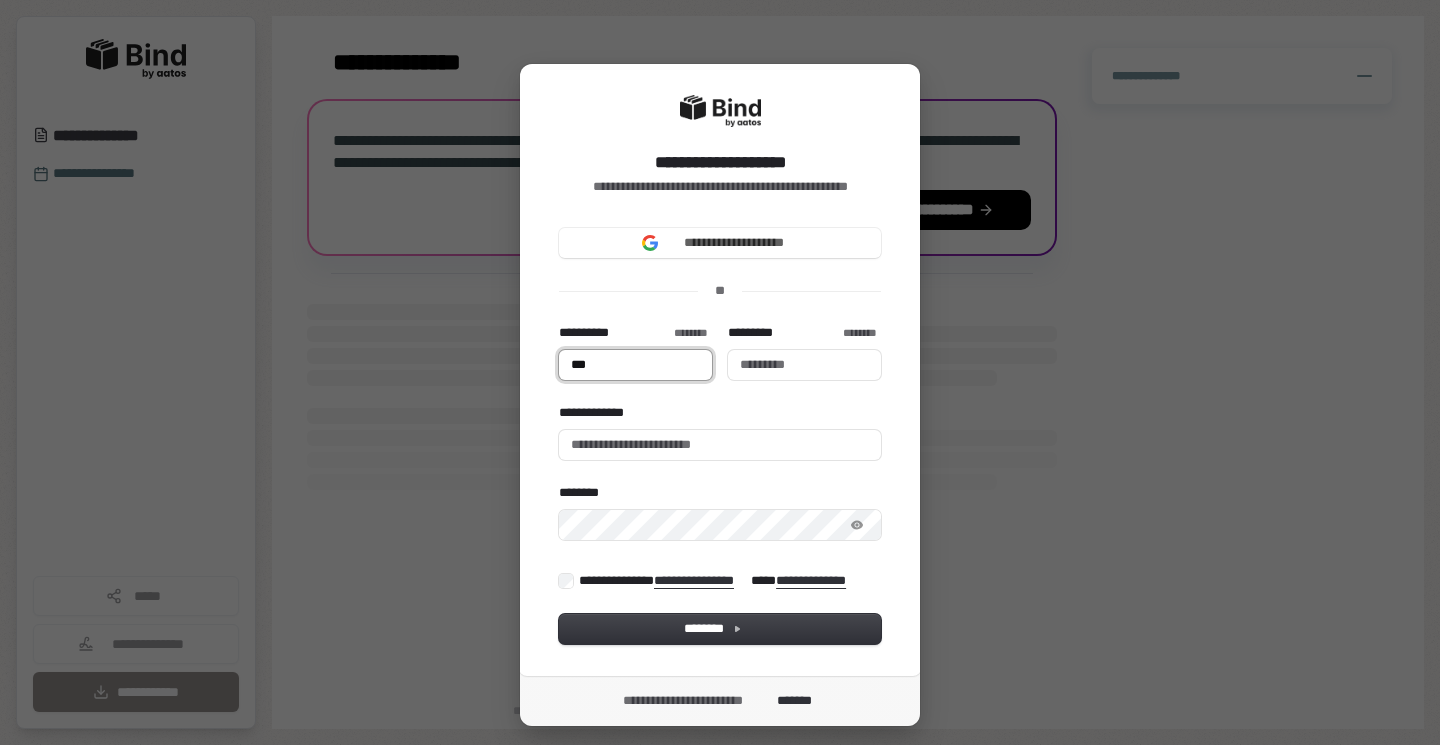 type on "**" 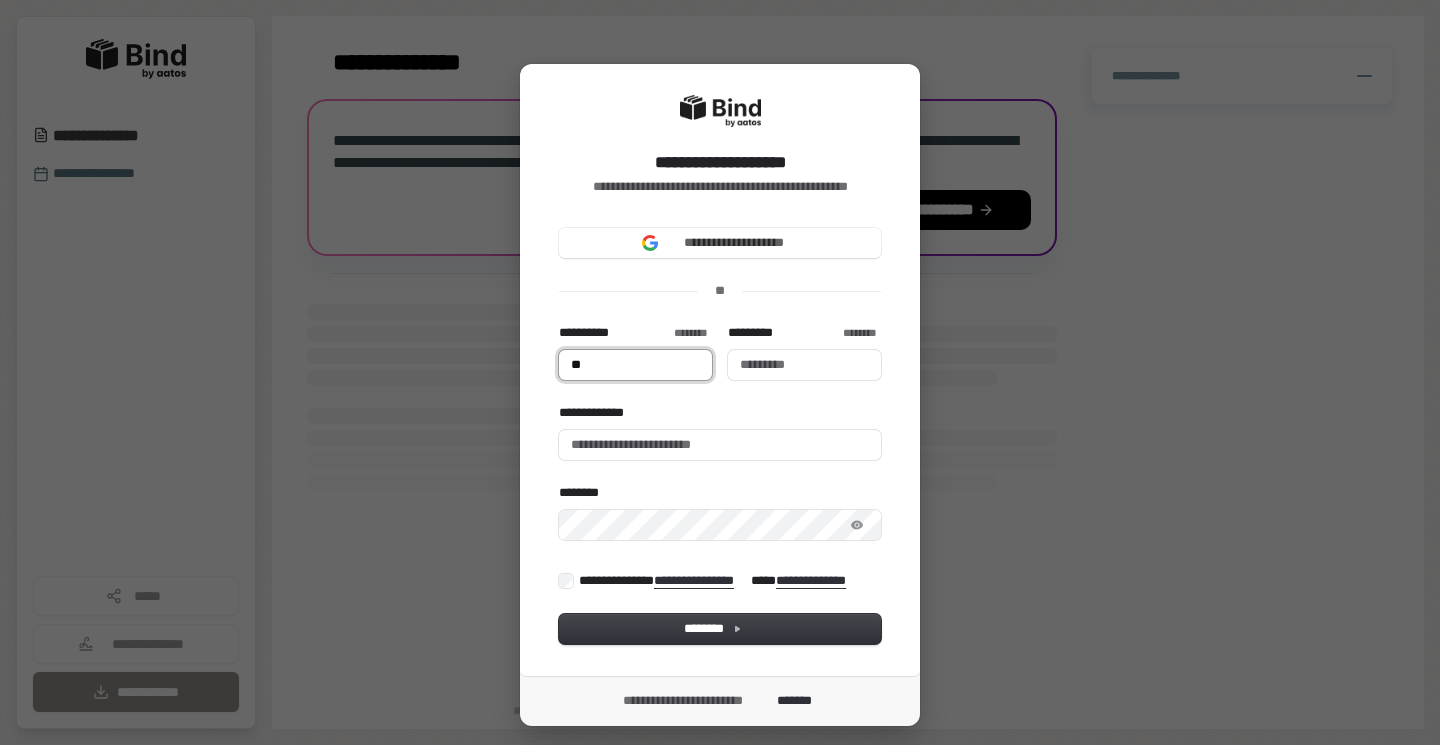 type on "*" 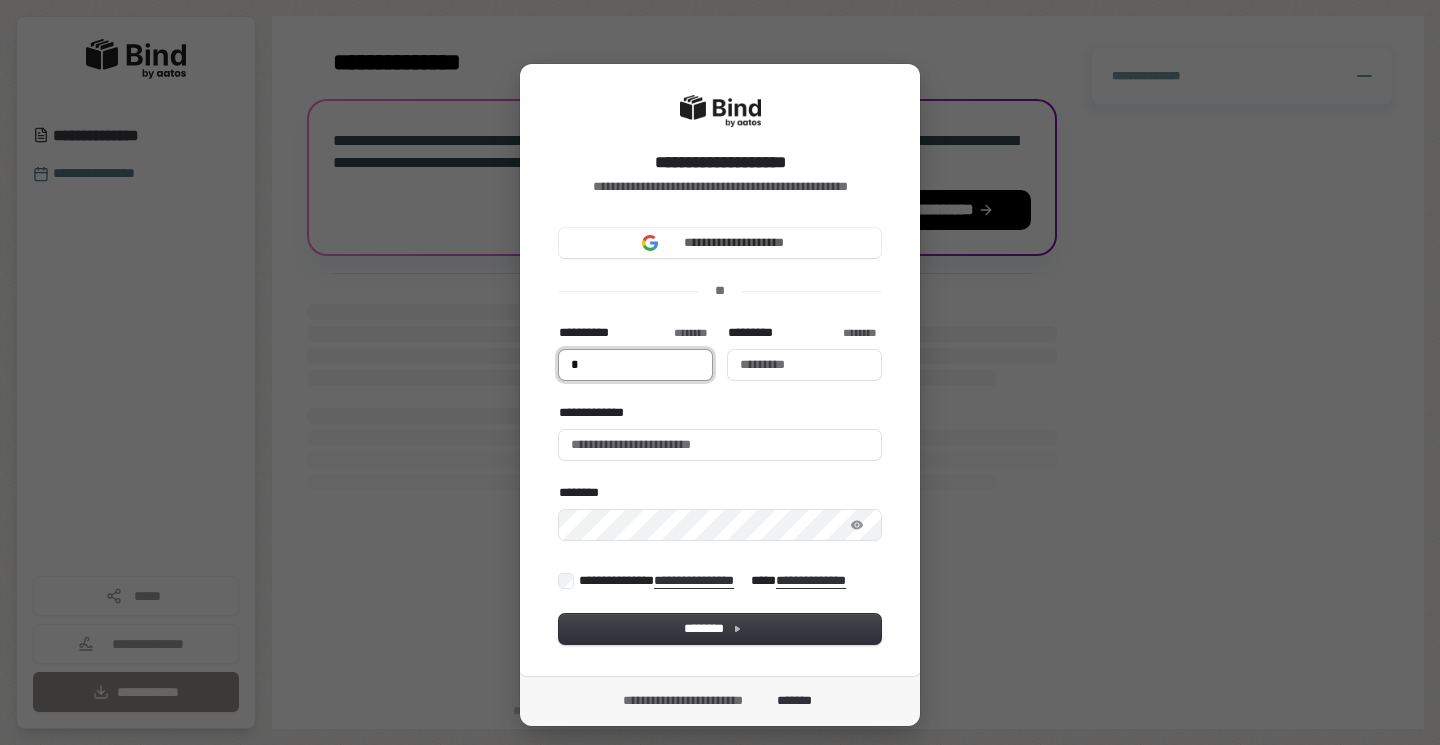type on "**" 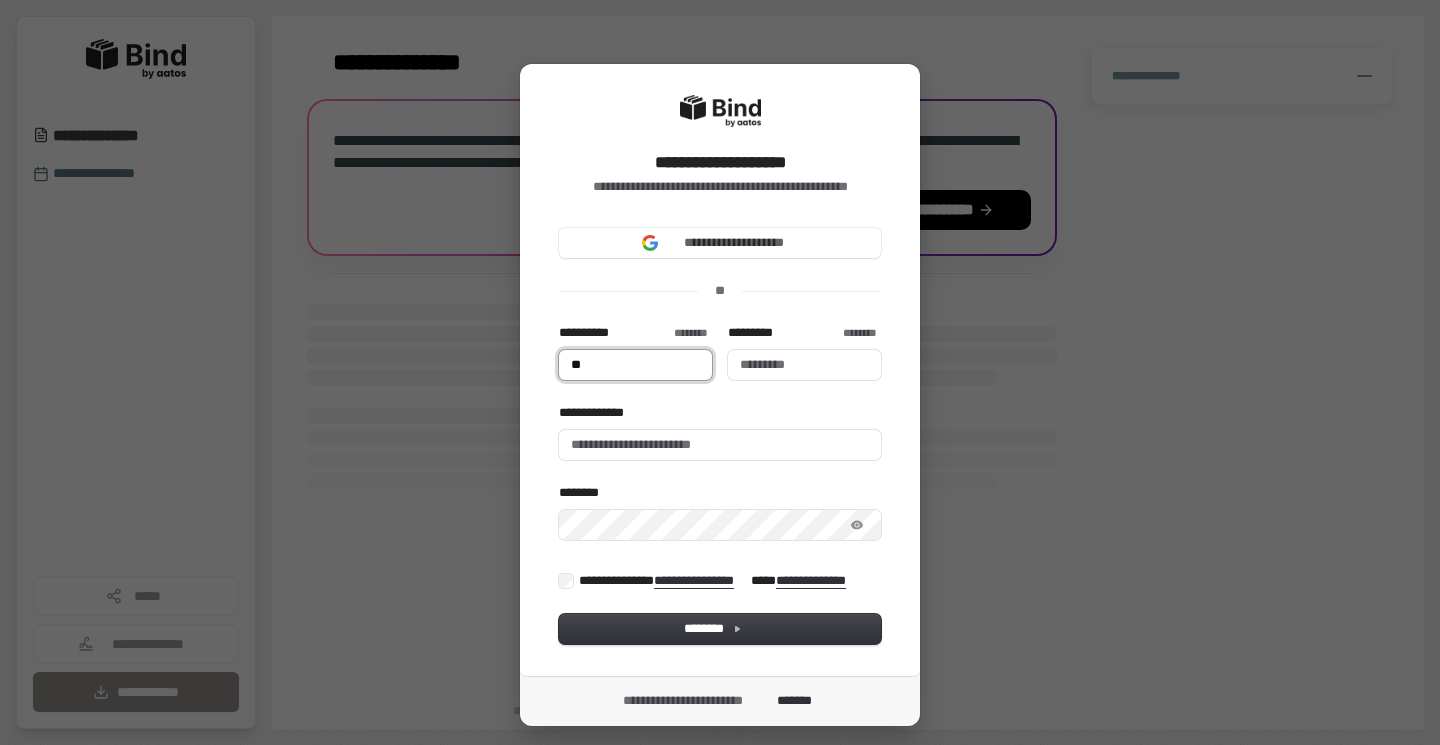 type 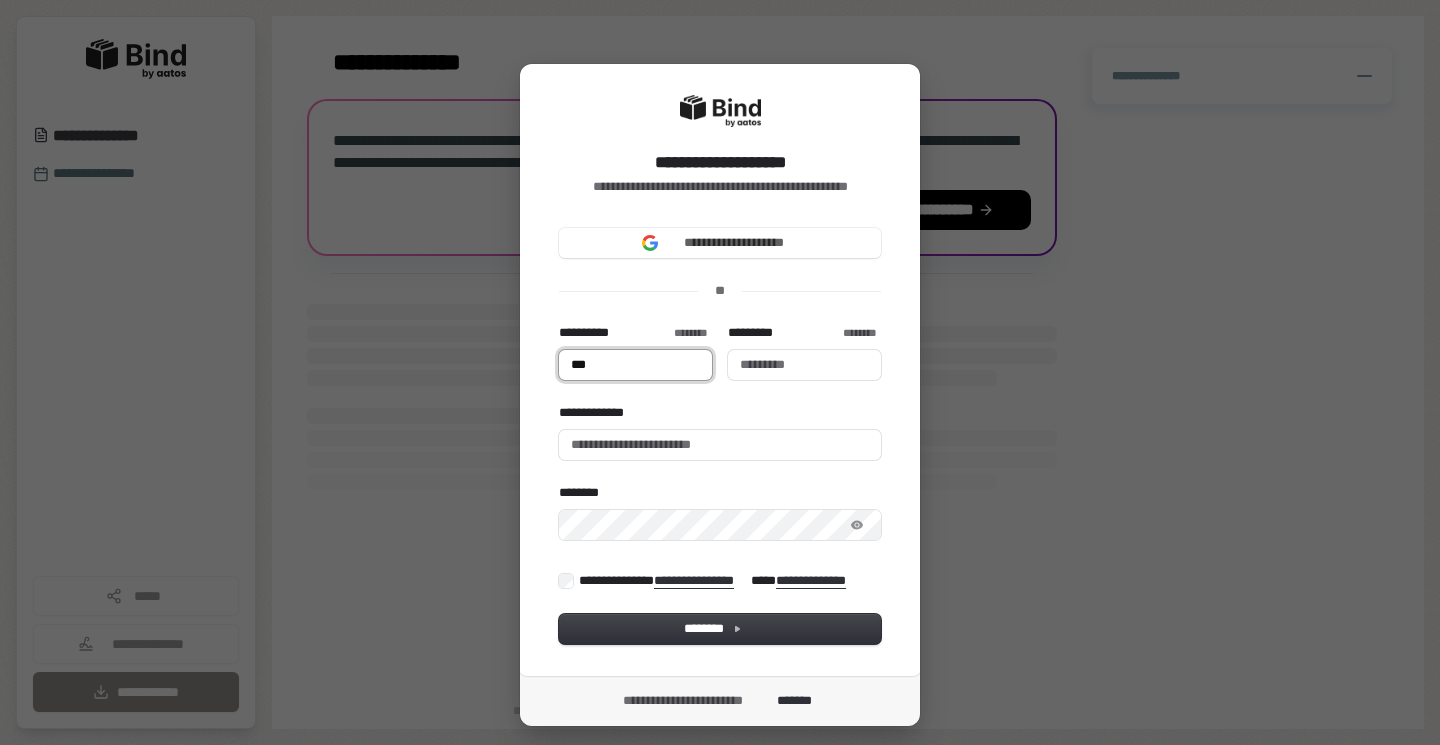 type on "**" 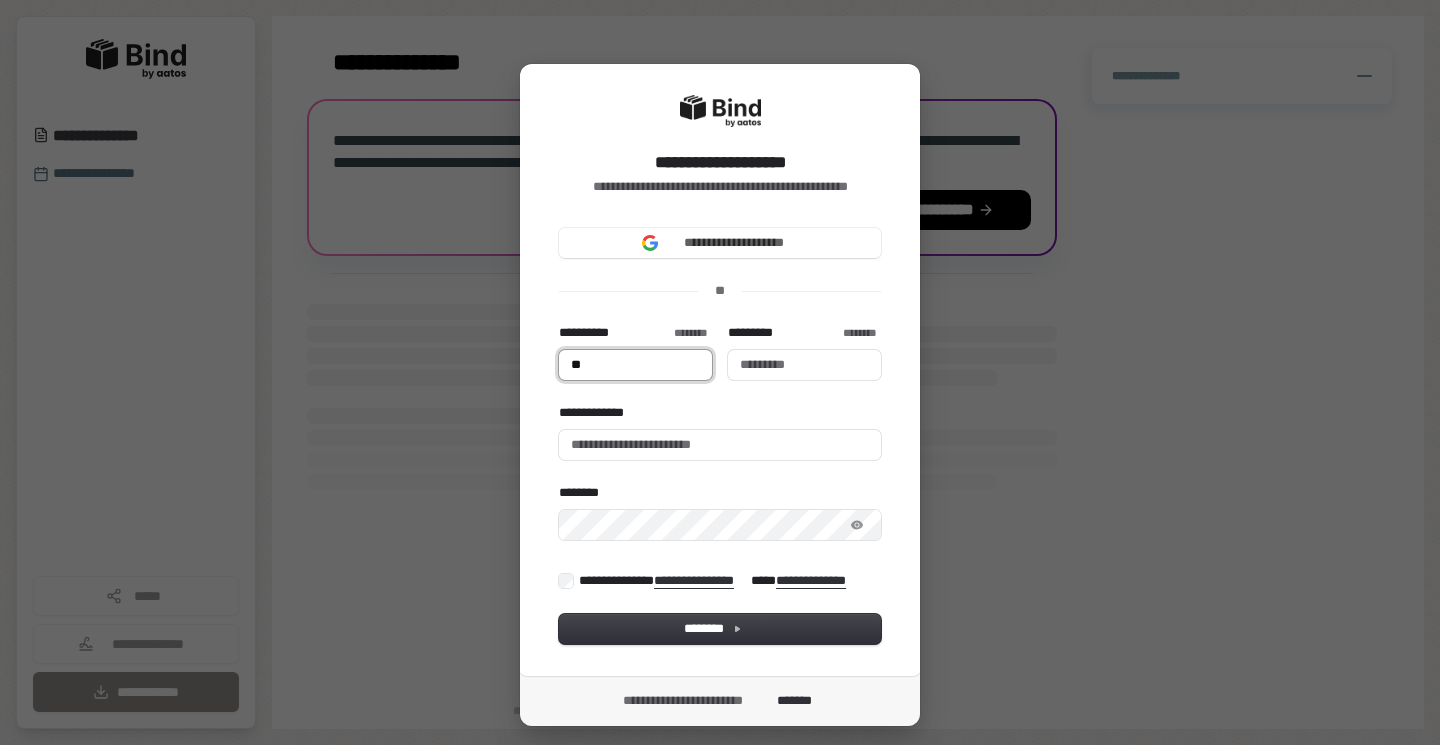 type on "***" 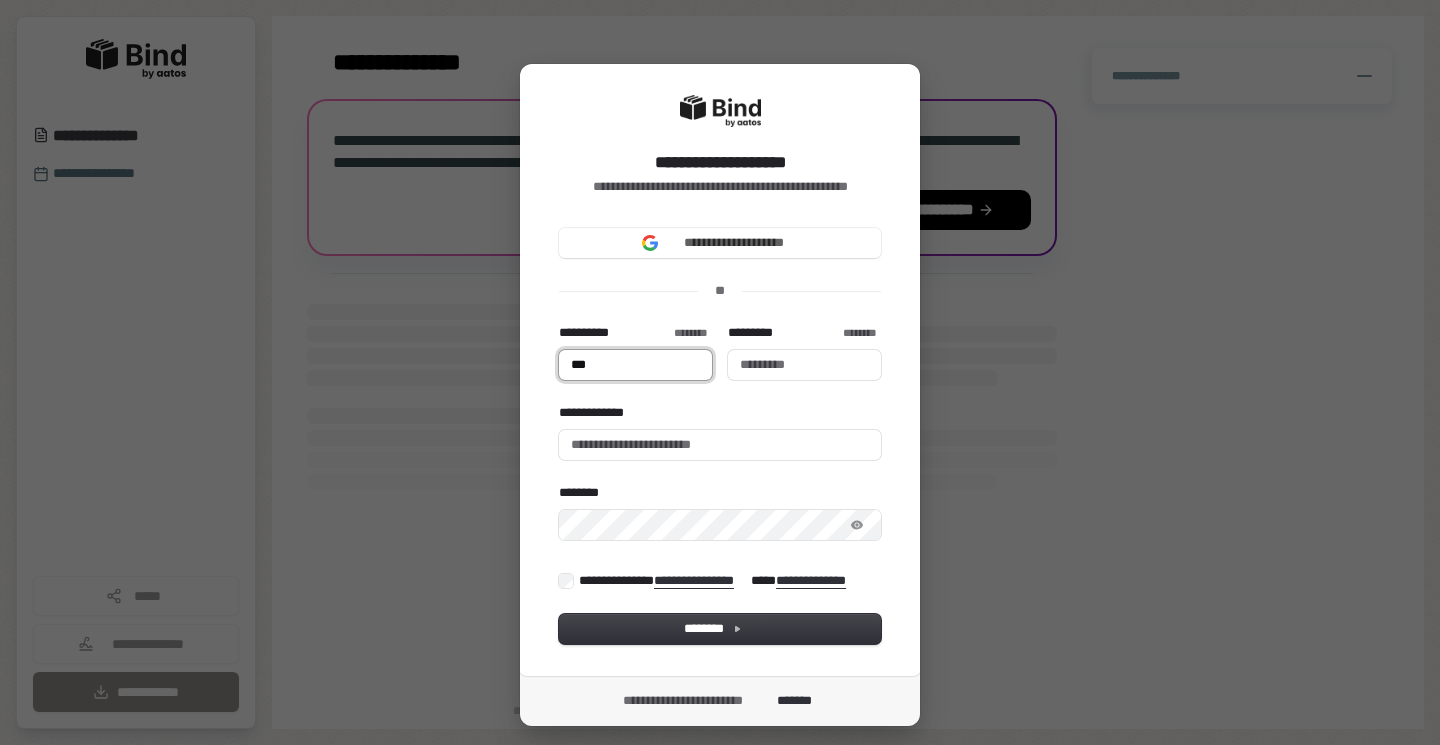type on "****" 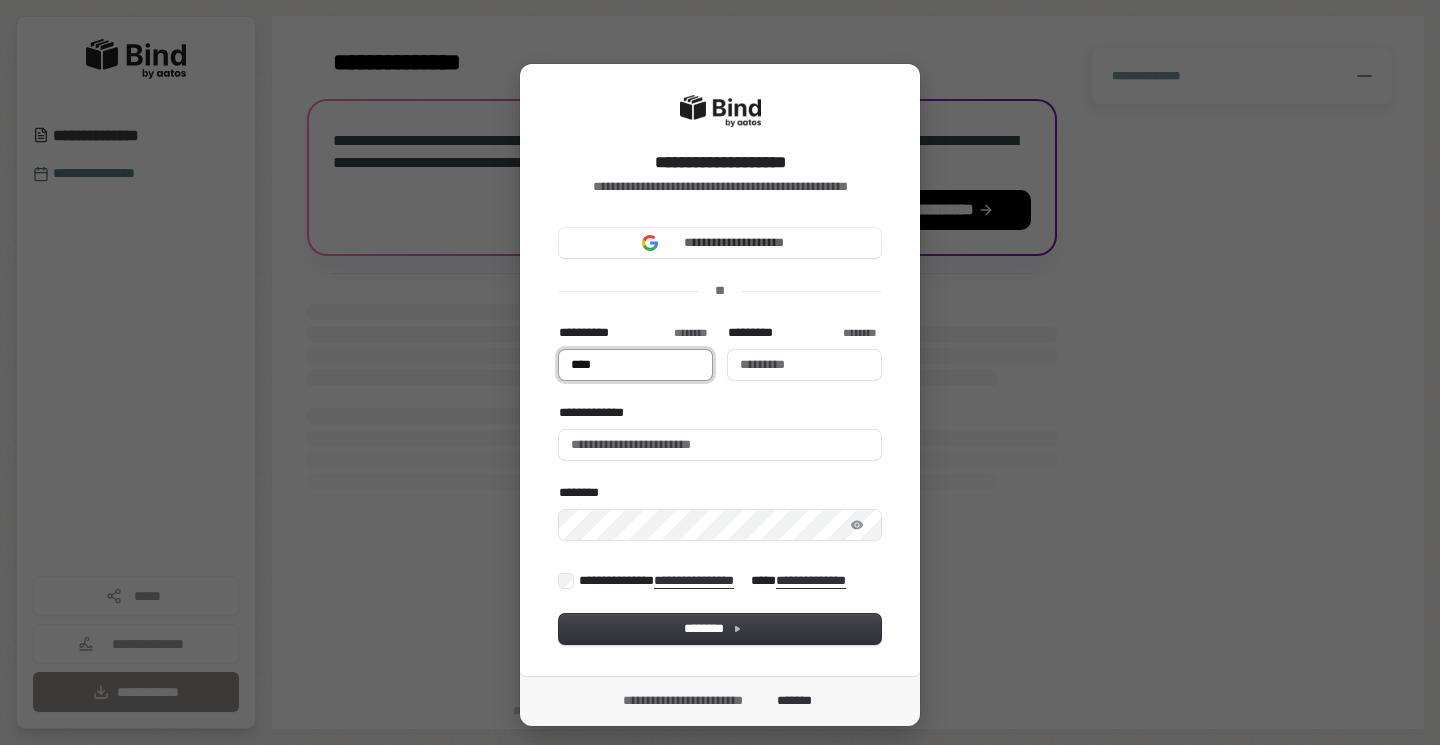 type on "*****" 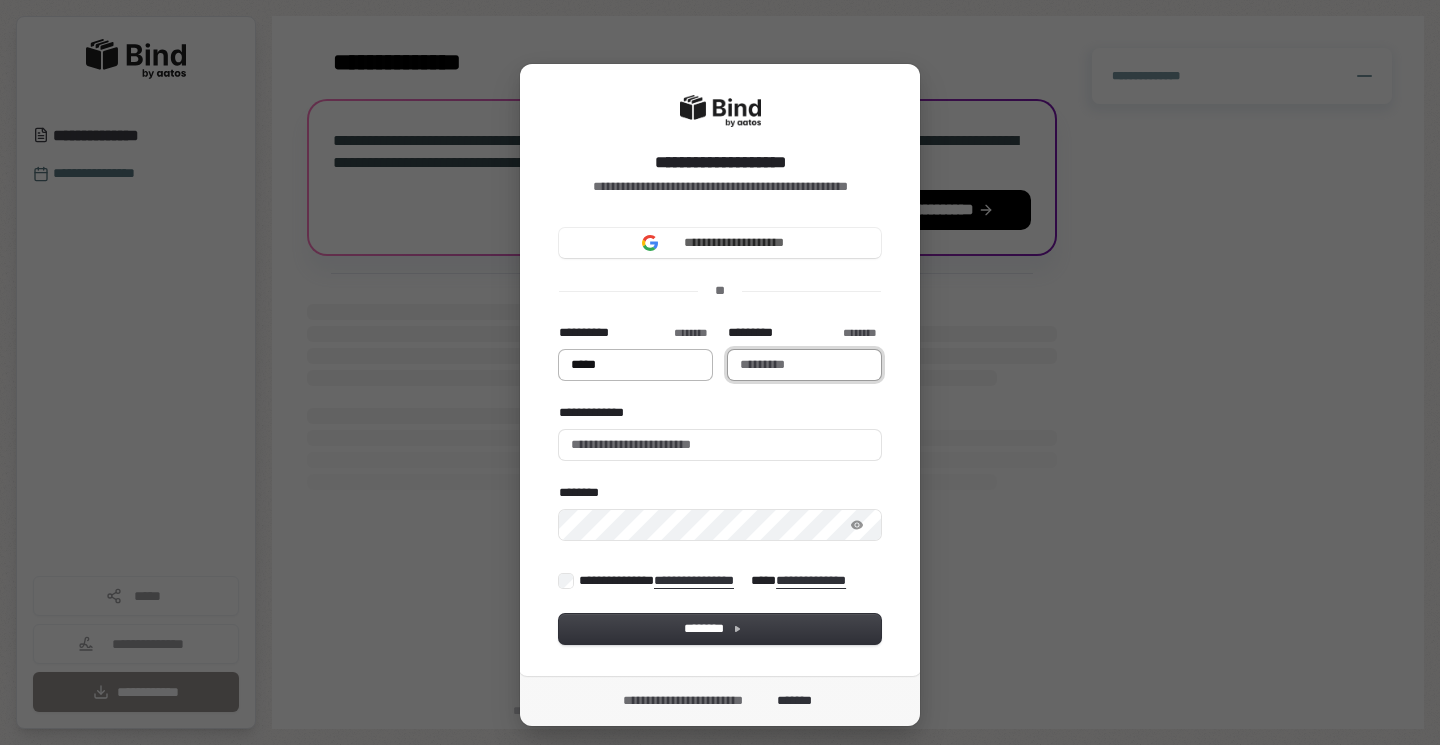 type on "*****" 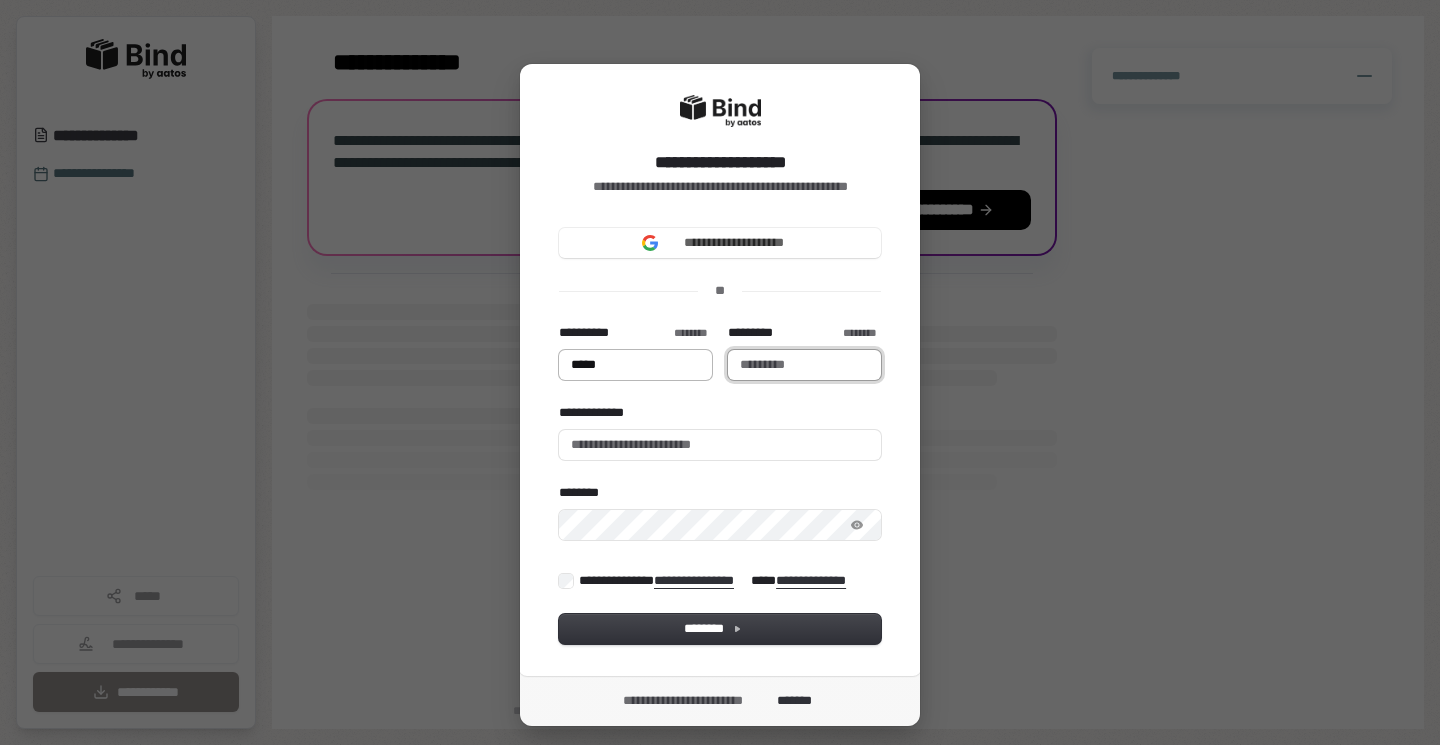 type on "*****" 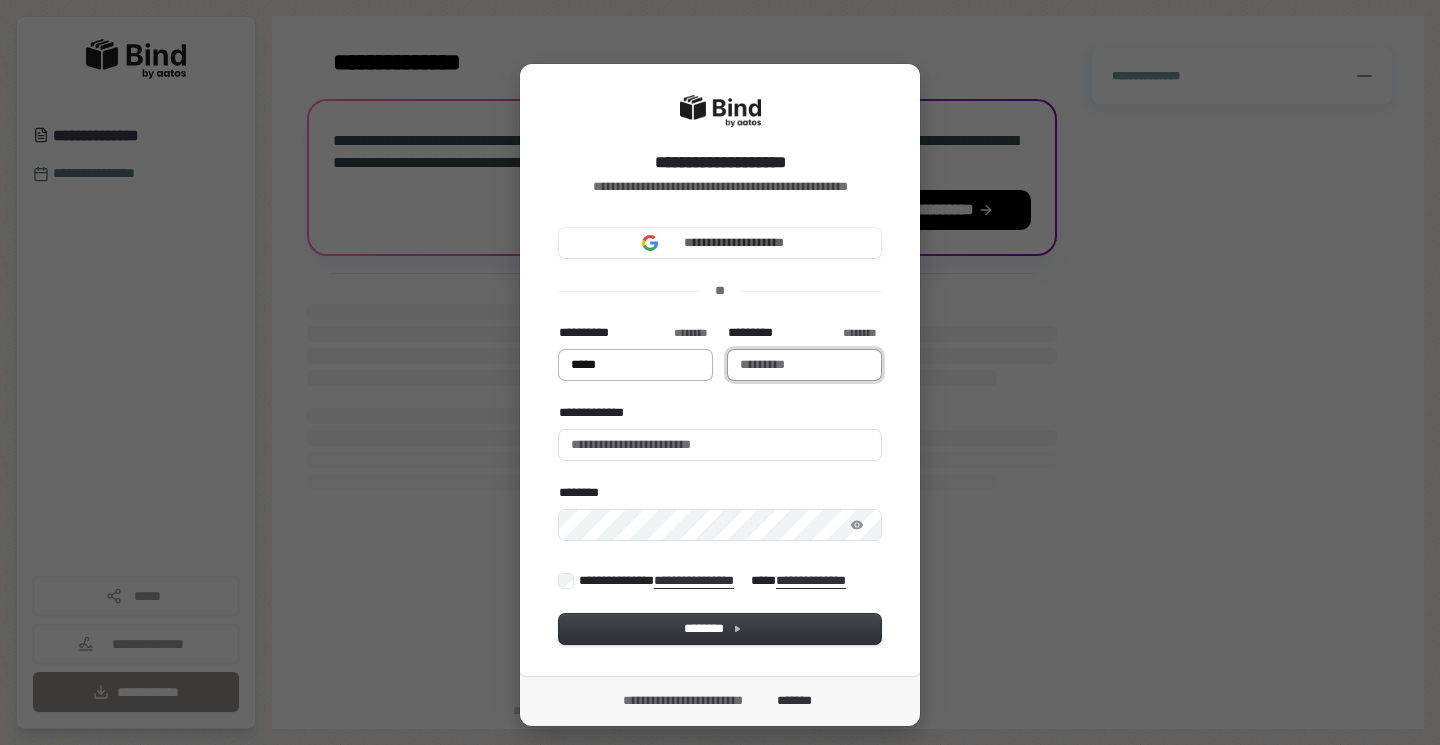 type on "*" 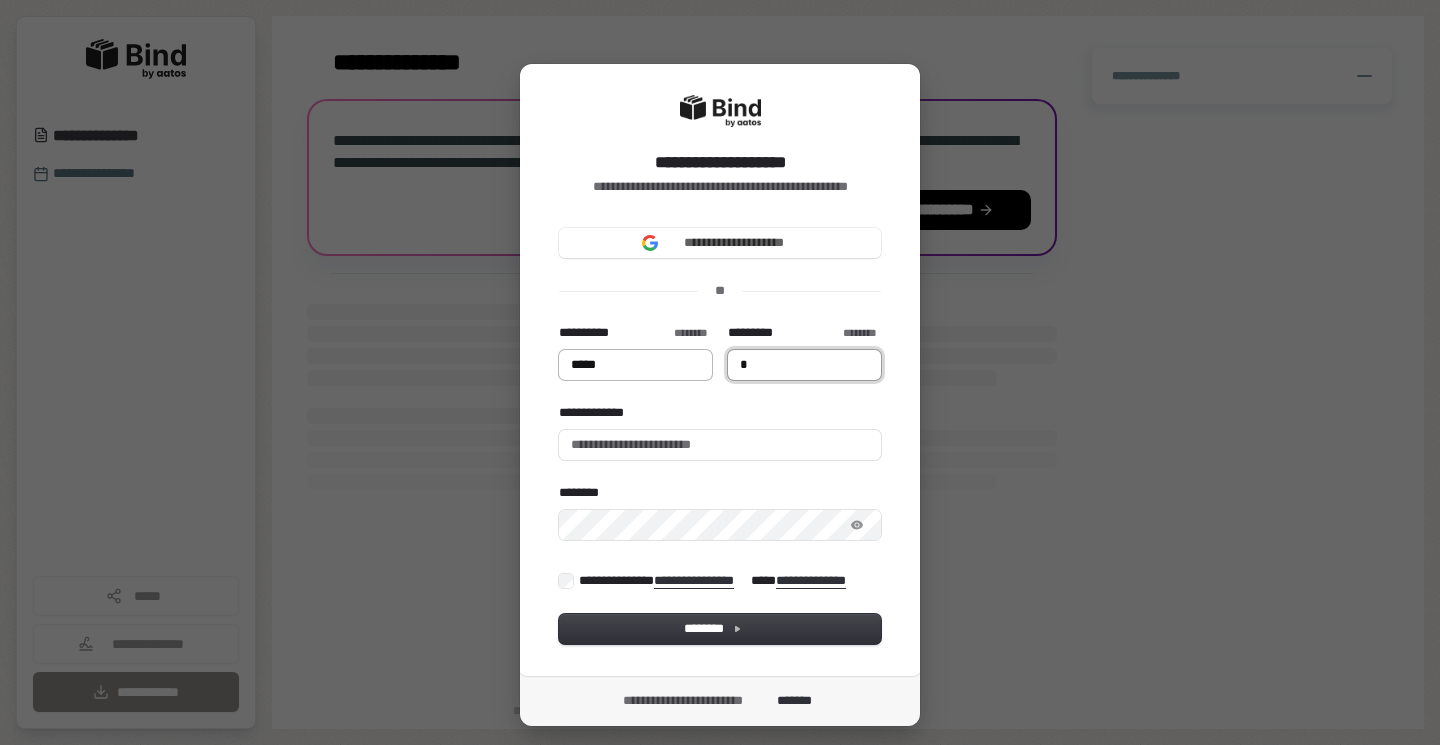 type on "*****" 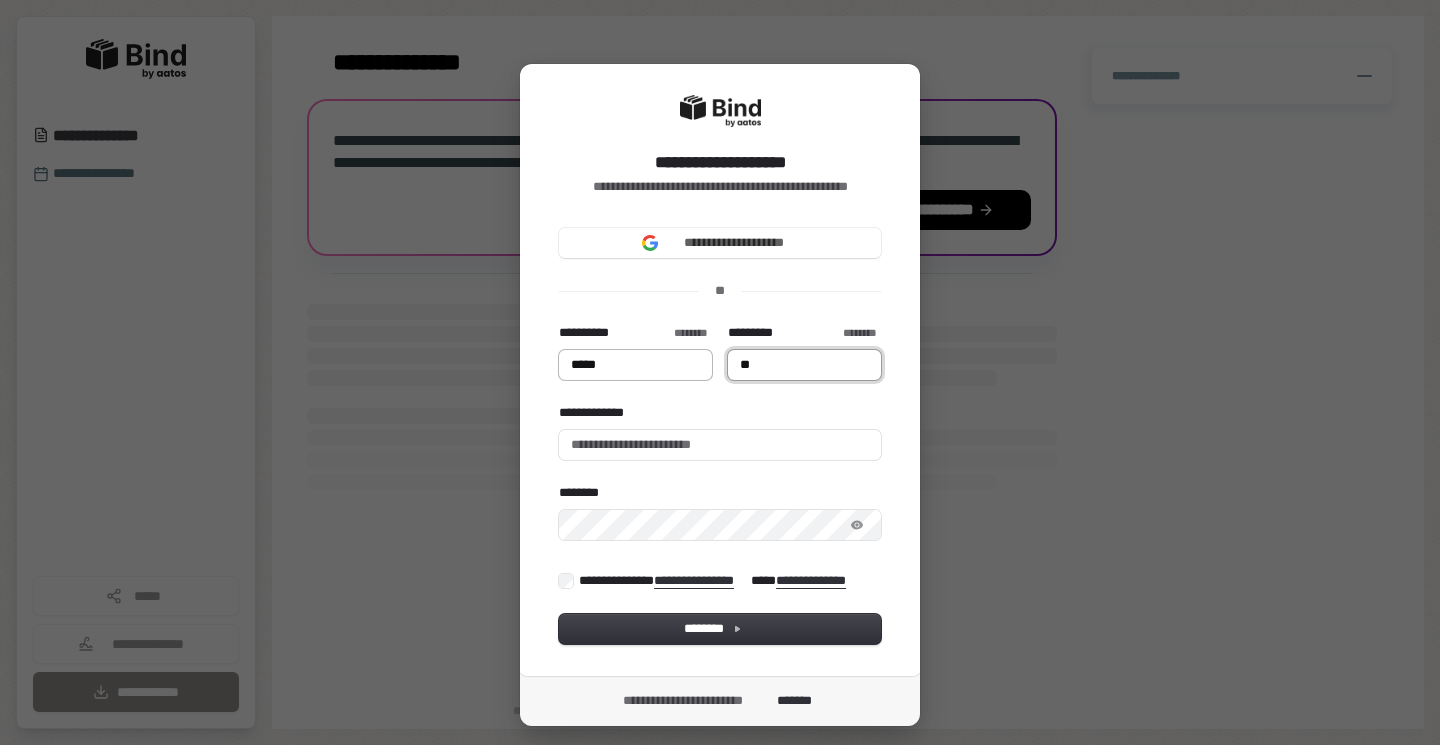 type on "*****" 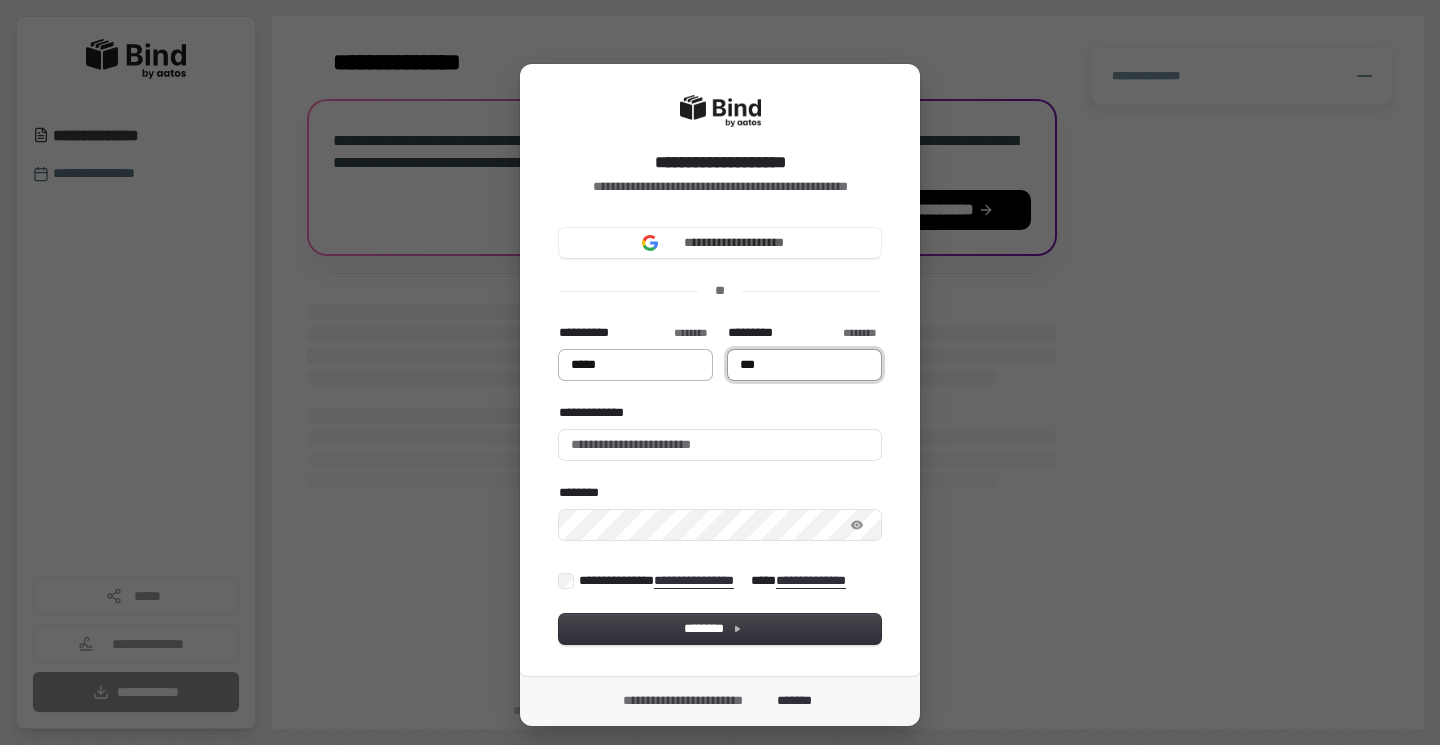 type on "*****" 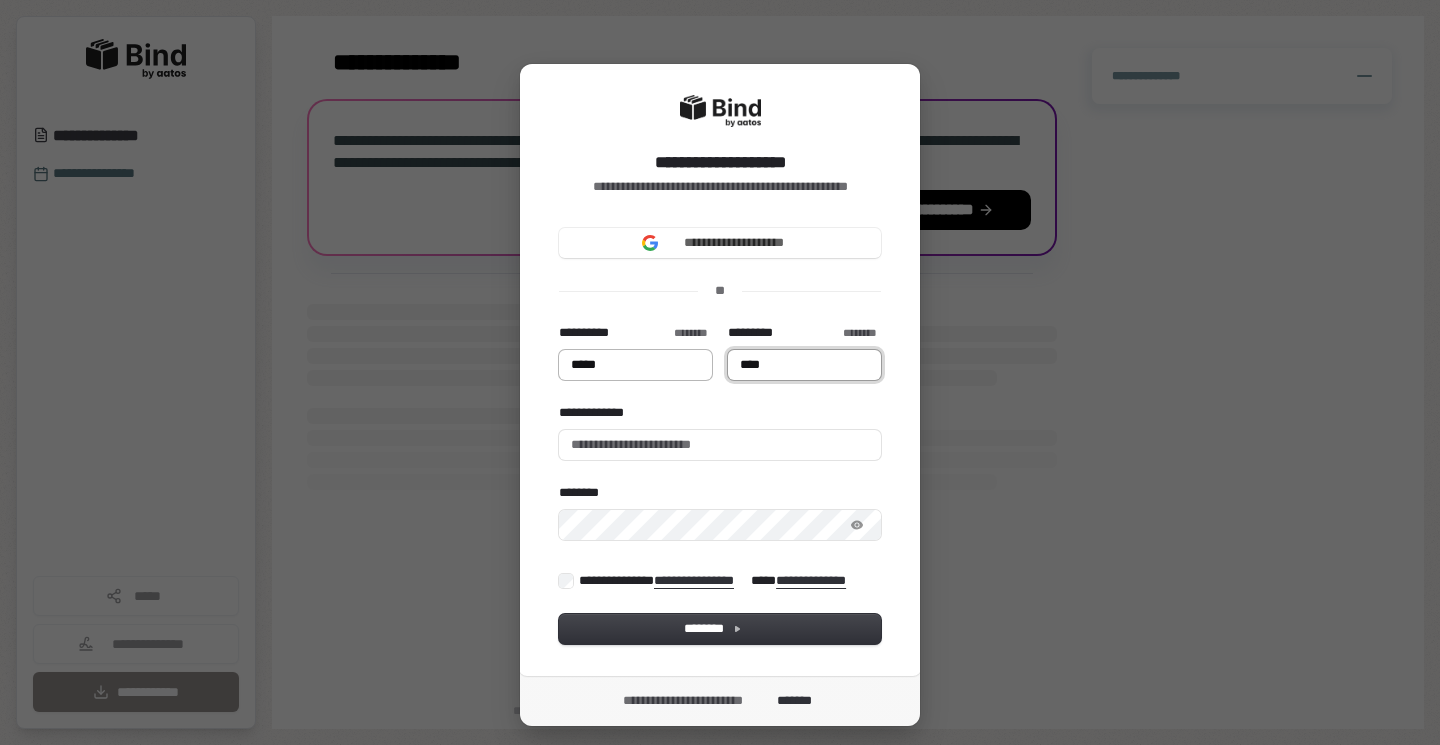 type on "*****" 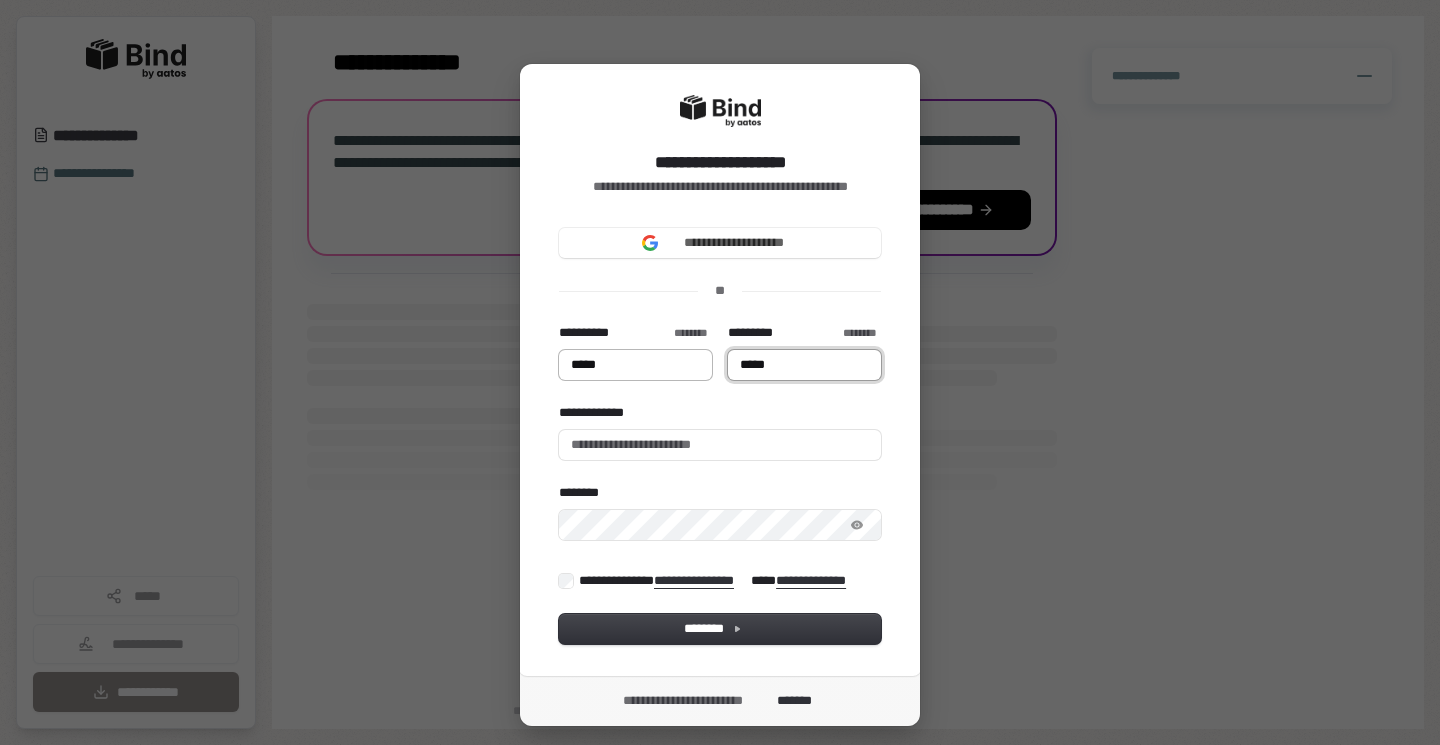 type on "*****" 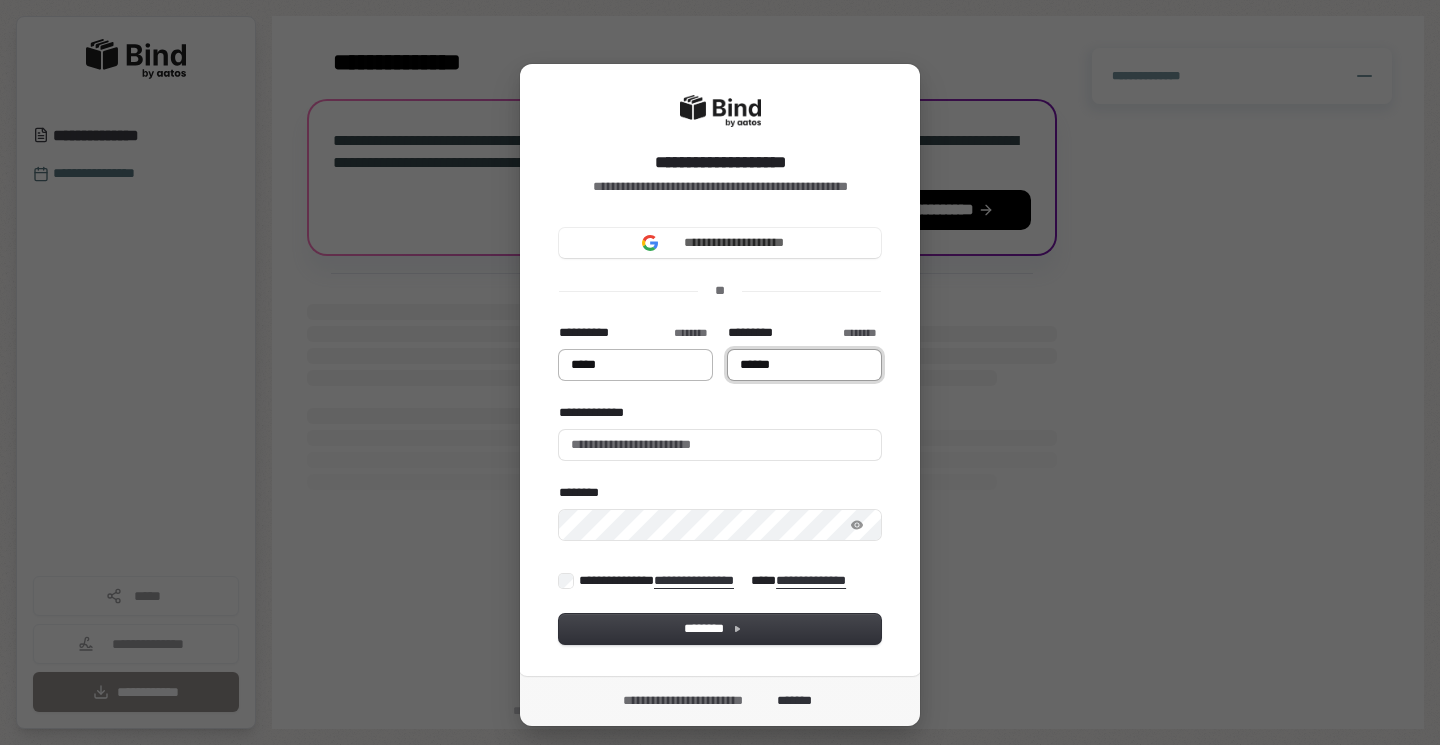 type on "*****" 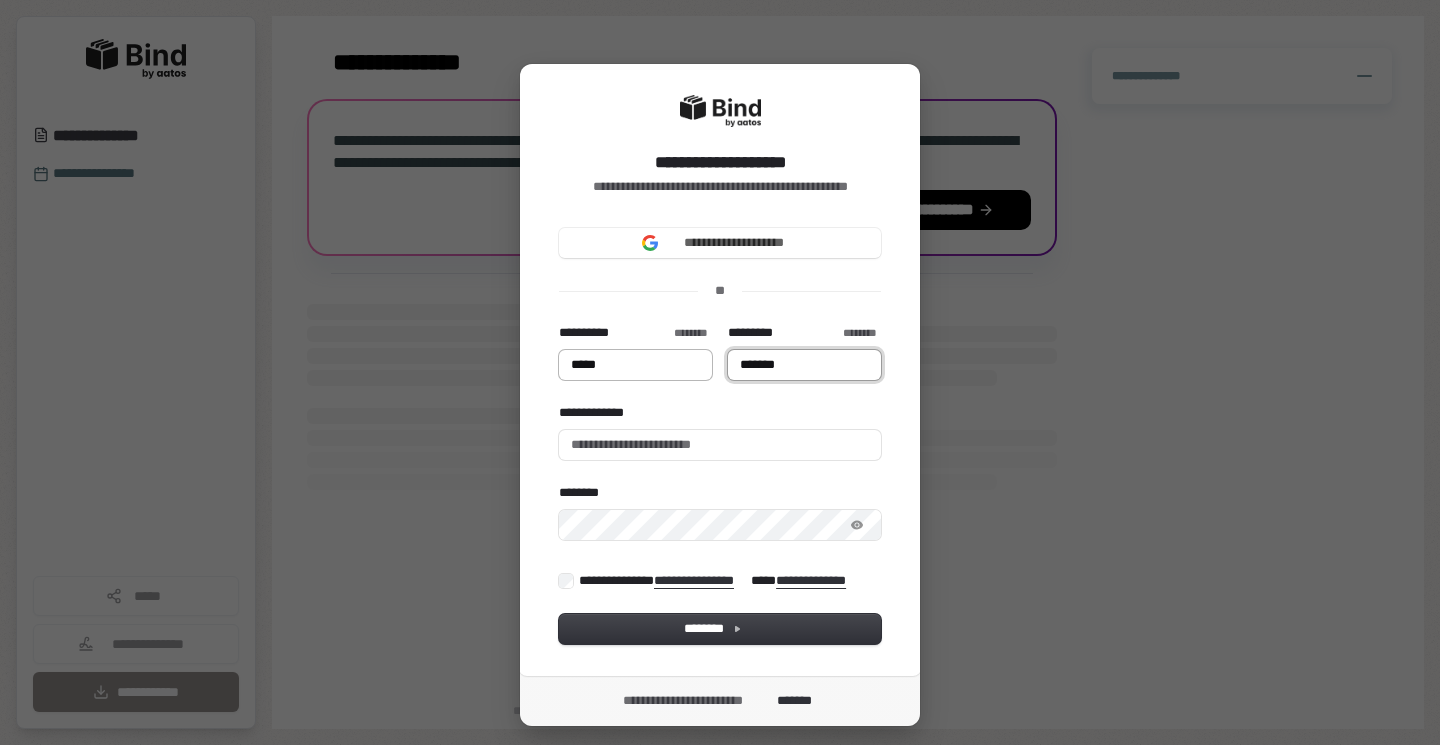 type on "*****" 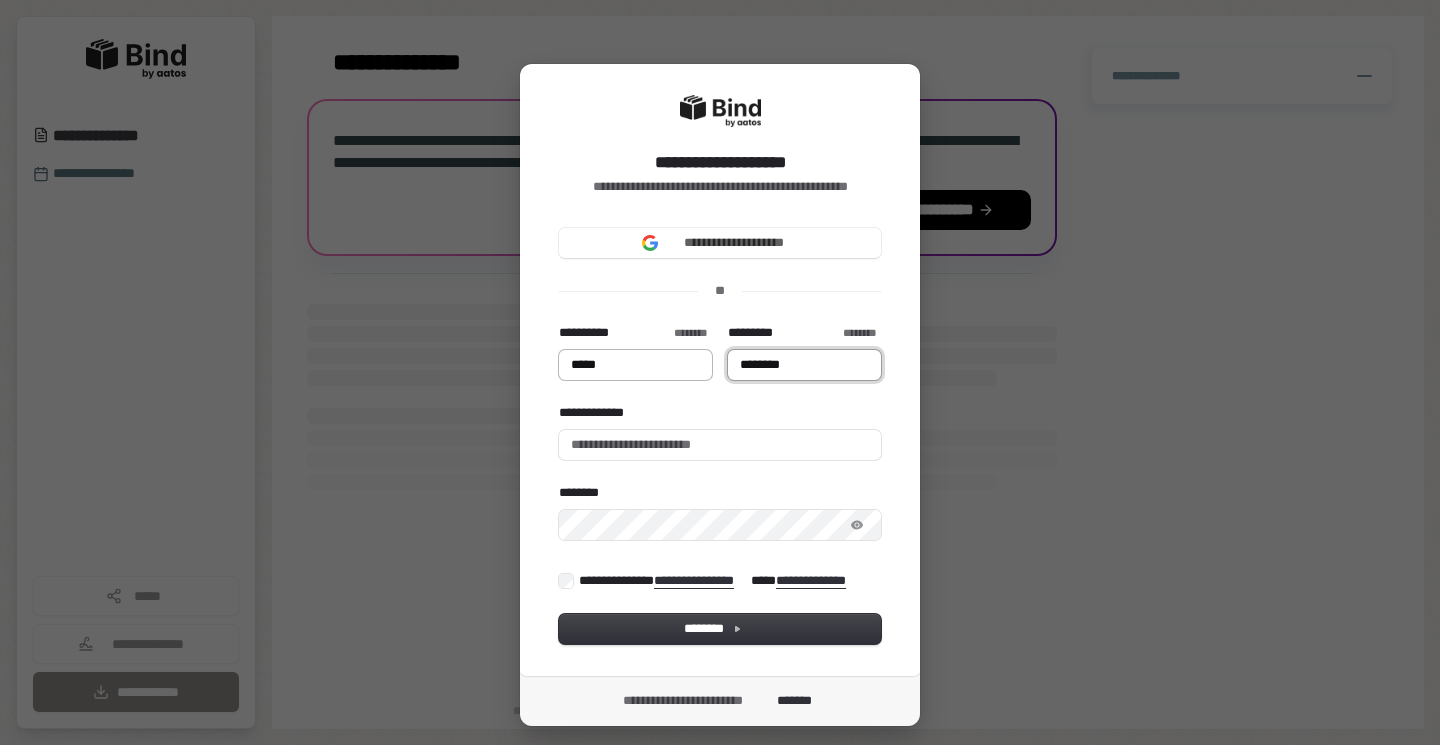 type on "*****" 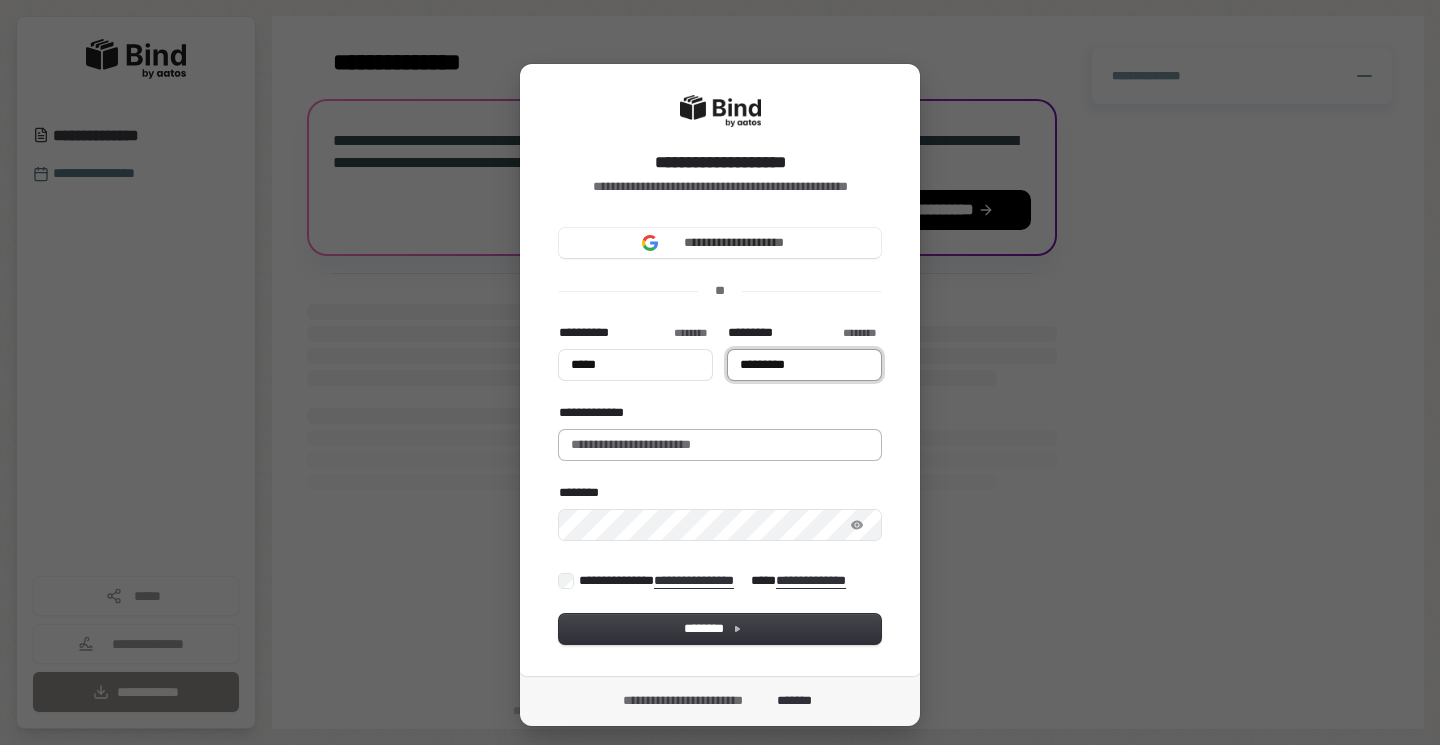 type on "*********" 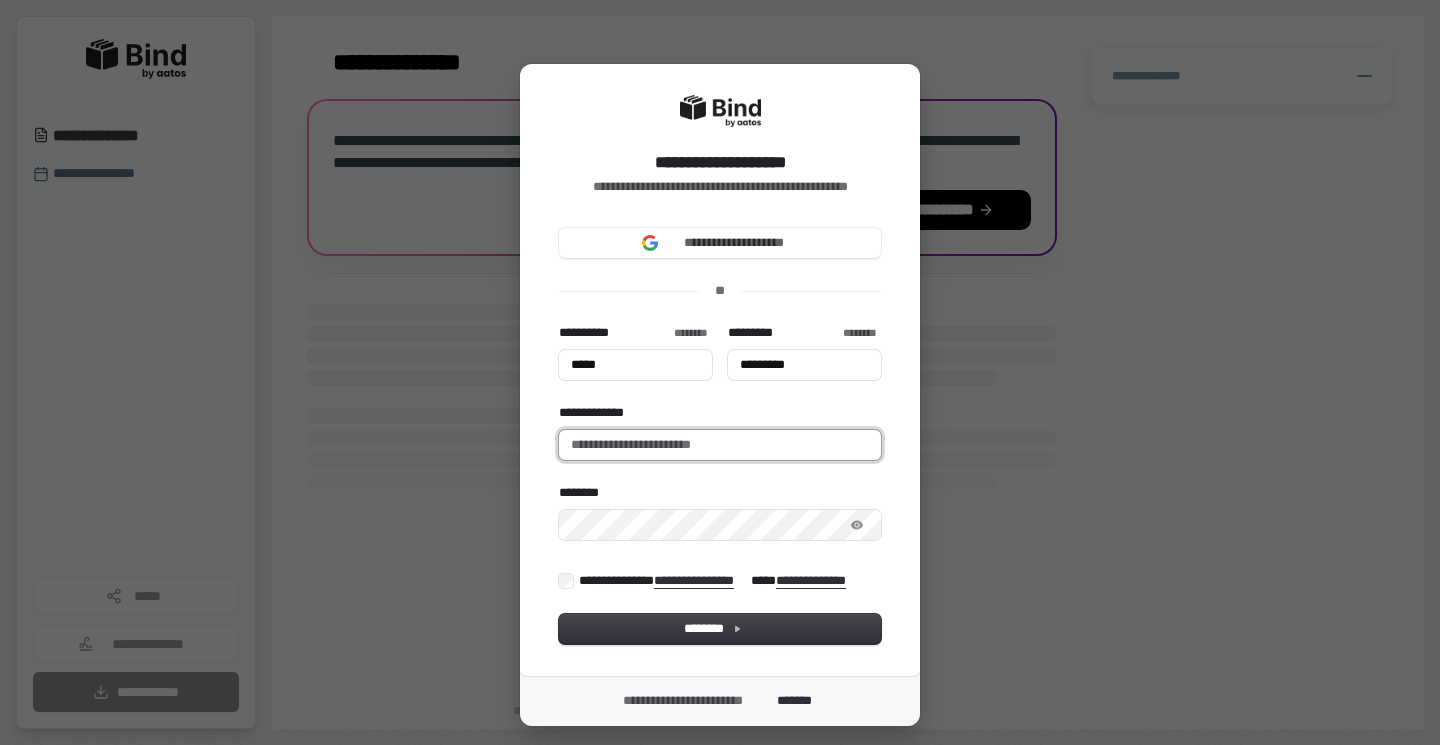 type on "*****" 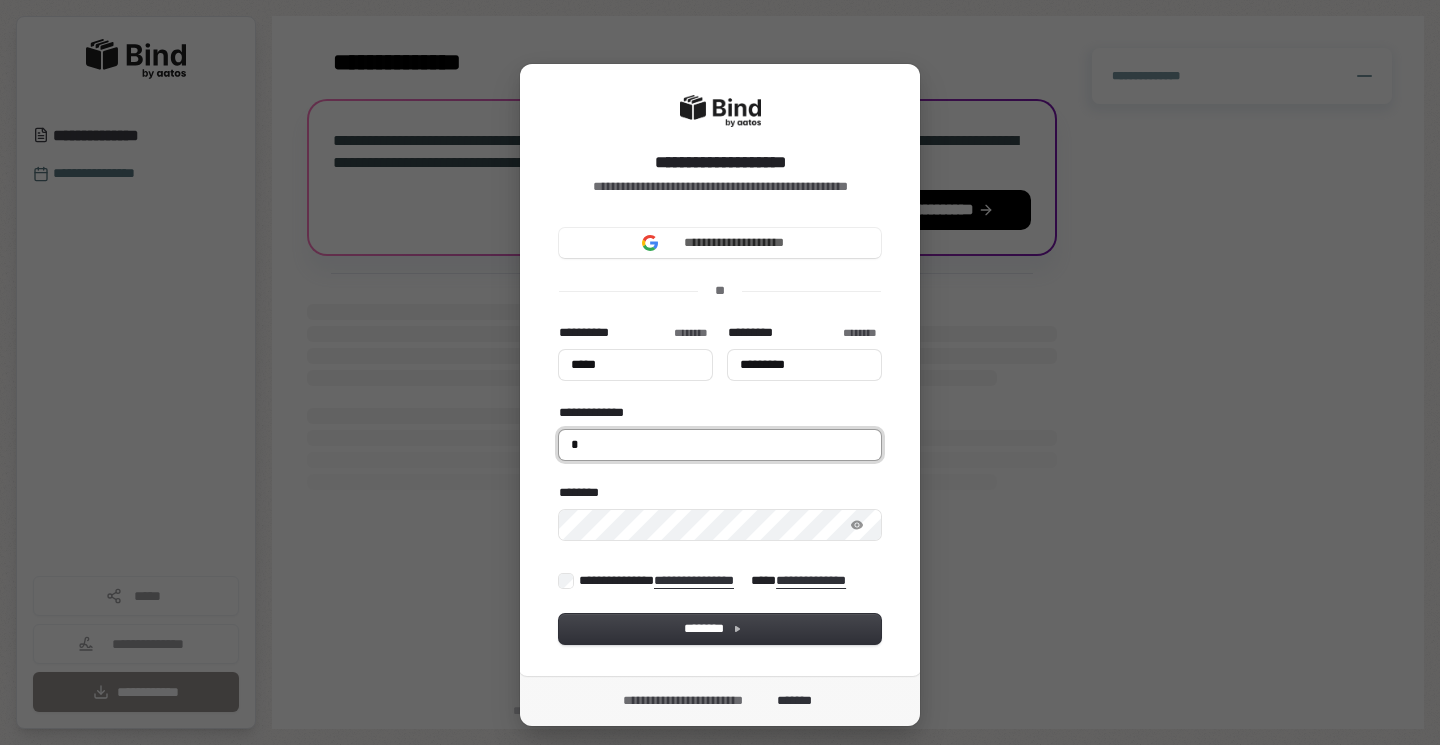 type on "*****" 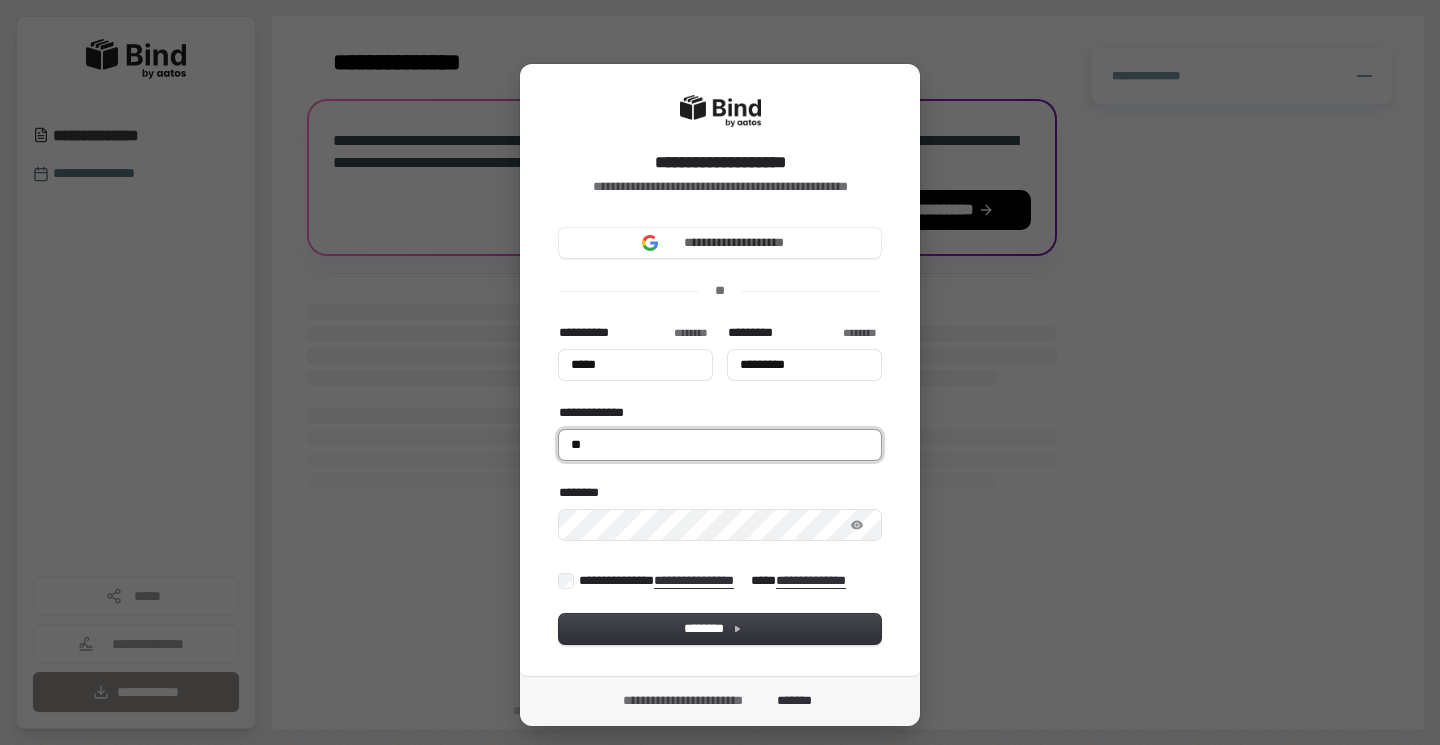 type on "*****" 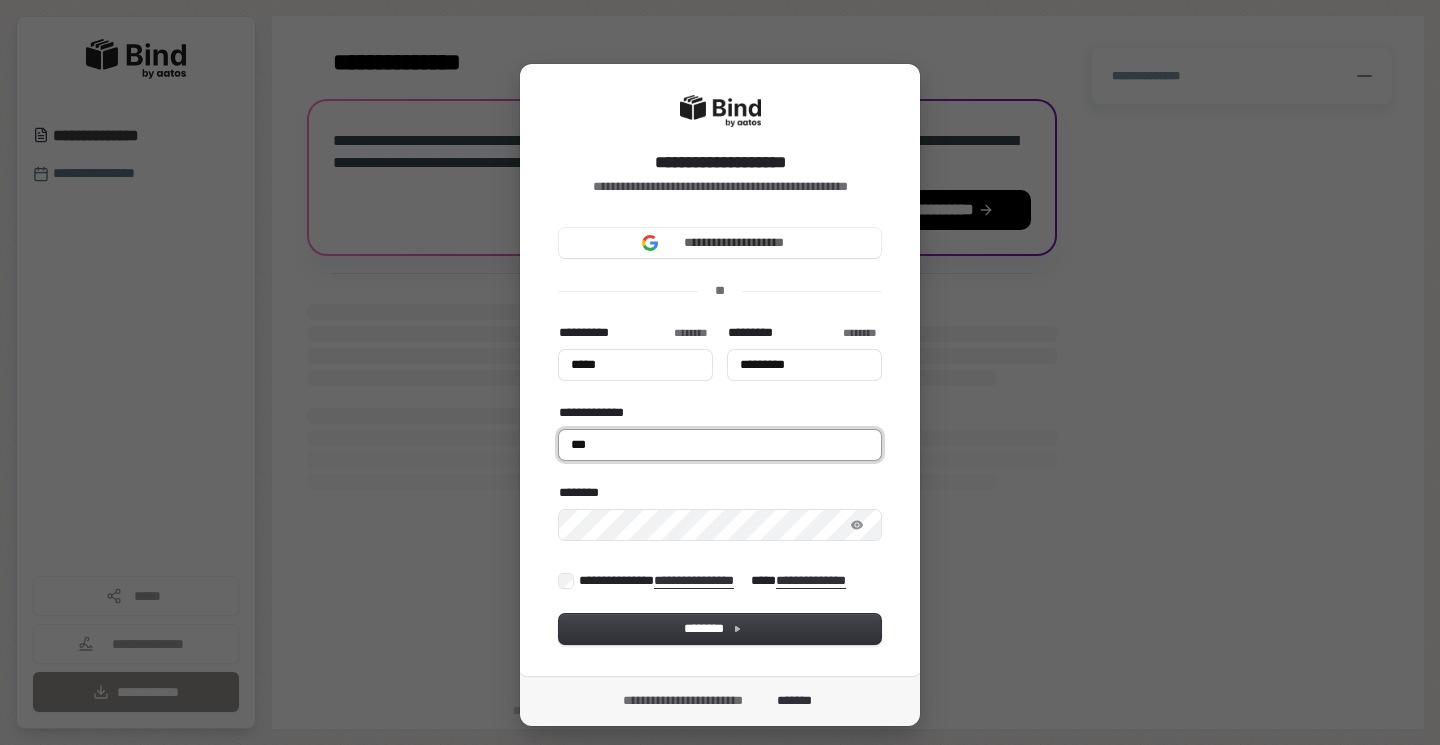 type on "*****" 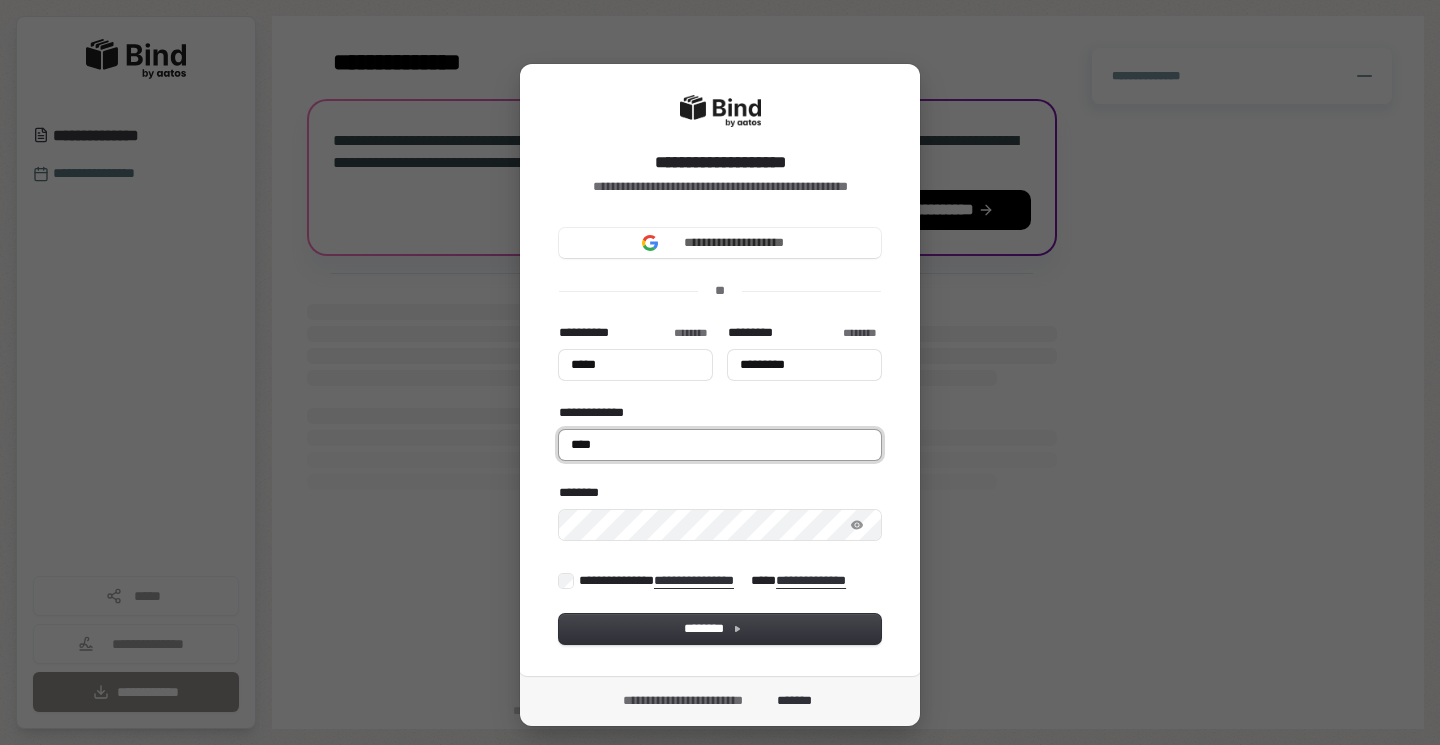 type on "*****" 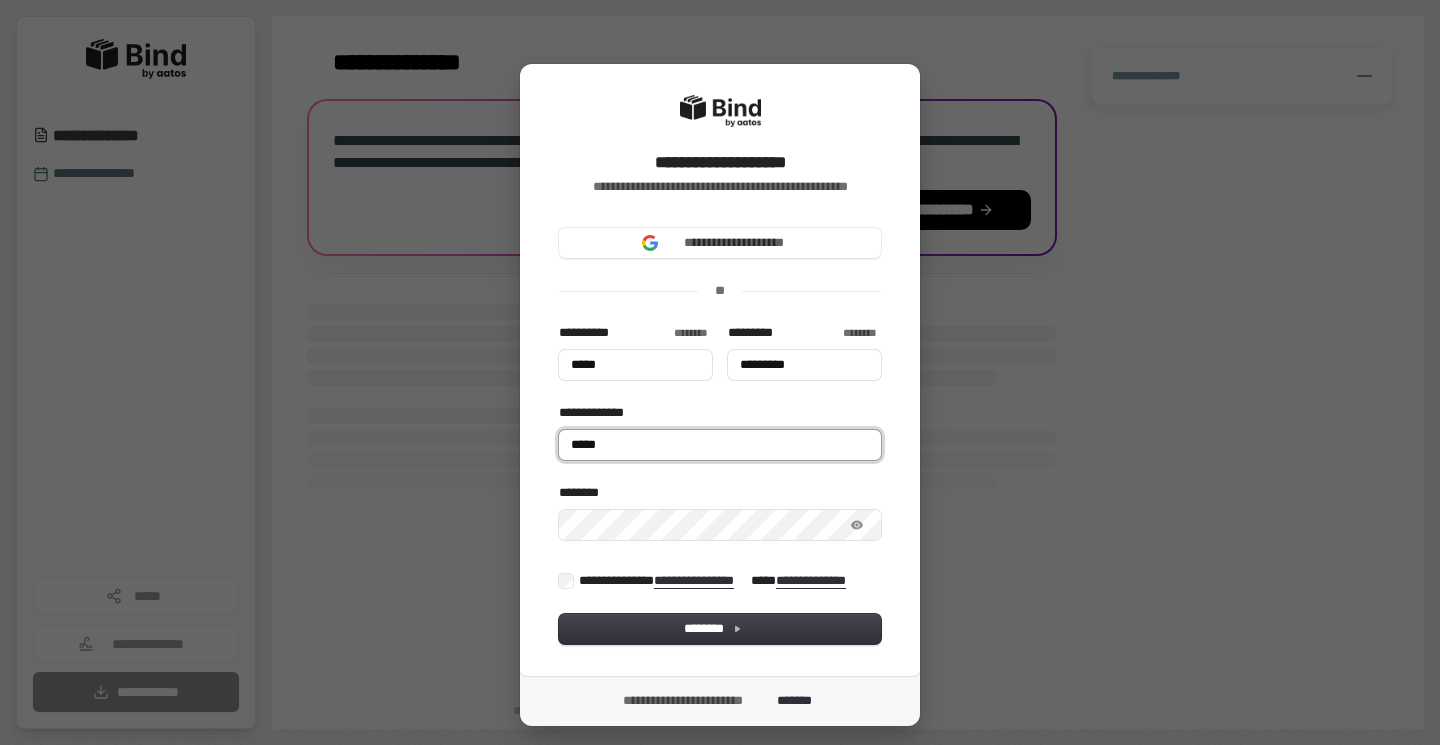 type on "*****" 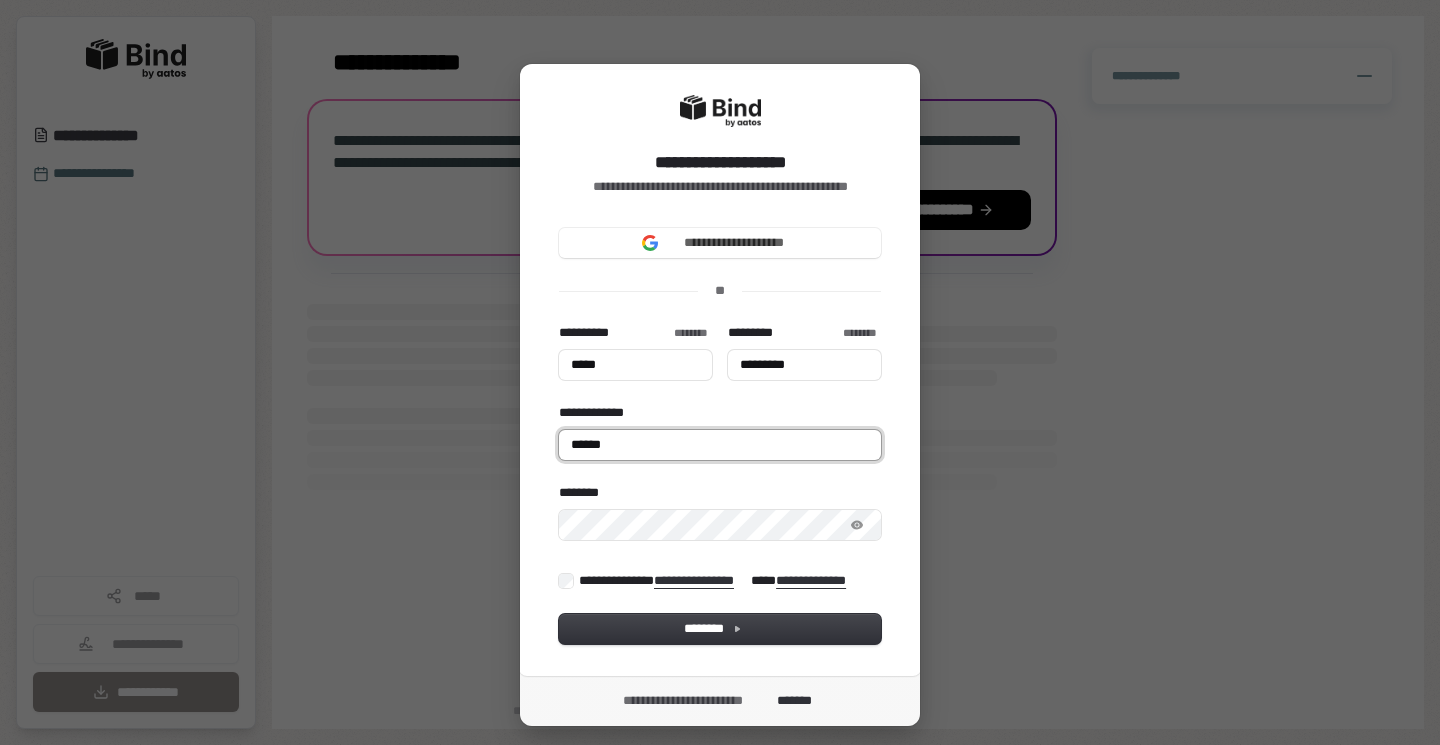 type on "*****" 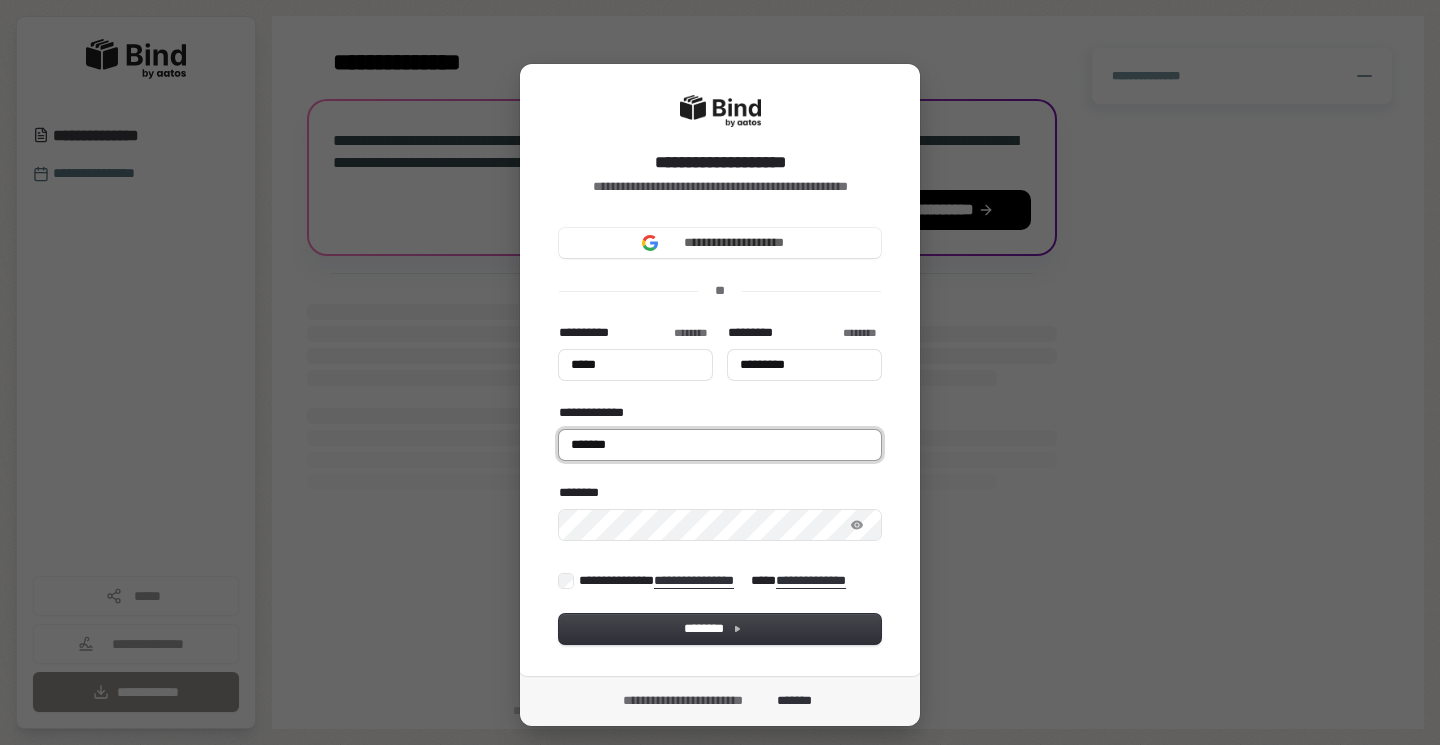 type on "*****" 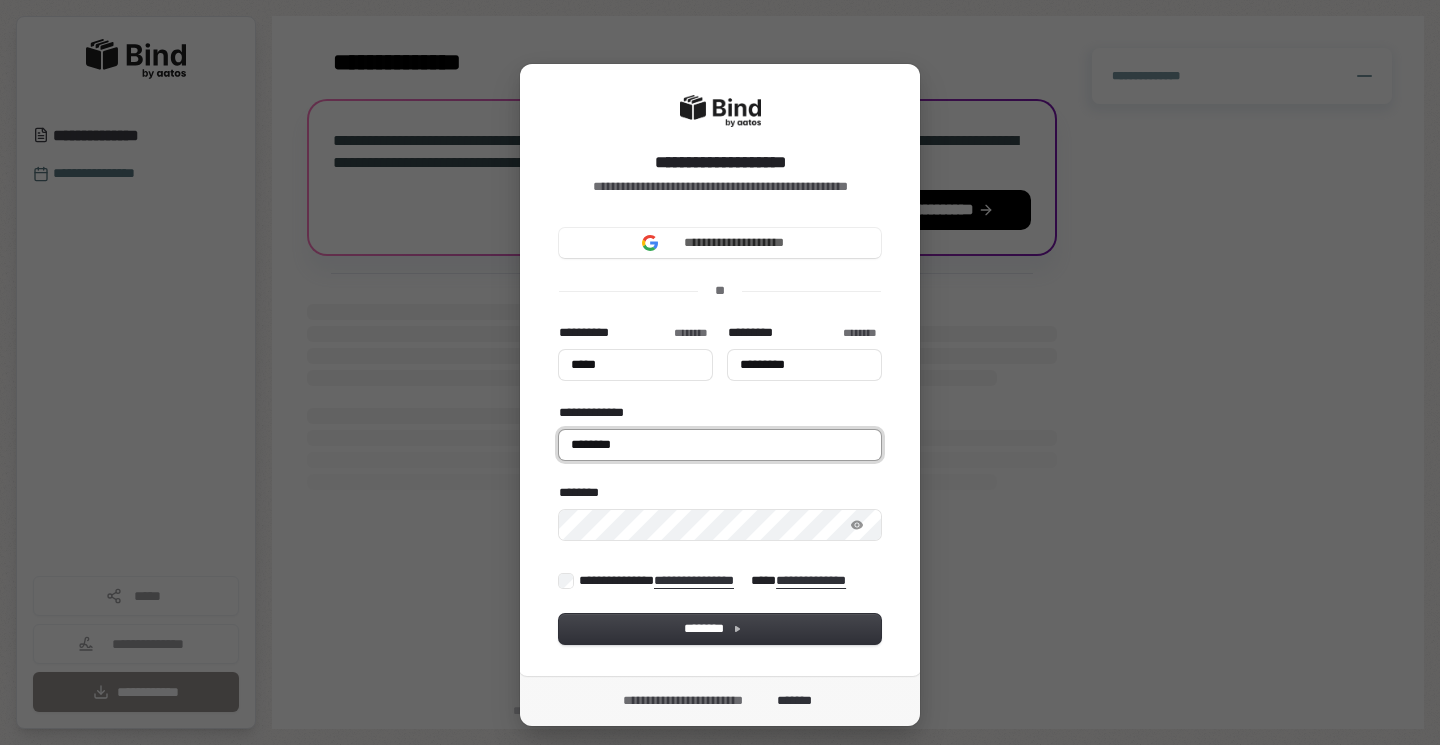 type on "*****" 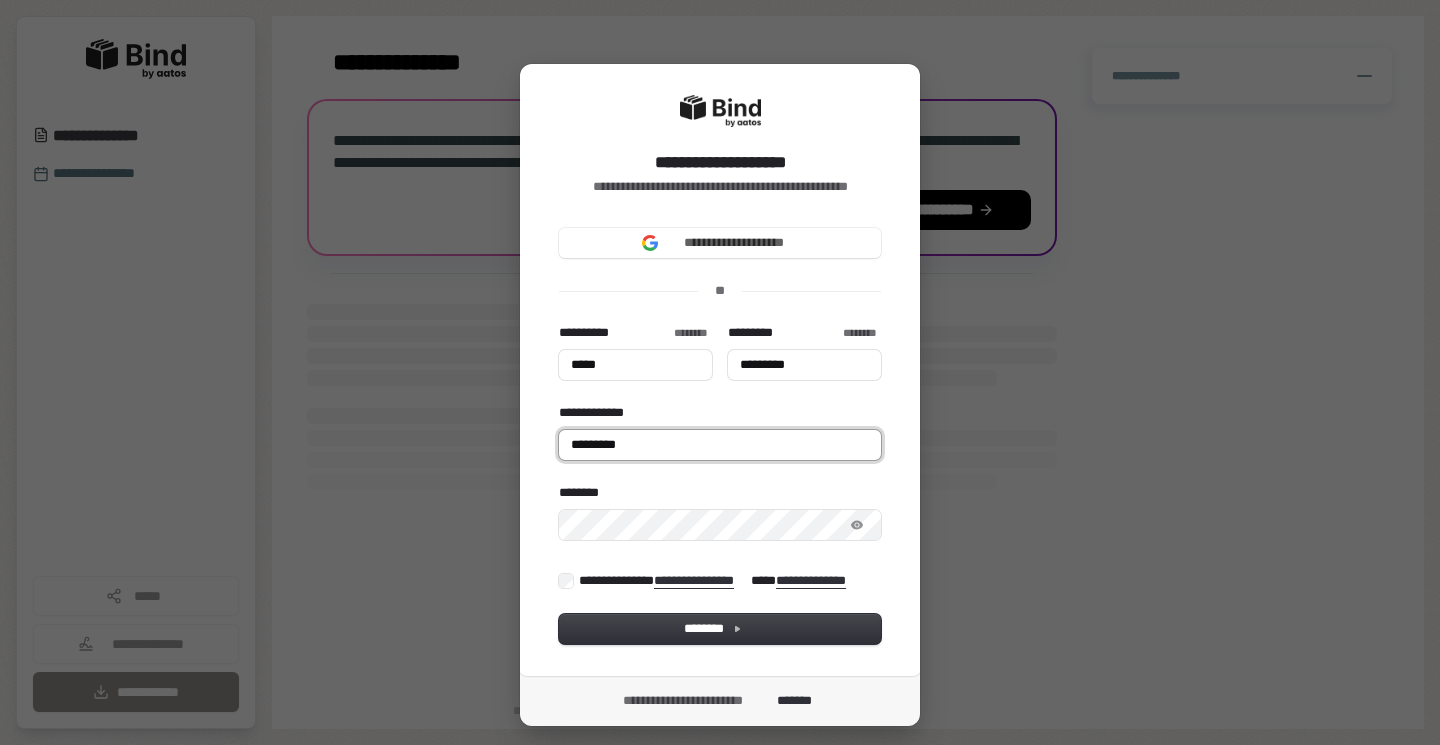 type on "*****" 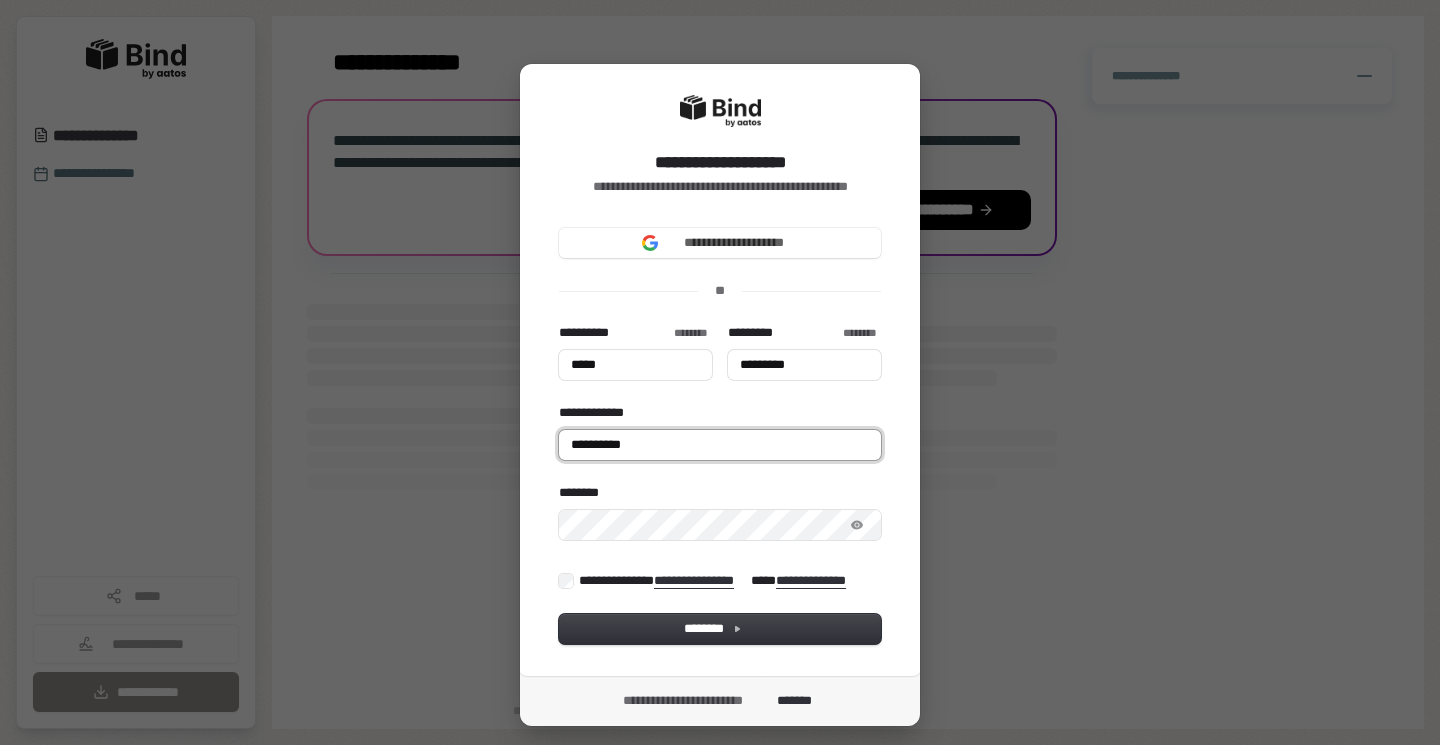 type on "*****" 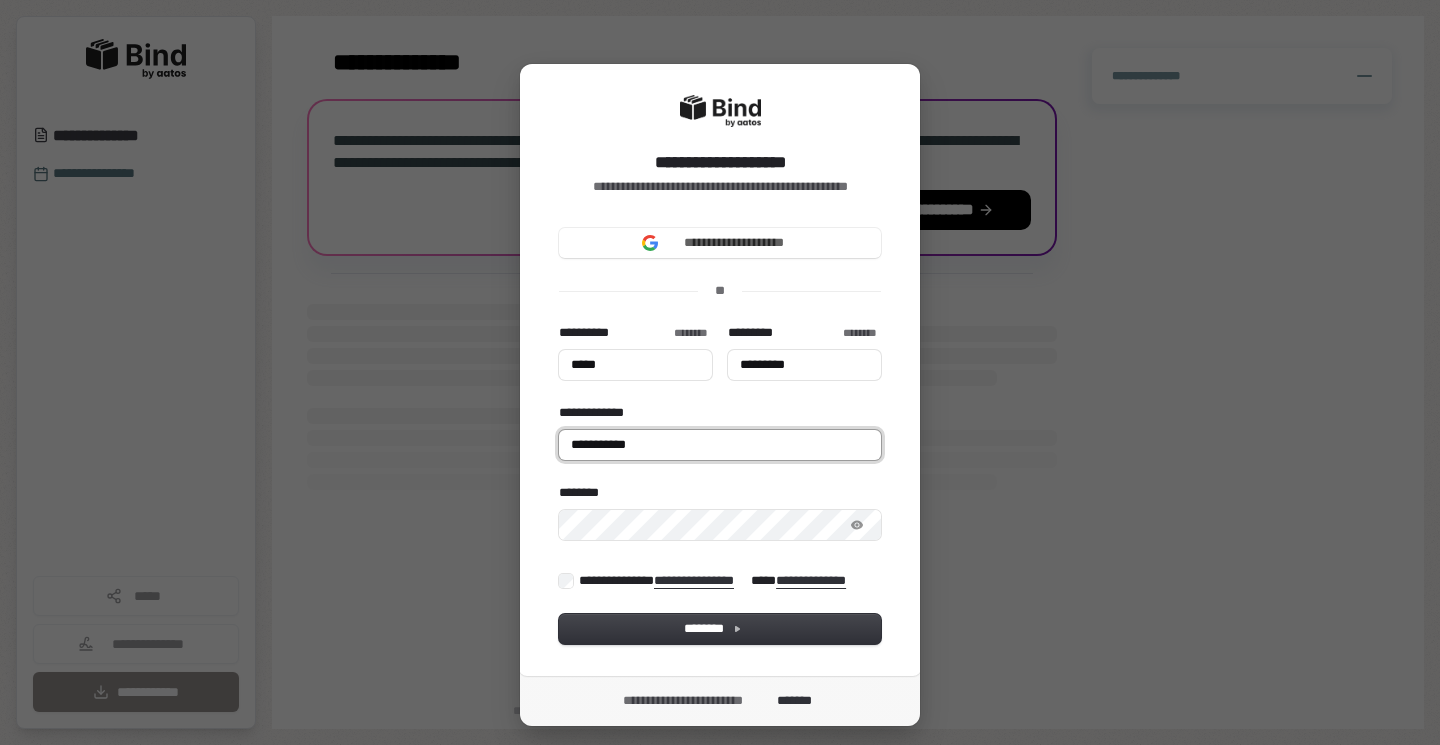 type on "*****" 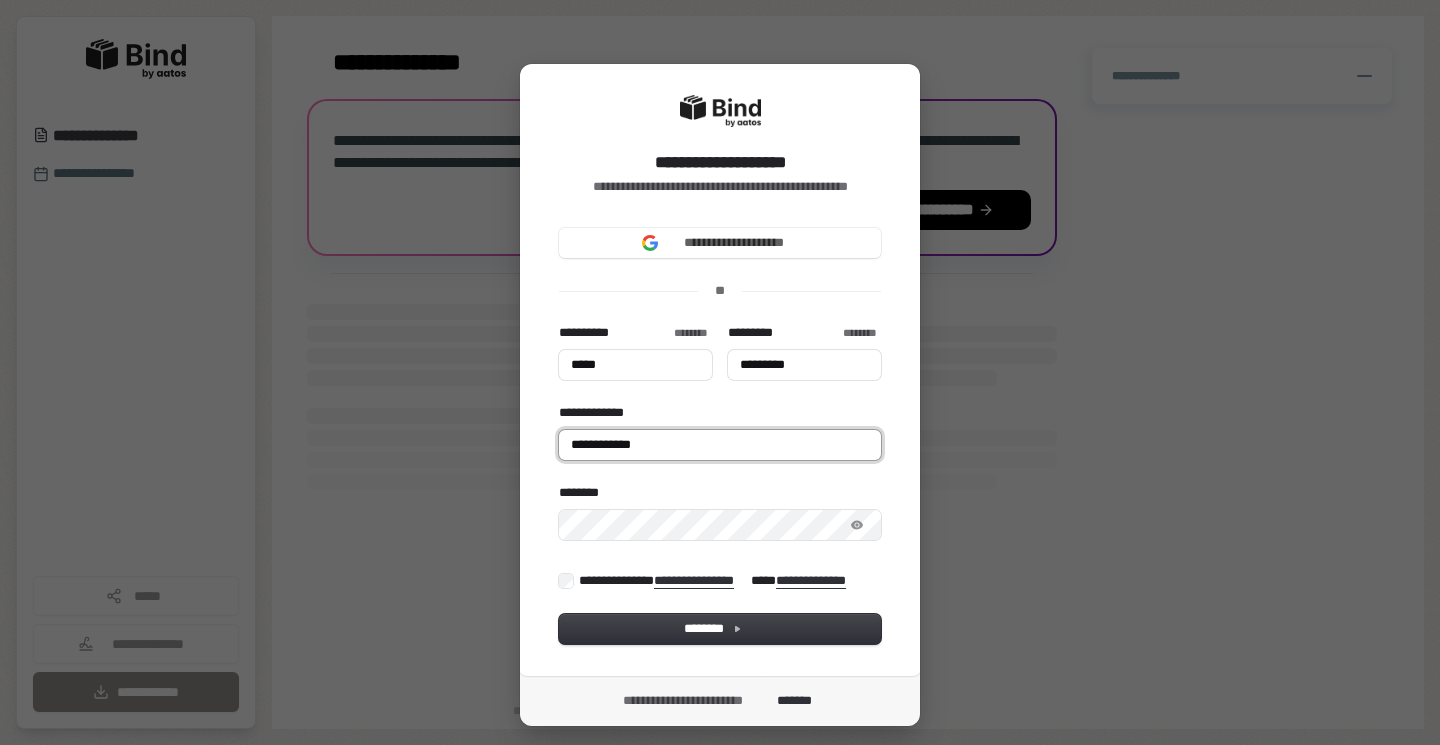 type on "*****" 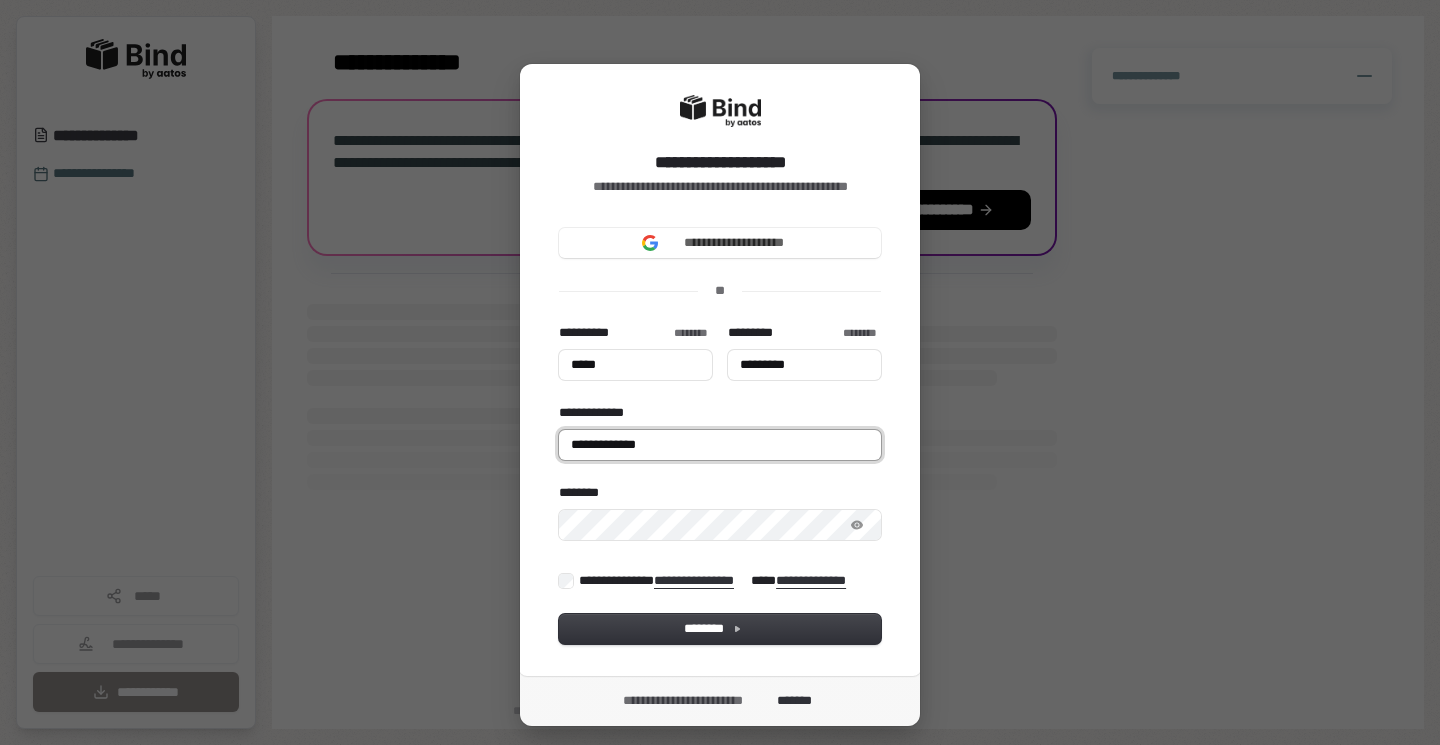 type on "*****" 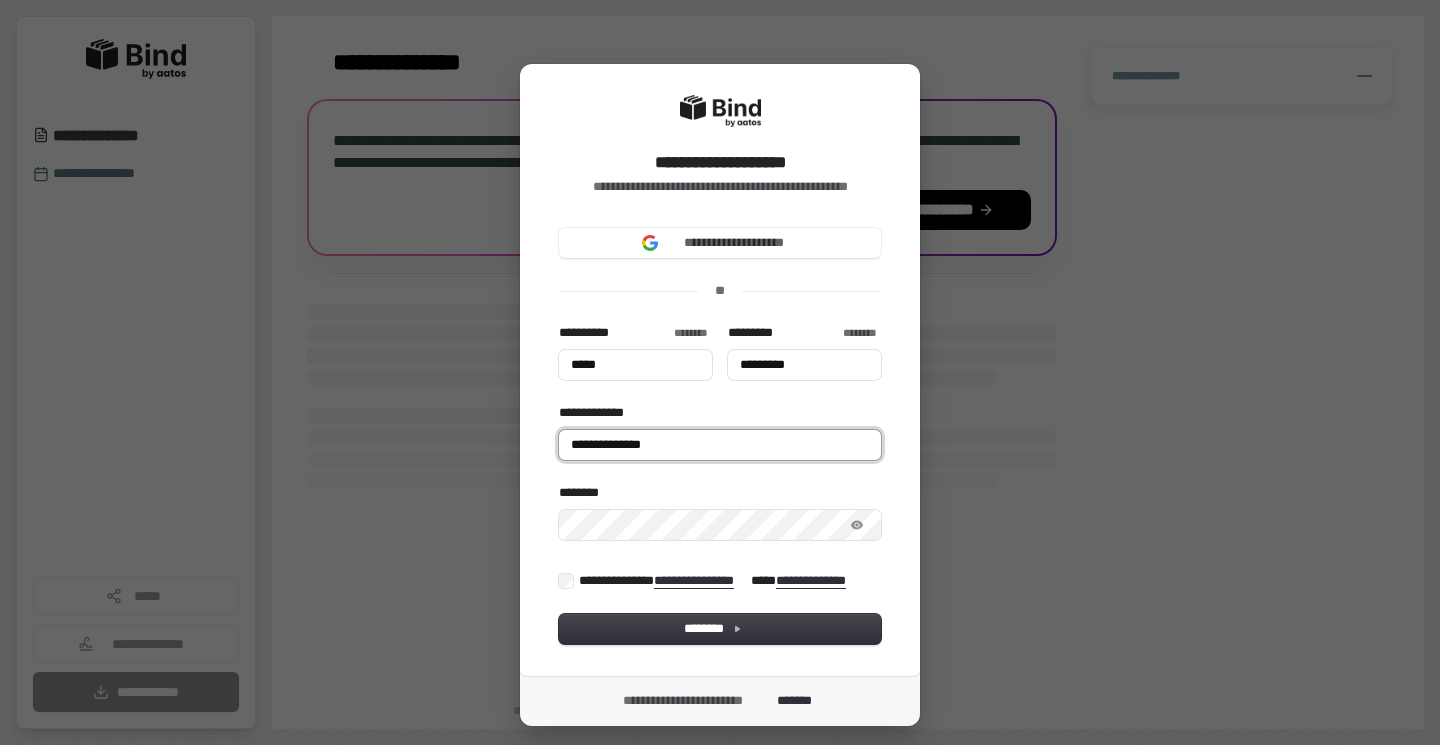 type on "*****" 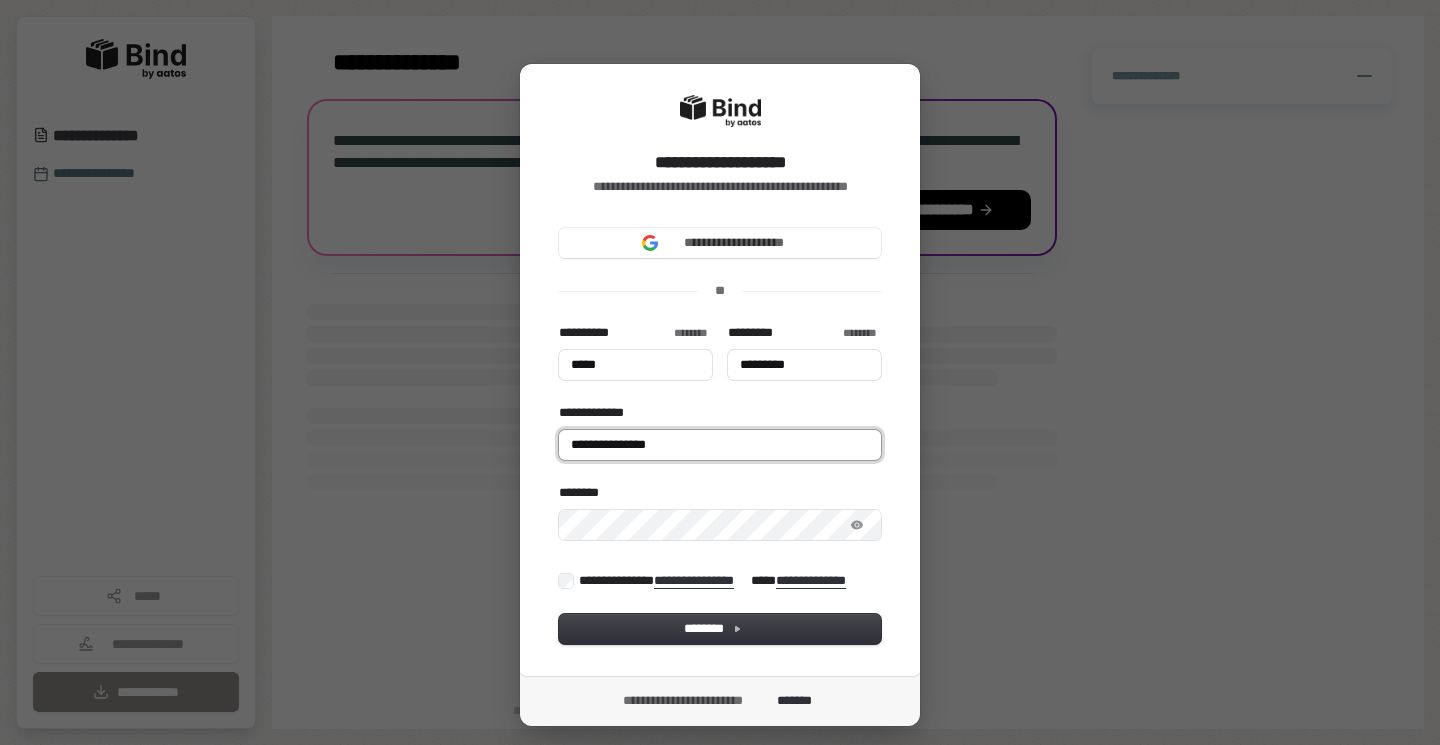 type on "*****" 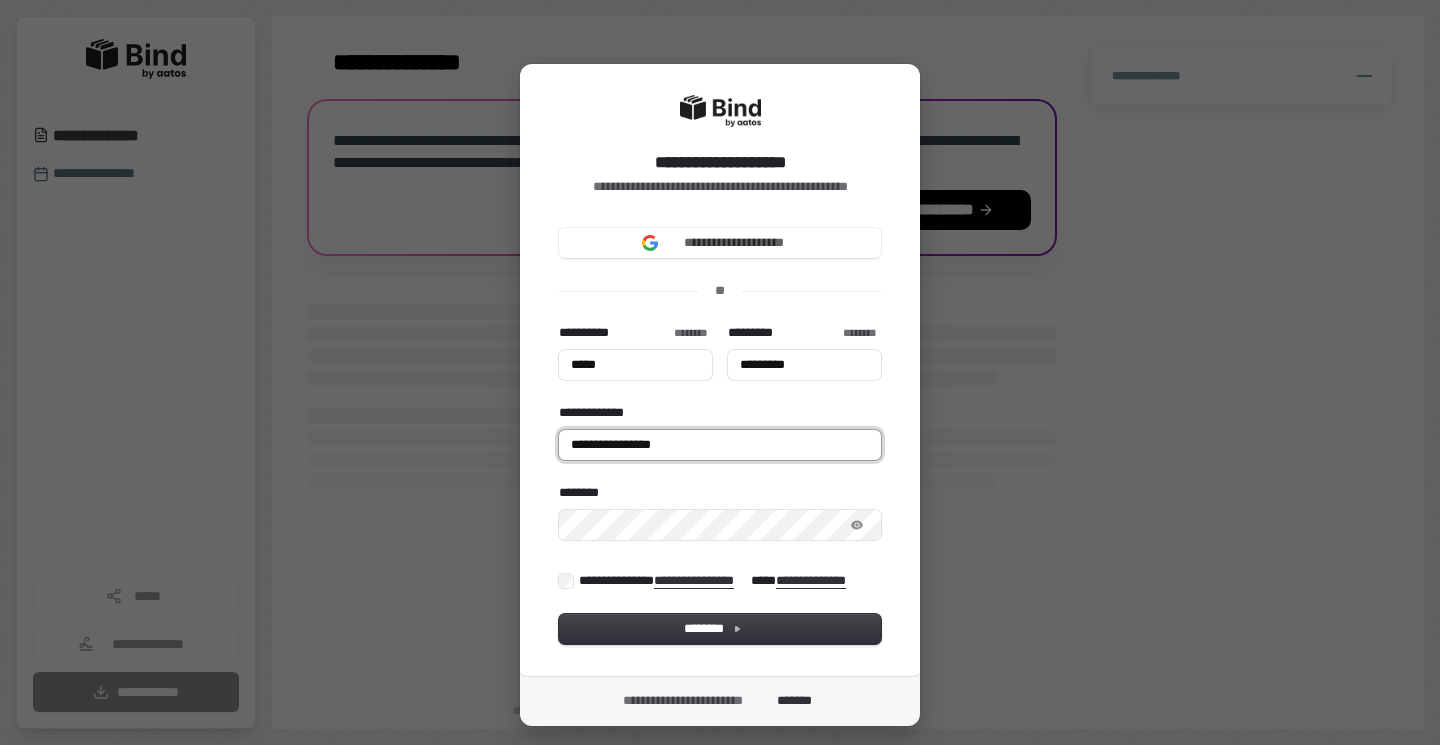 type on "*****" 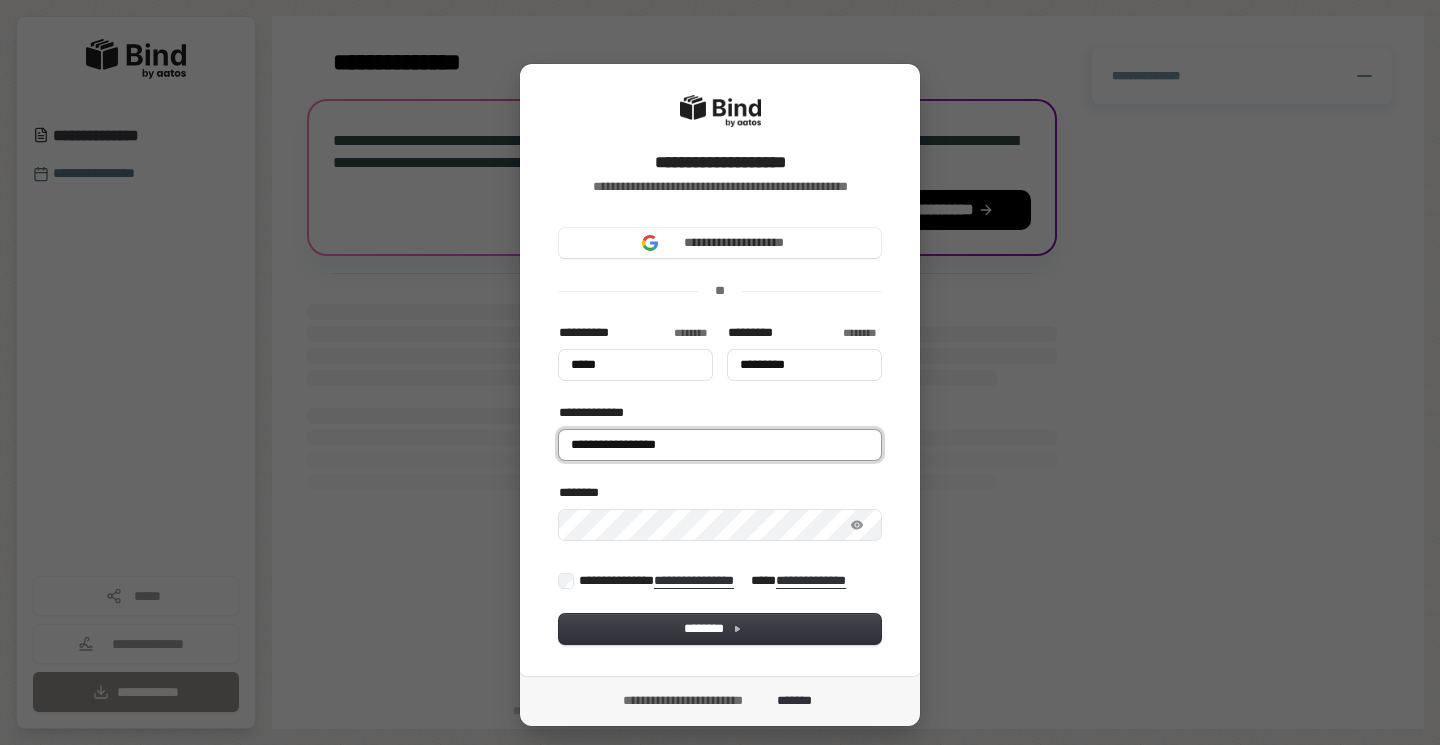 type on "*****" 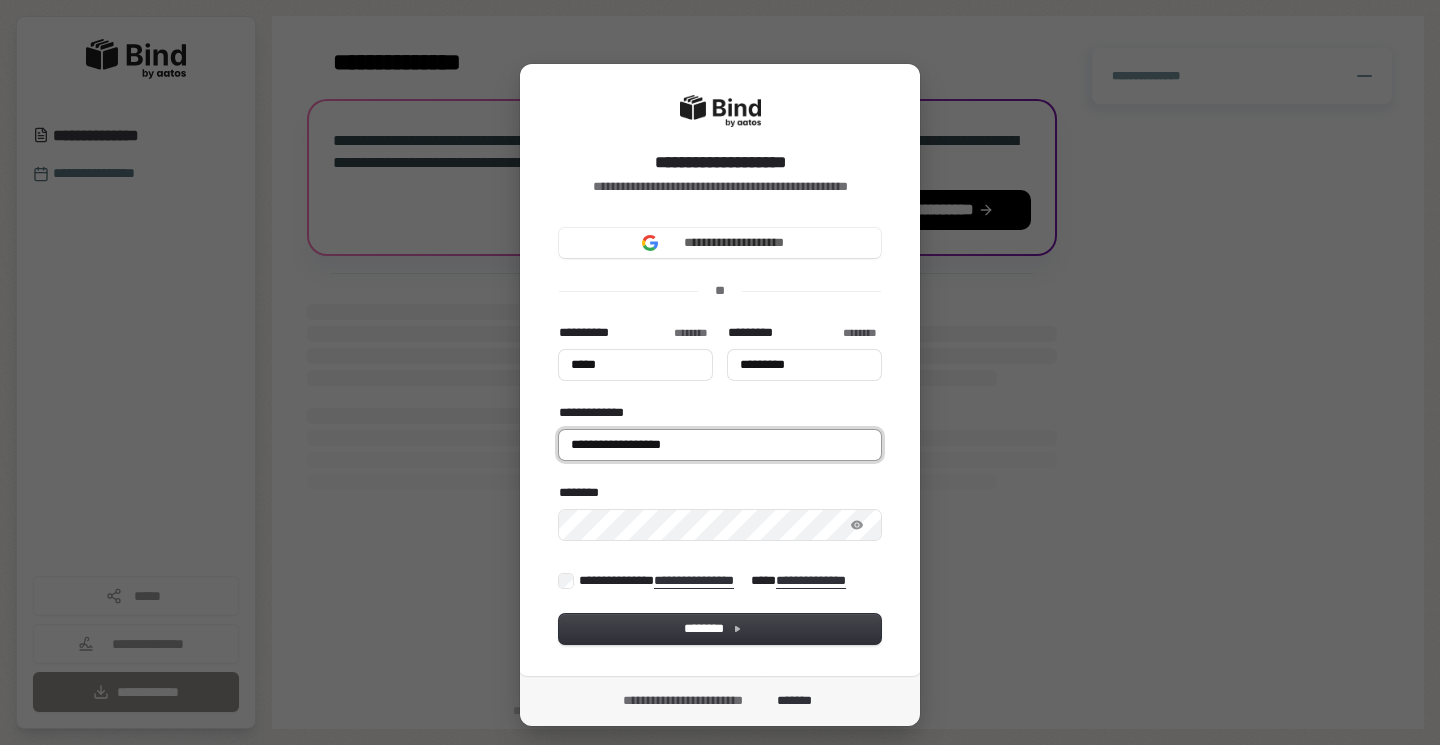 type on "*****" 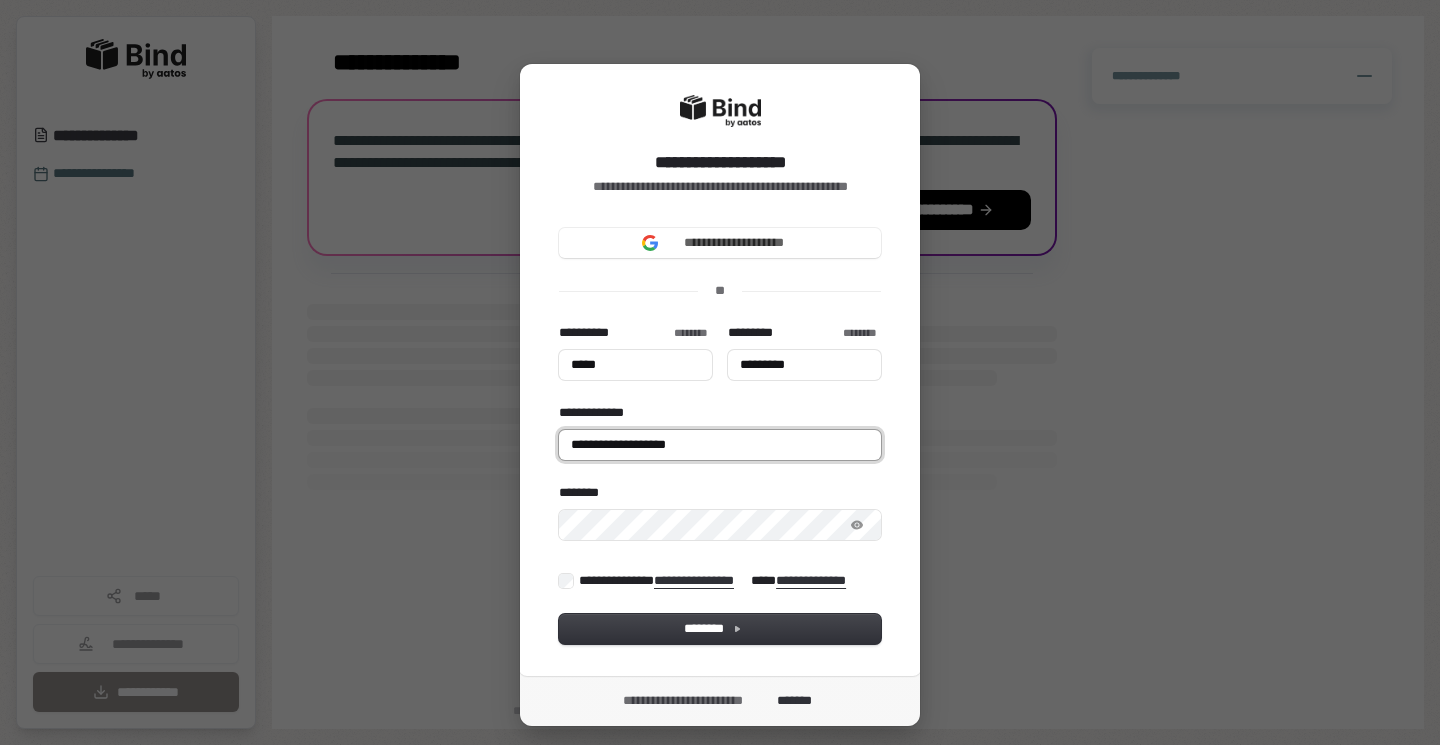 type on "*****" 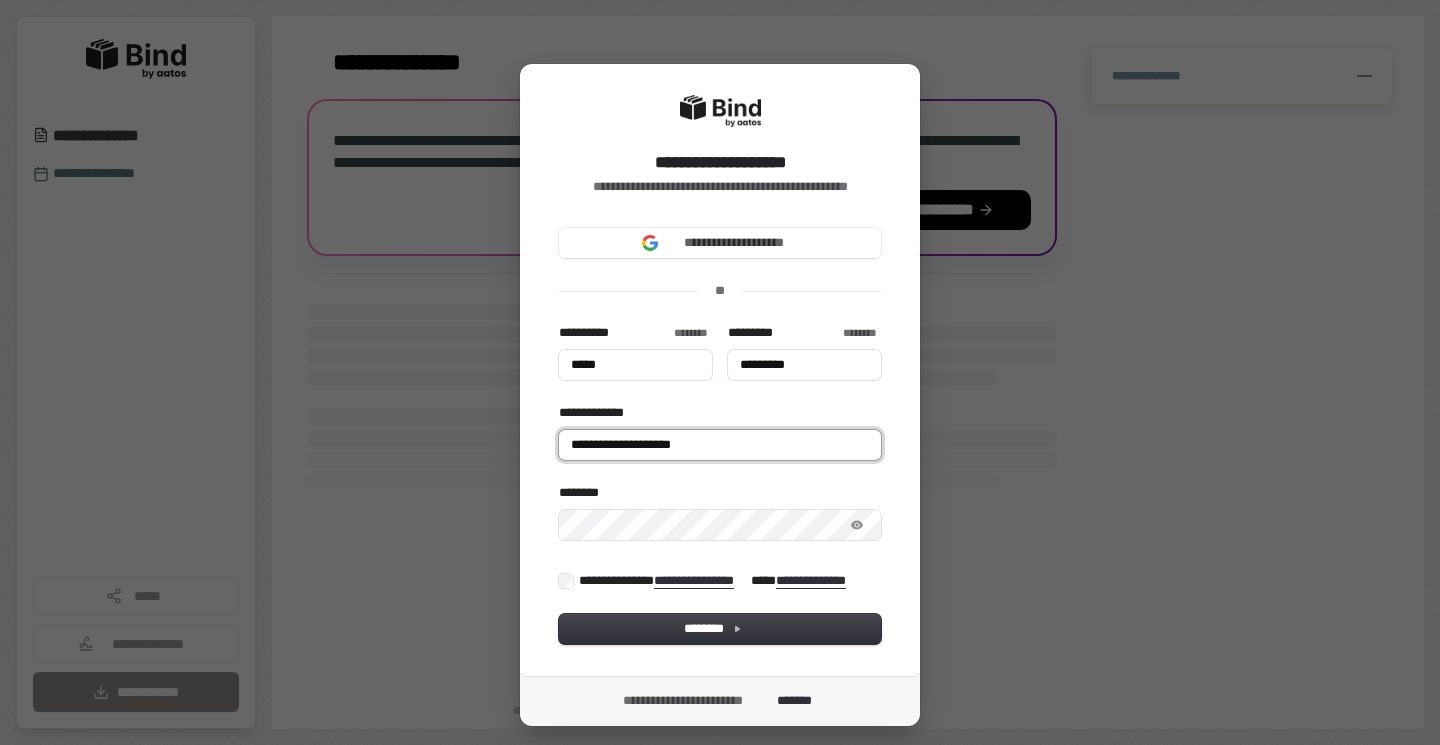 type on "*****" 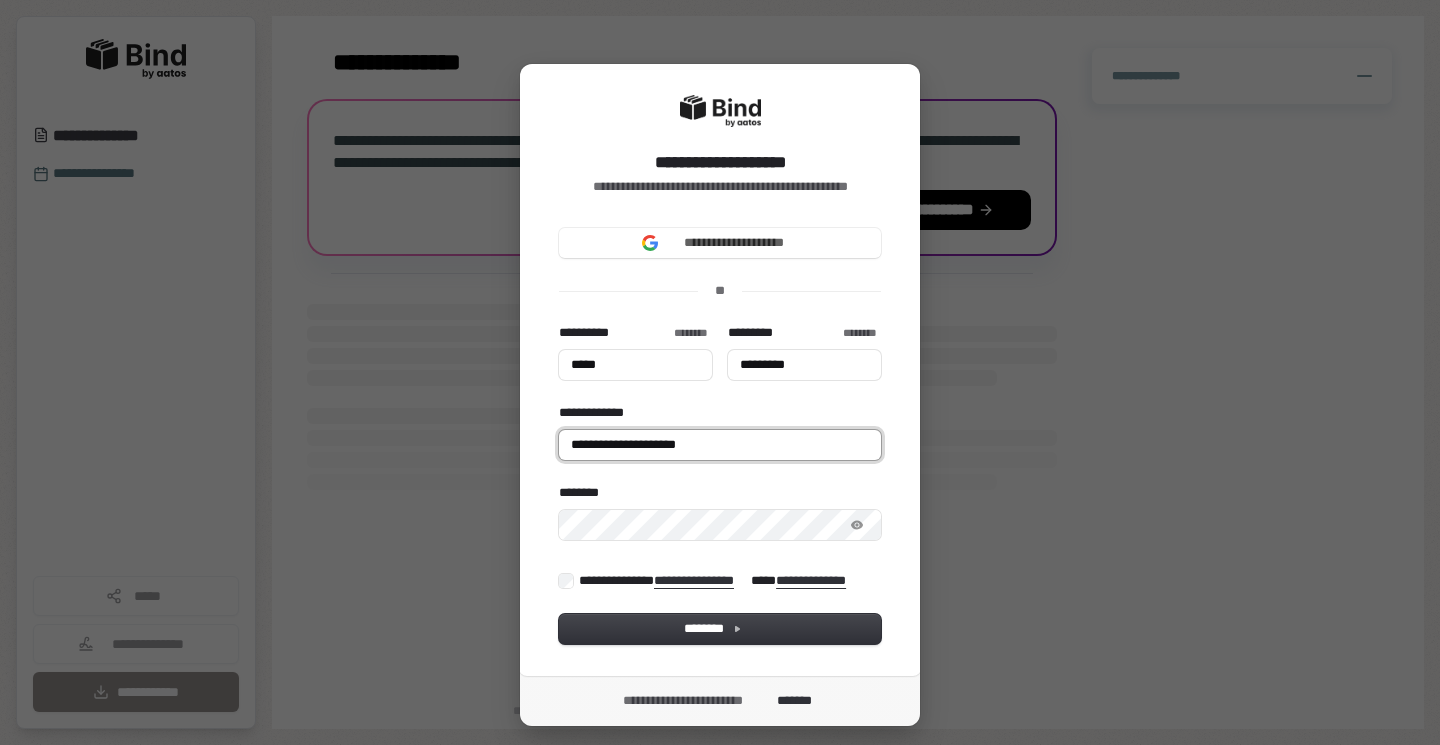 type on "*****" 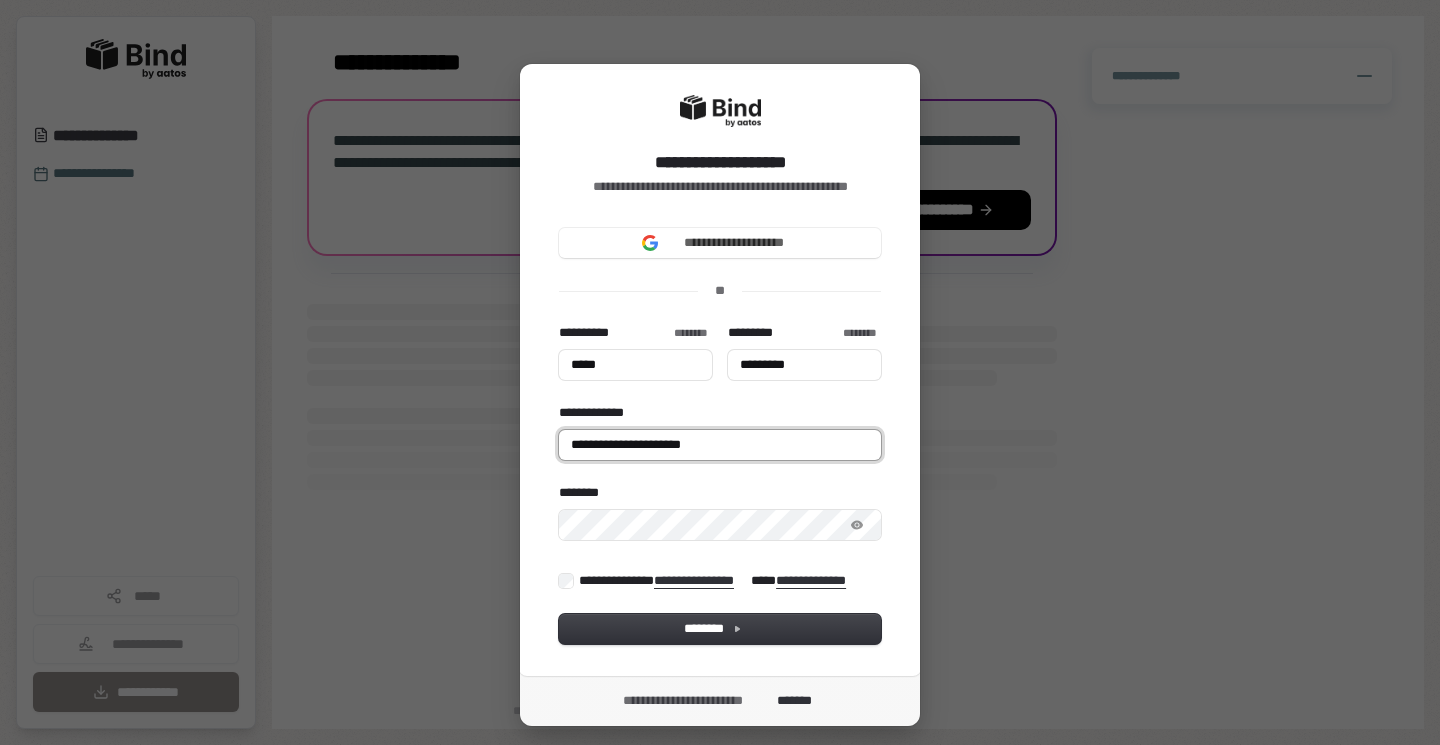 type on "**********" 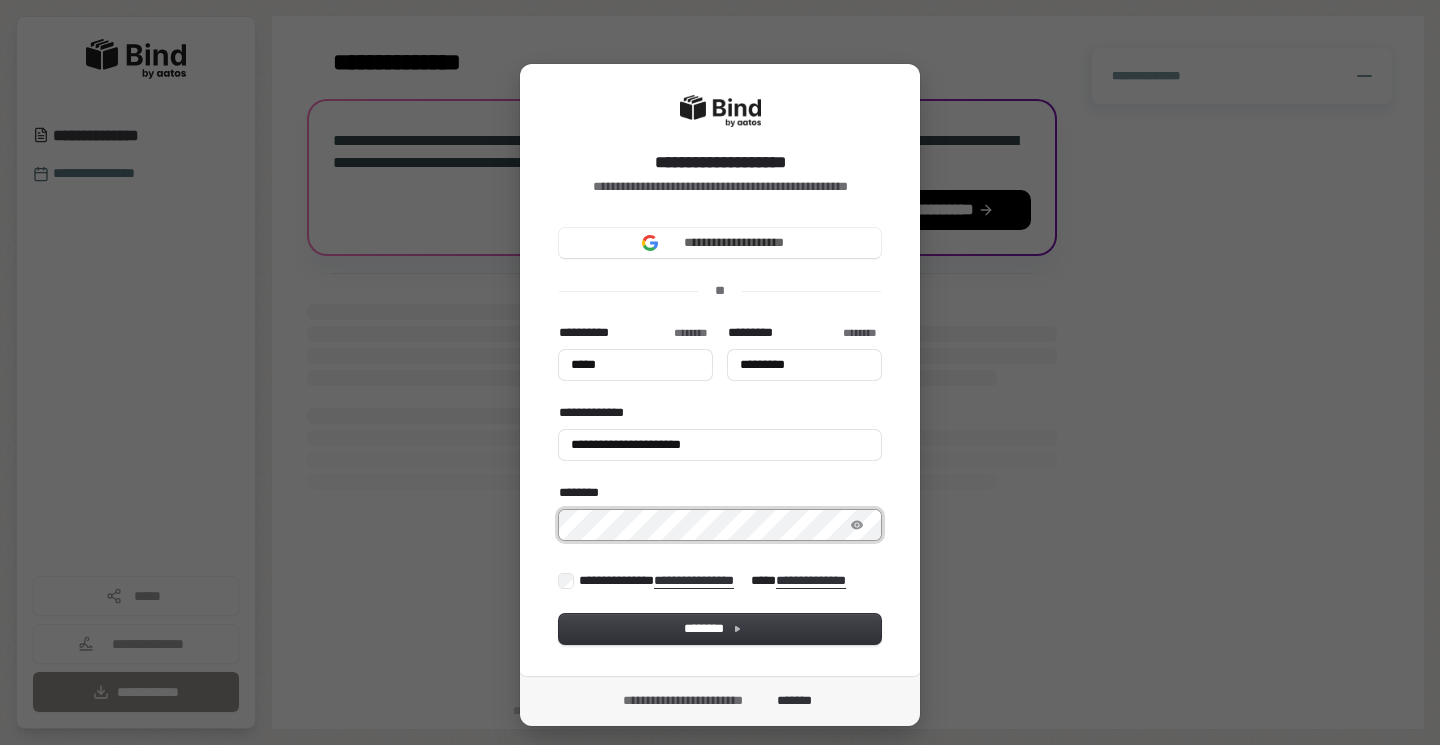 type on "*****" 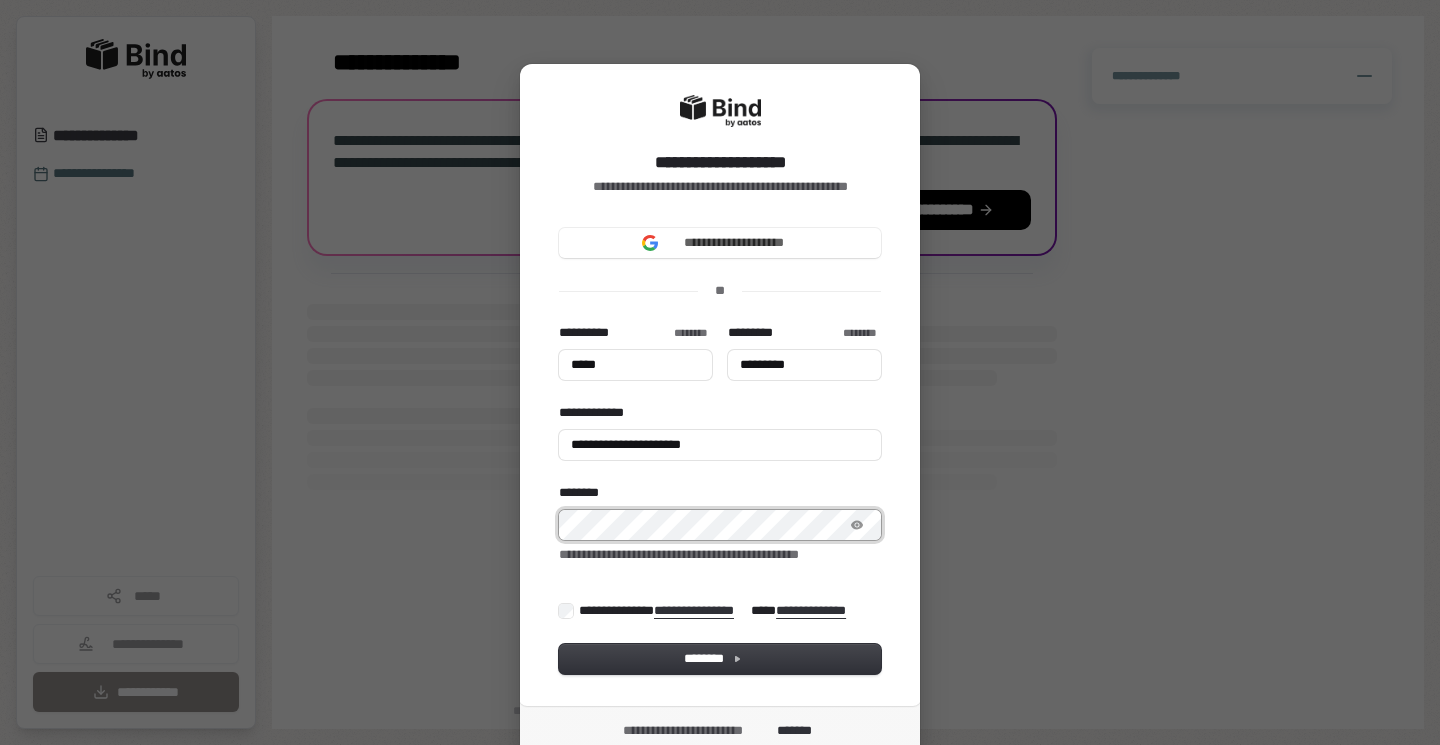 type on "*****" 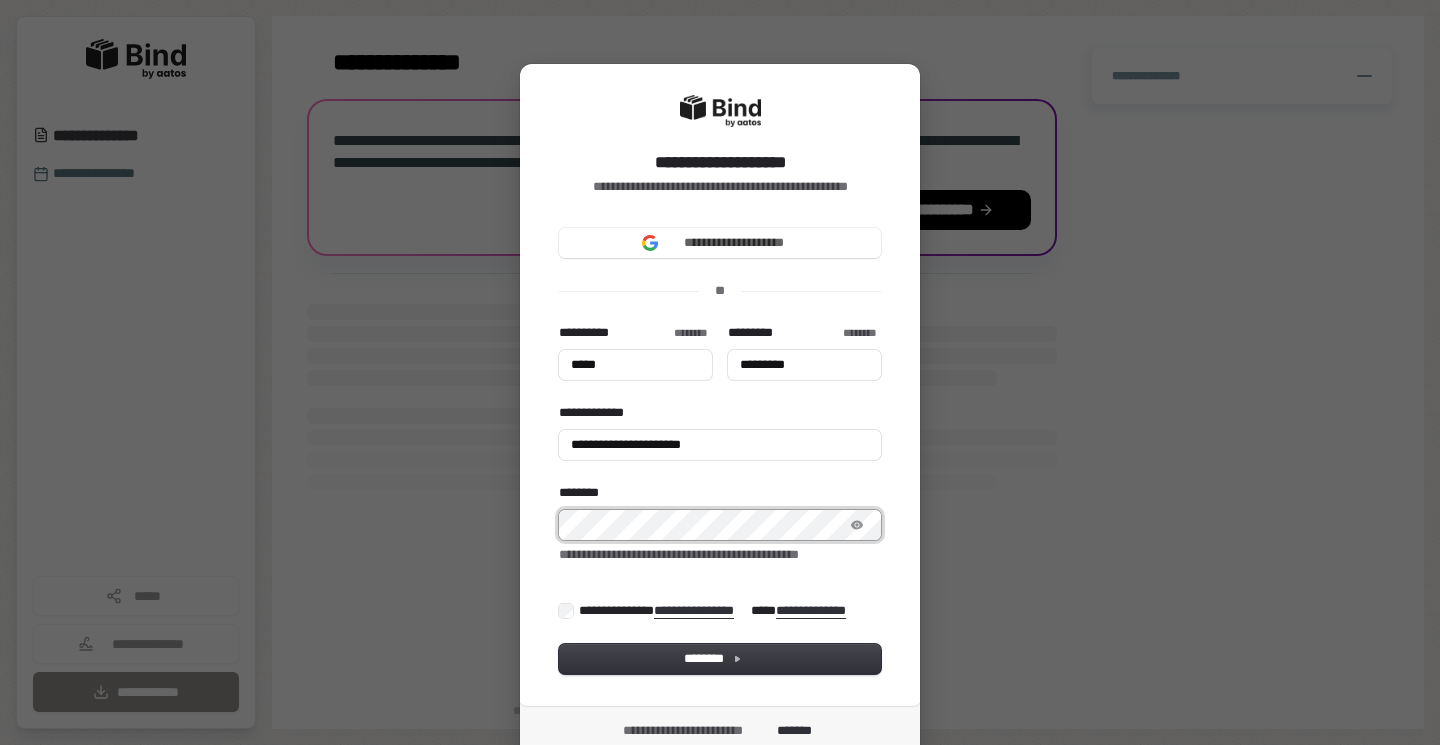 type on "*********" 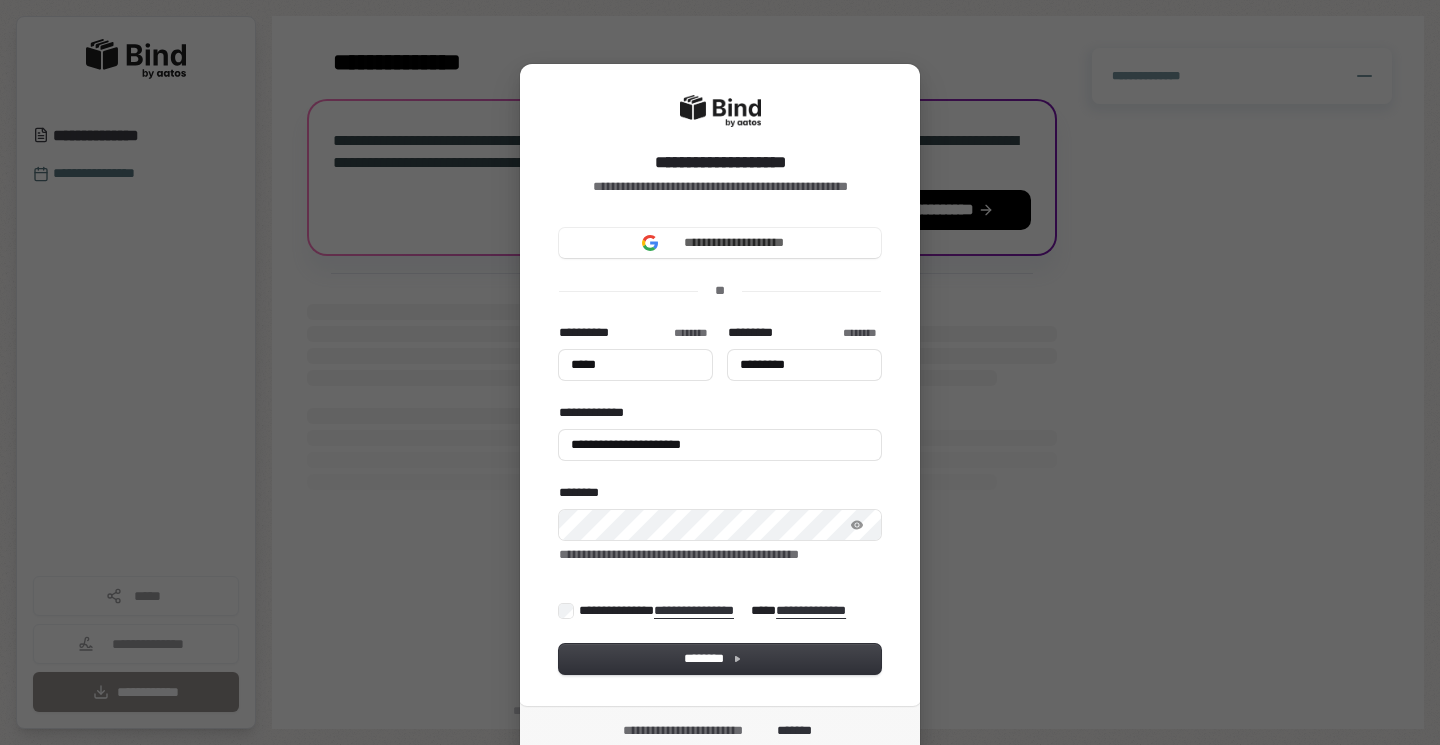 type on "*****" 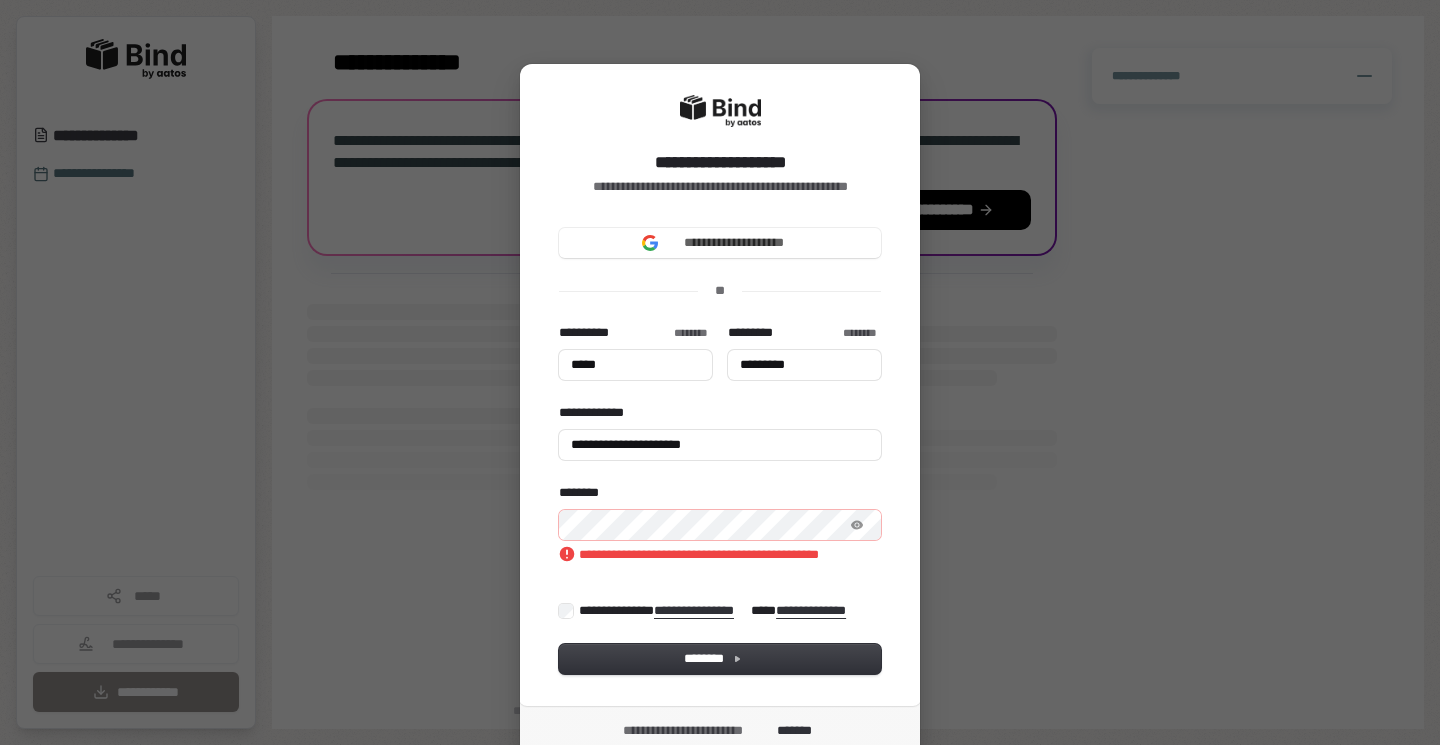 type on "*****" 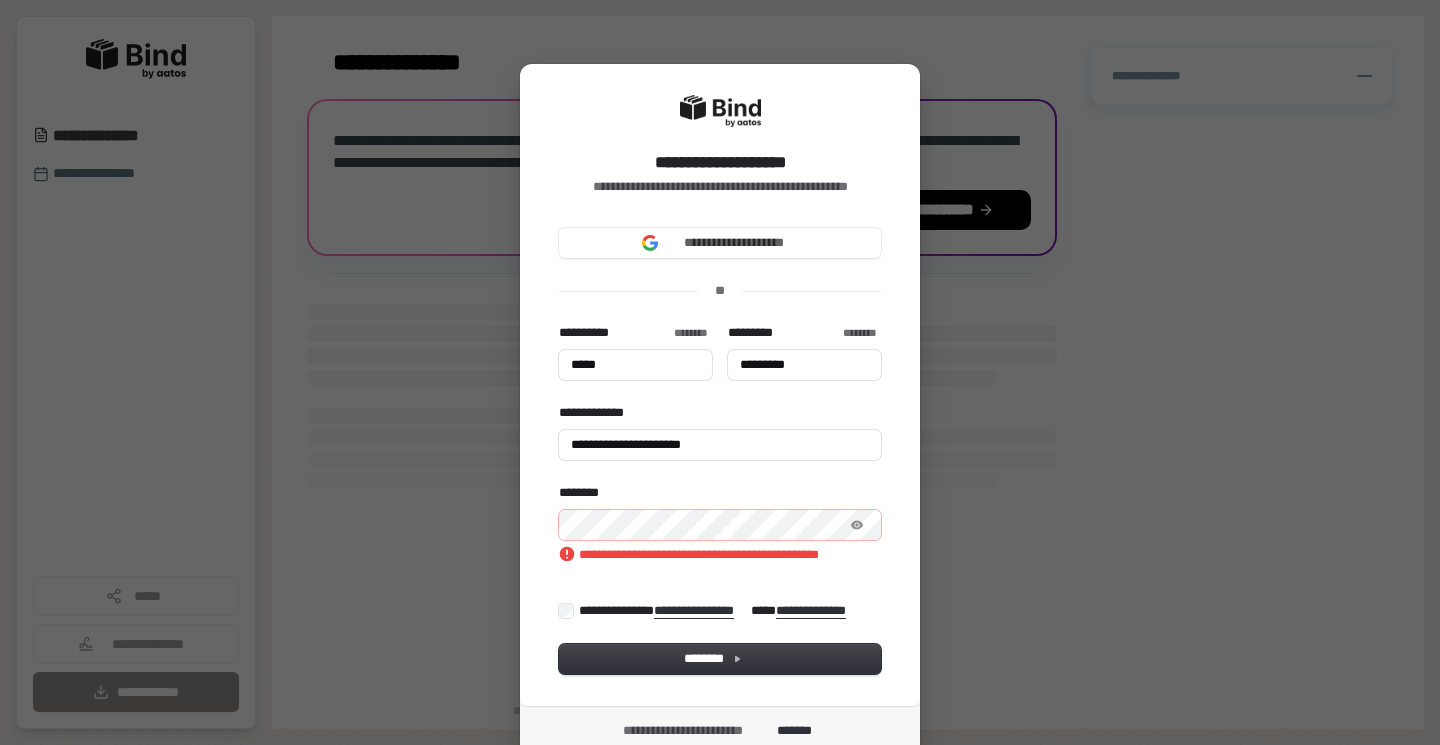 type on "*********" 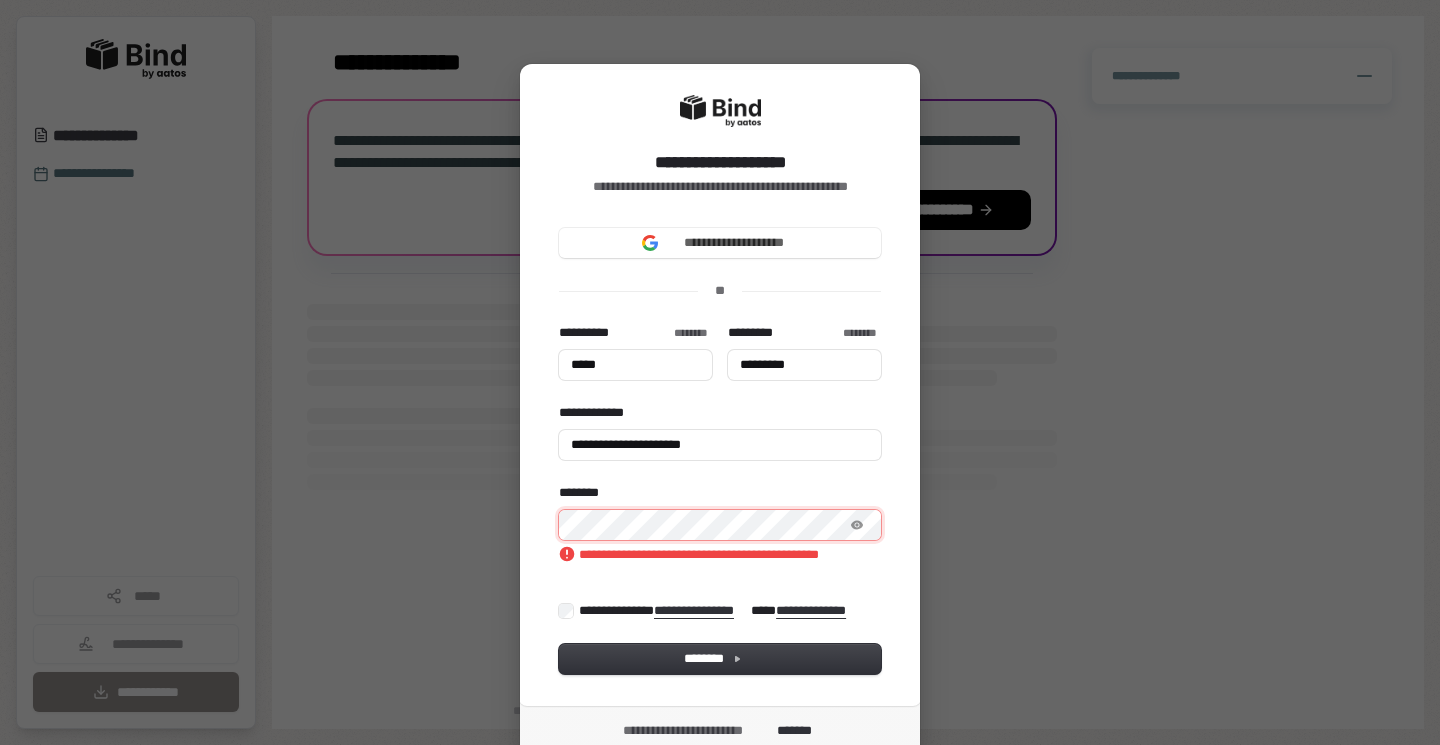 type on "*****" 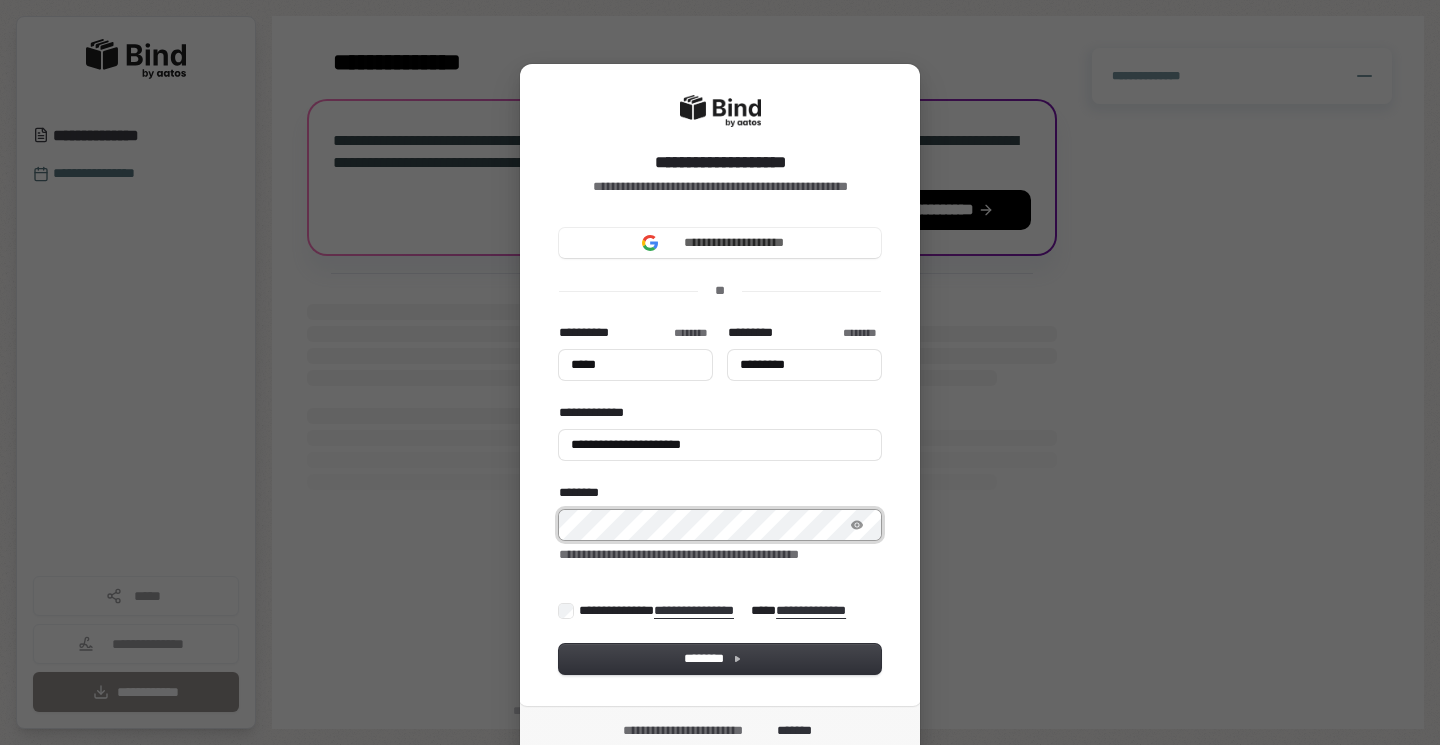 type on "*****" 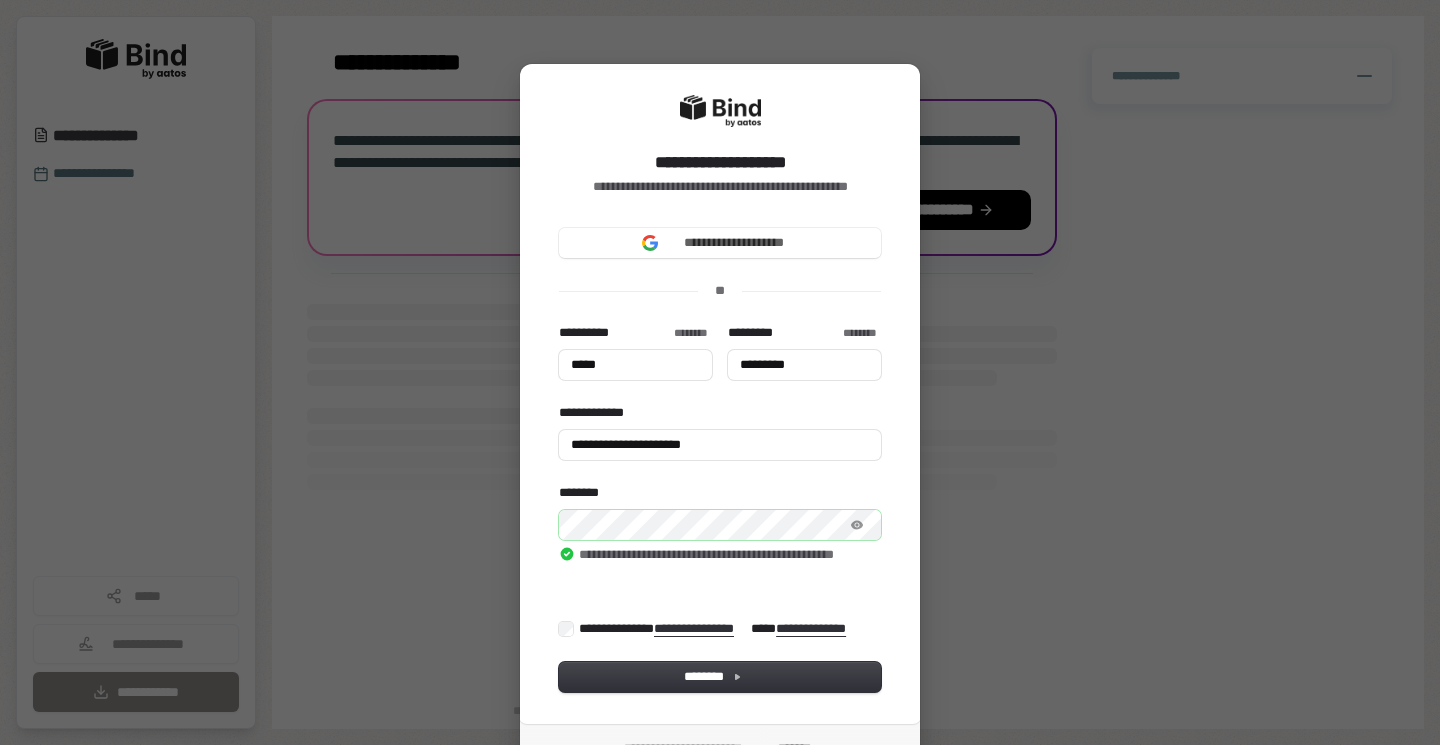 type on "*****" 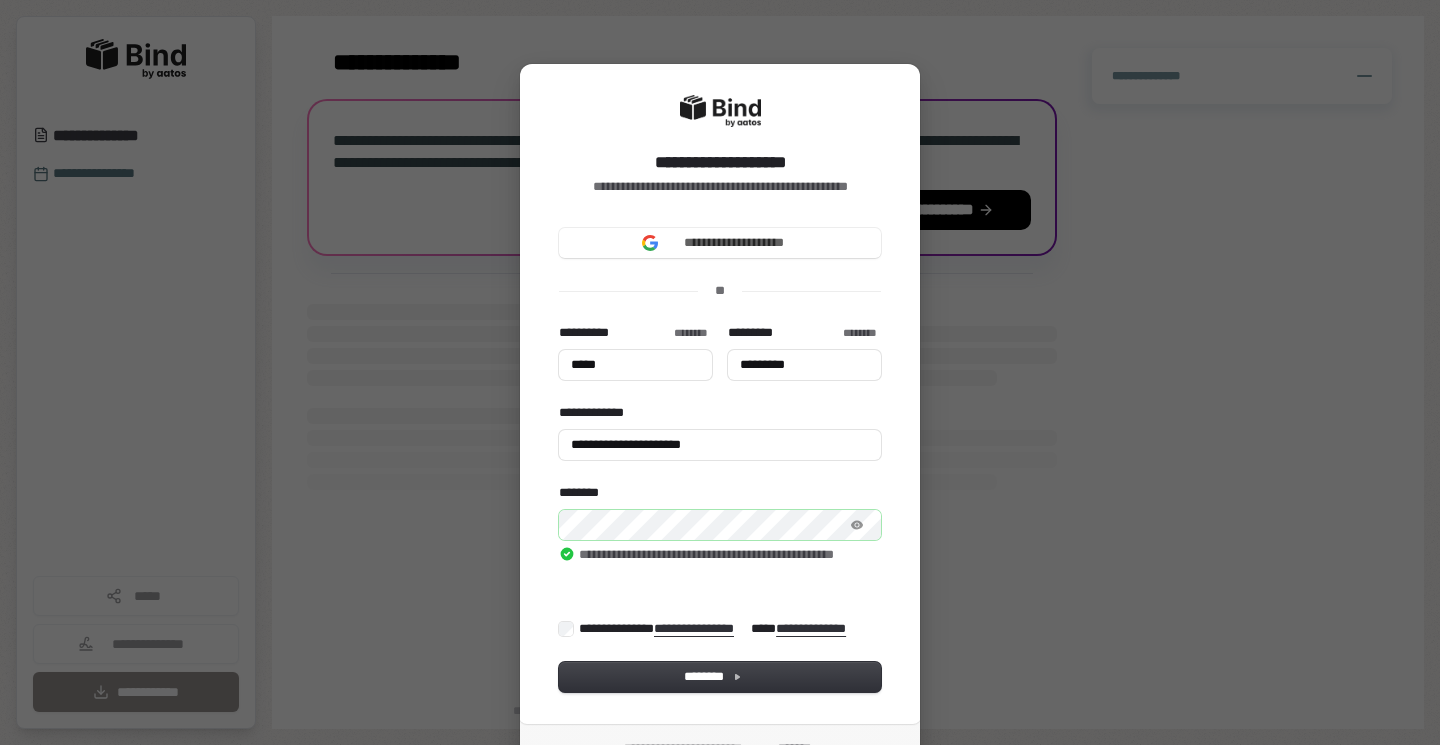 type on "*********" 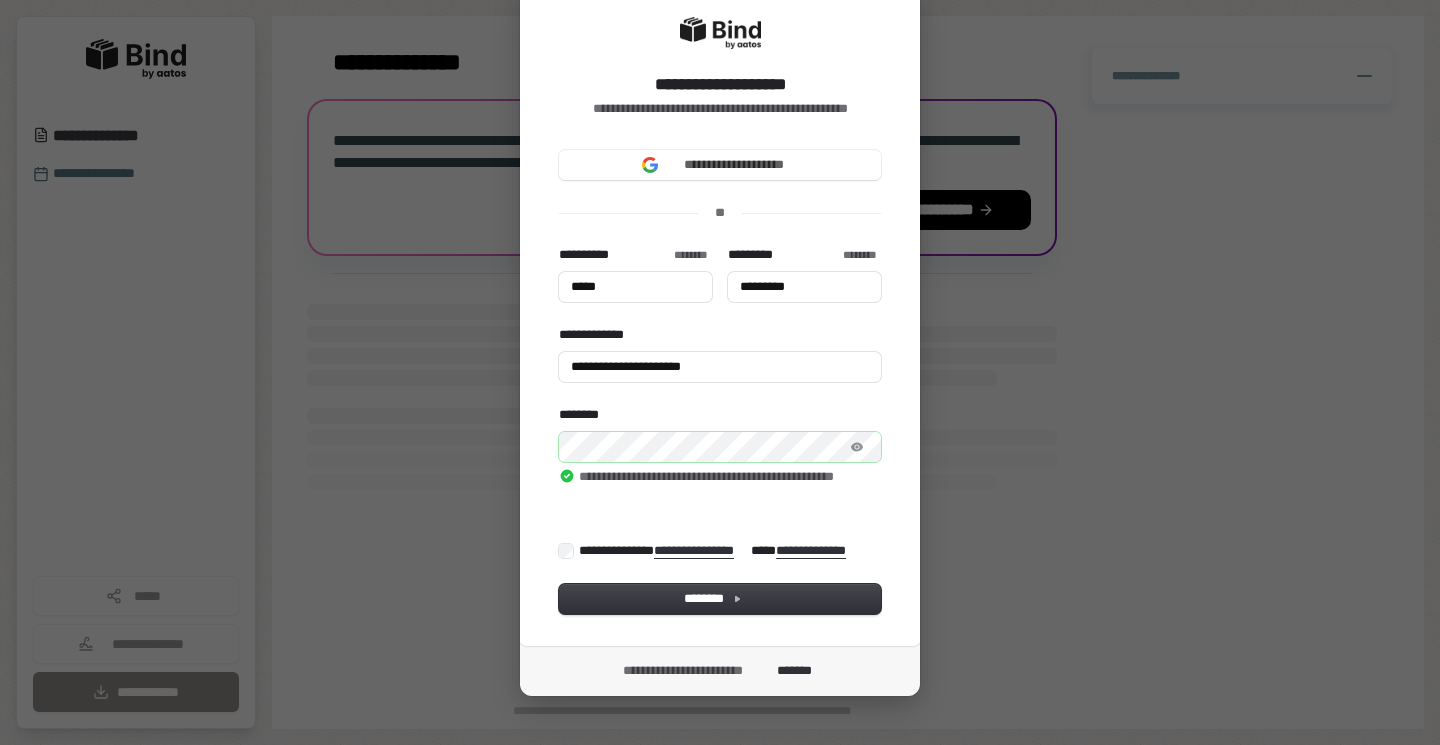 scroll, scrollTop: 80, scrollLeft: 0, axis: vertical 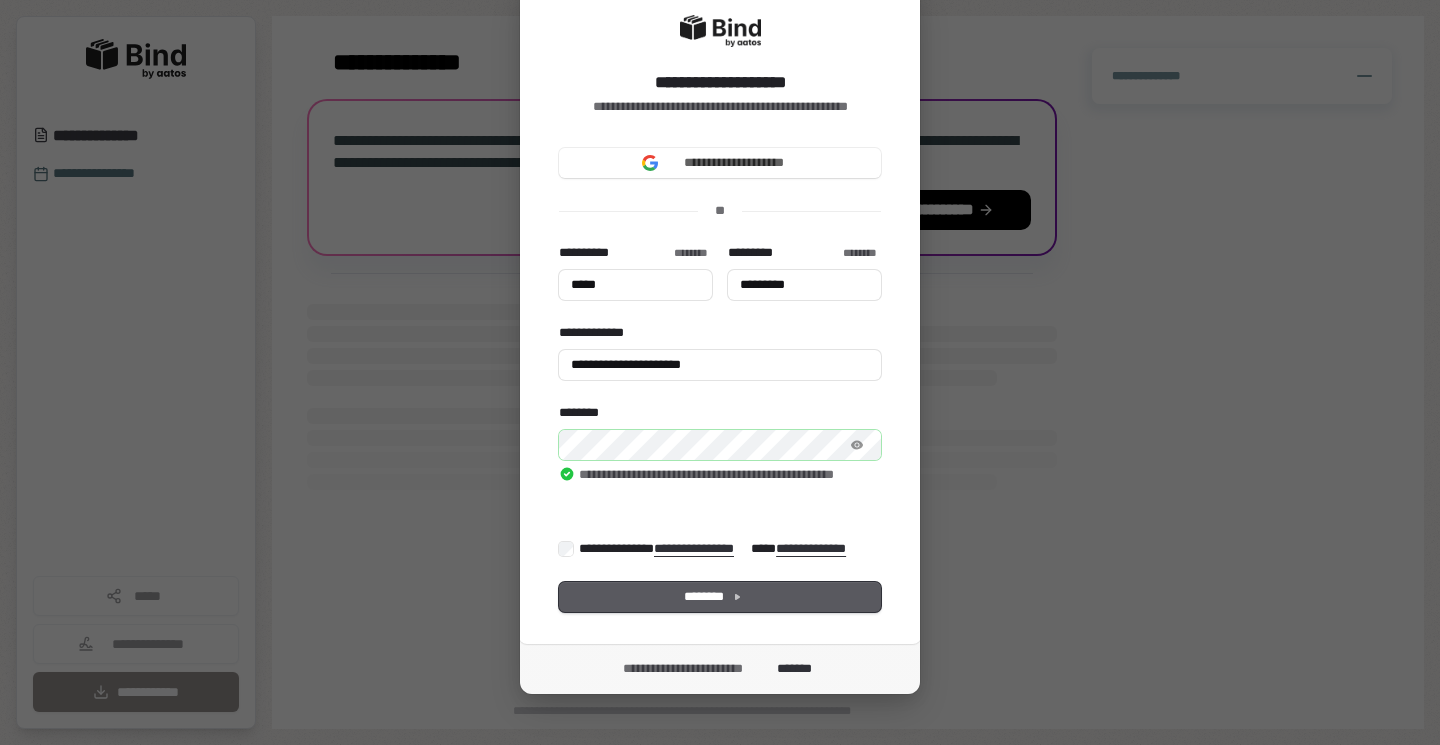 click on "********" at bounding box center (720, 597) 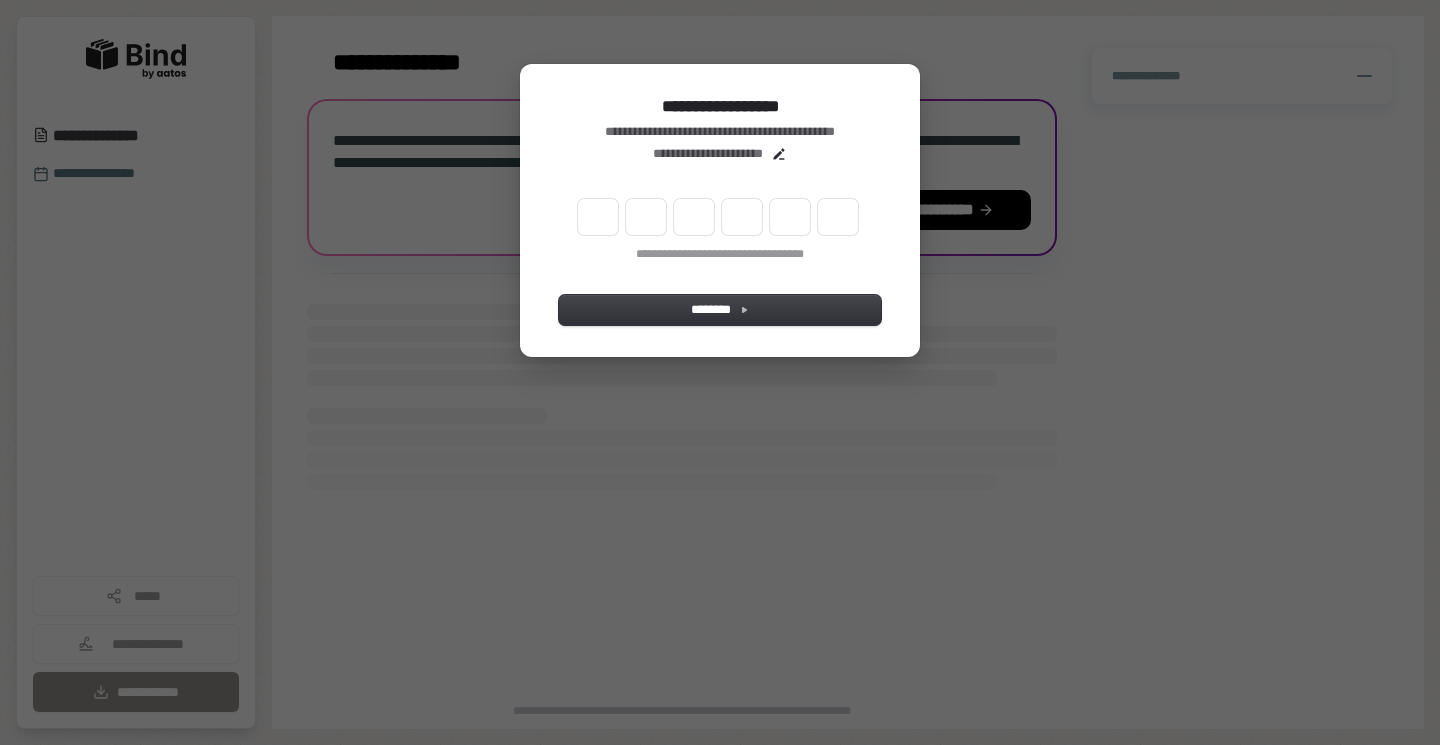scroll, scrollTop: 0, scrollLeft: 0, axis: both 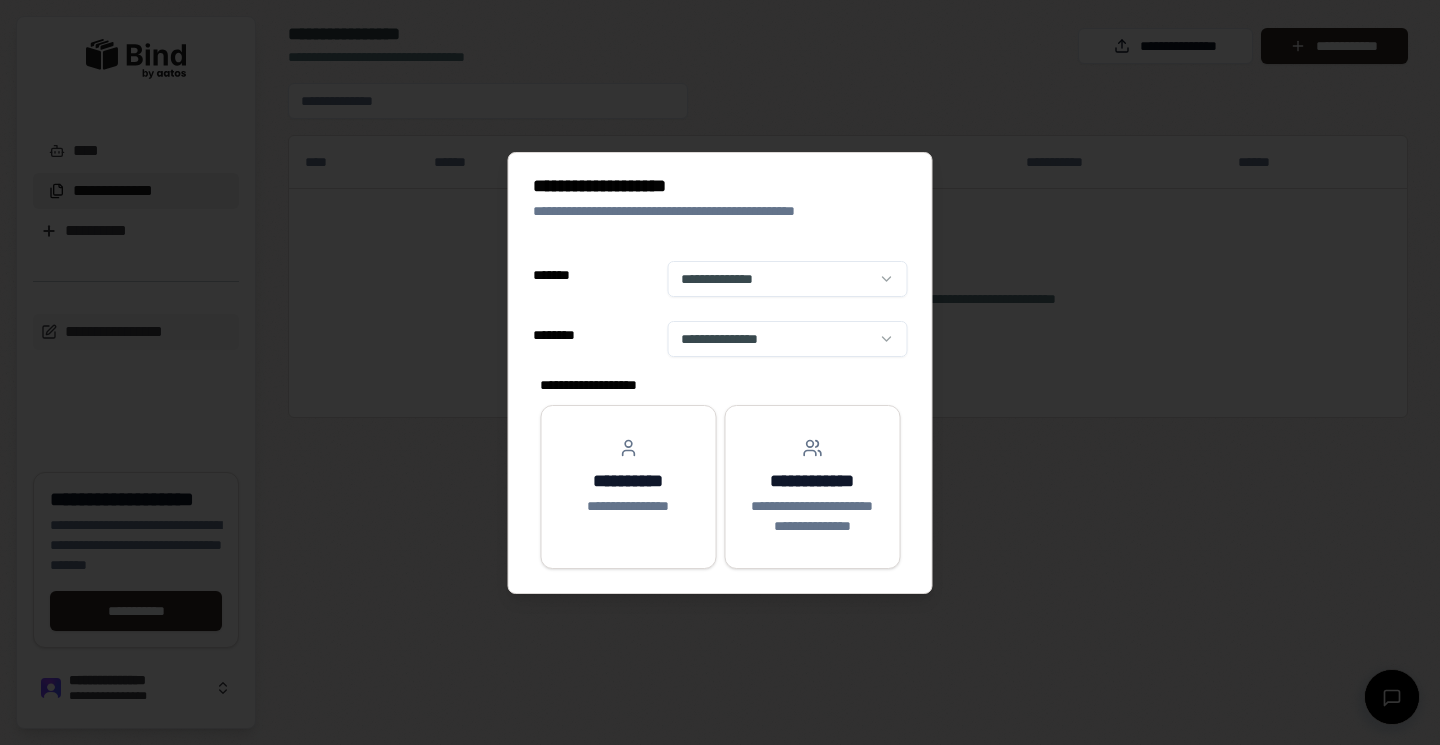 select on "**" 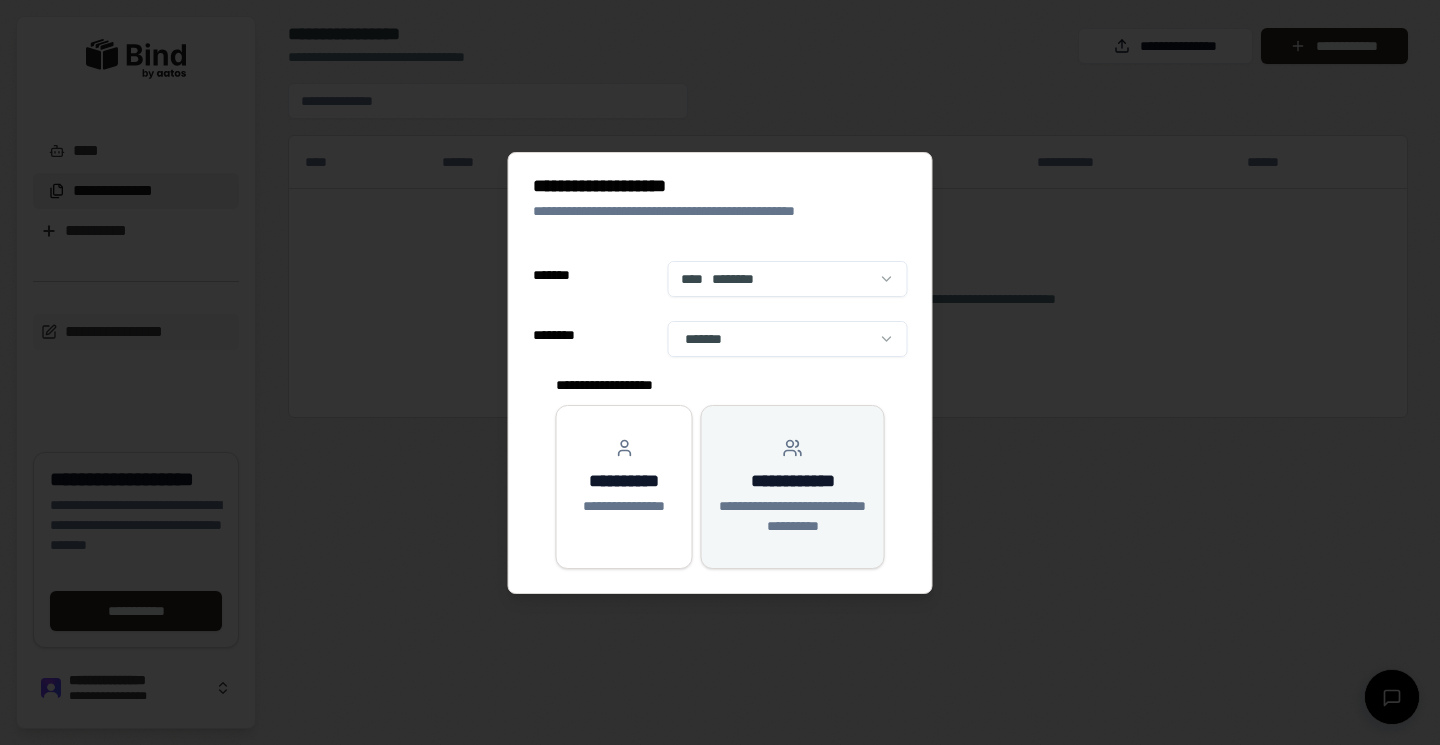 click on "**********" at bounding box center (793, 516) 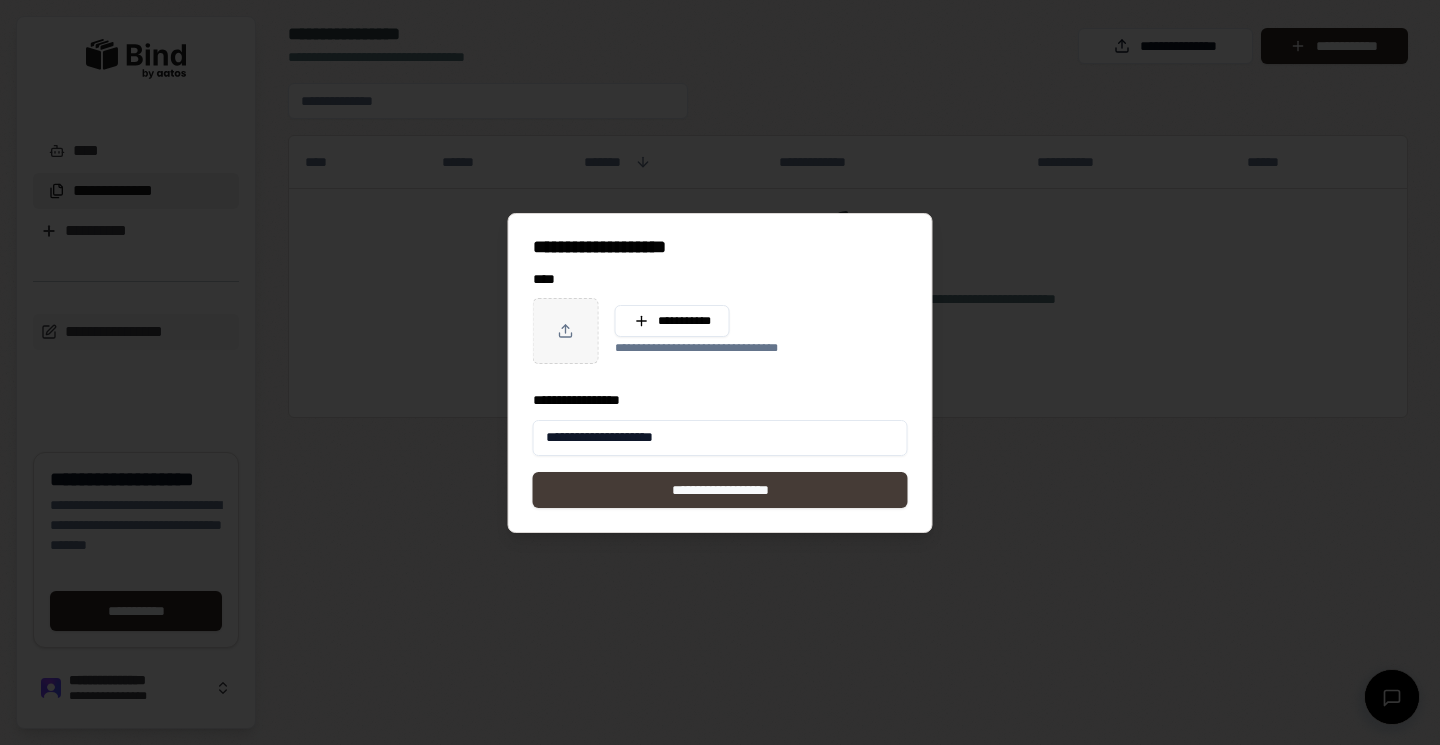 type on "**********" 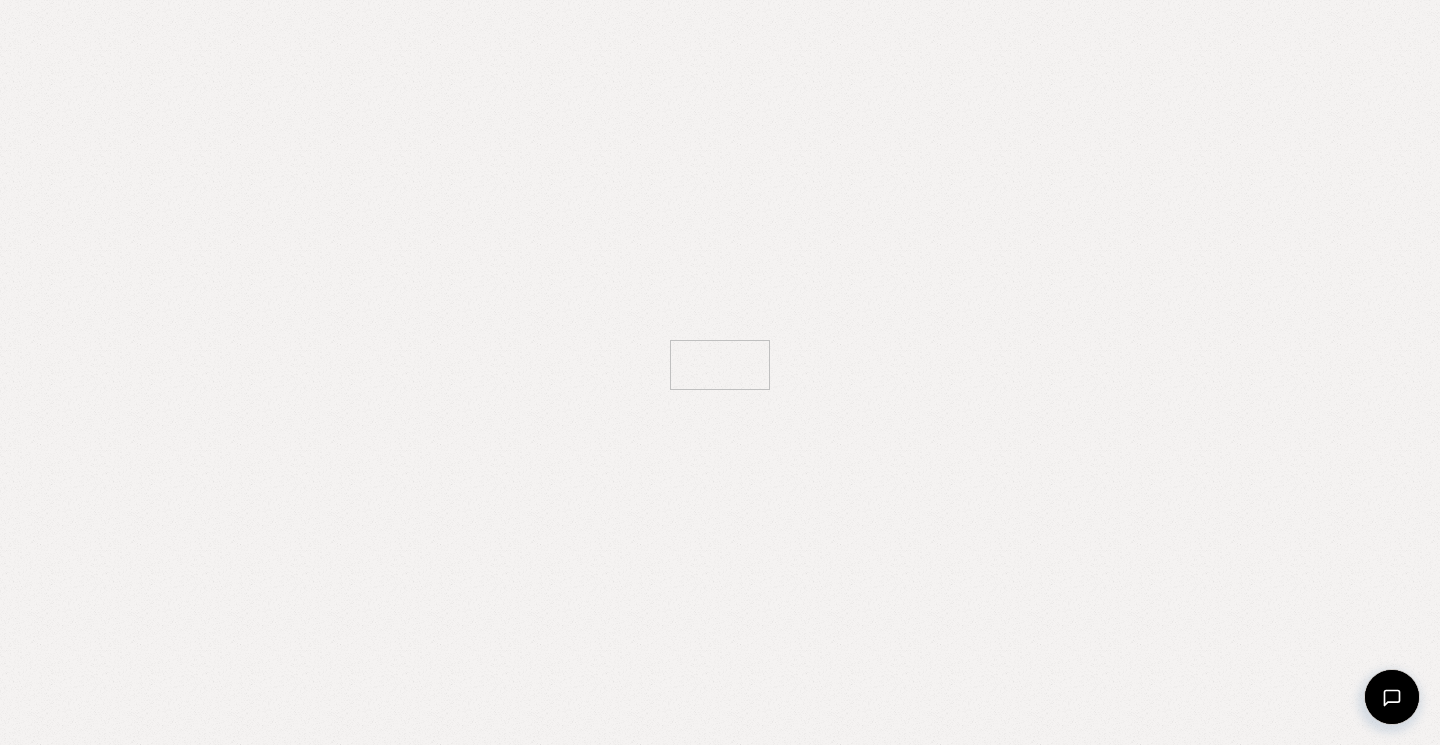scroll, scrollTop: 0, scrollLeft: 0, axis: both 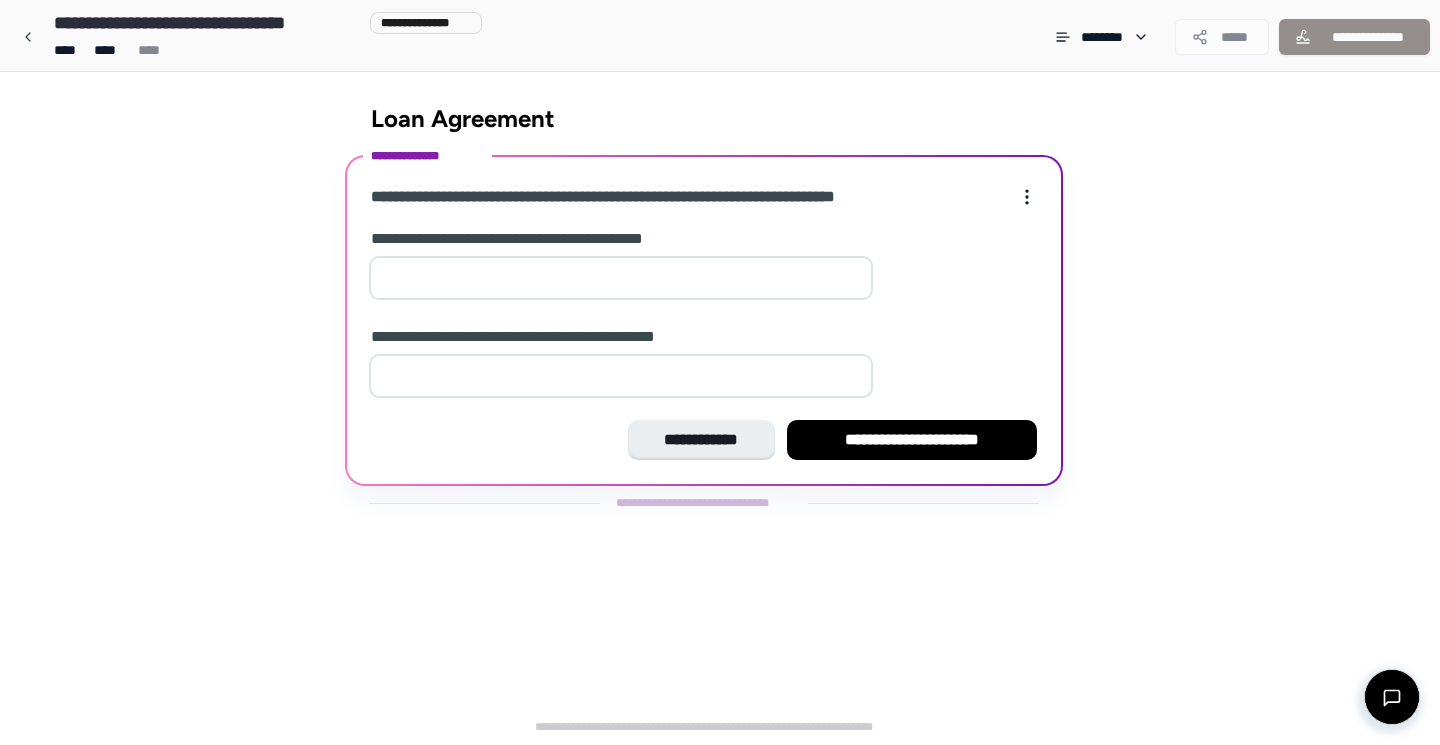 click at bounding box center [621, 278] 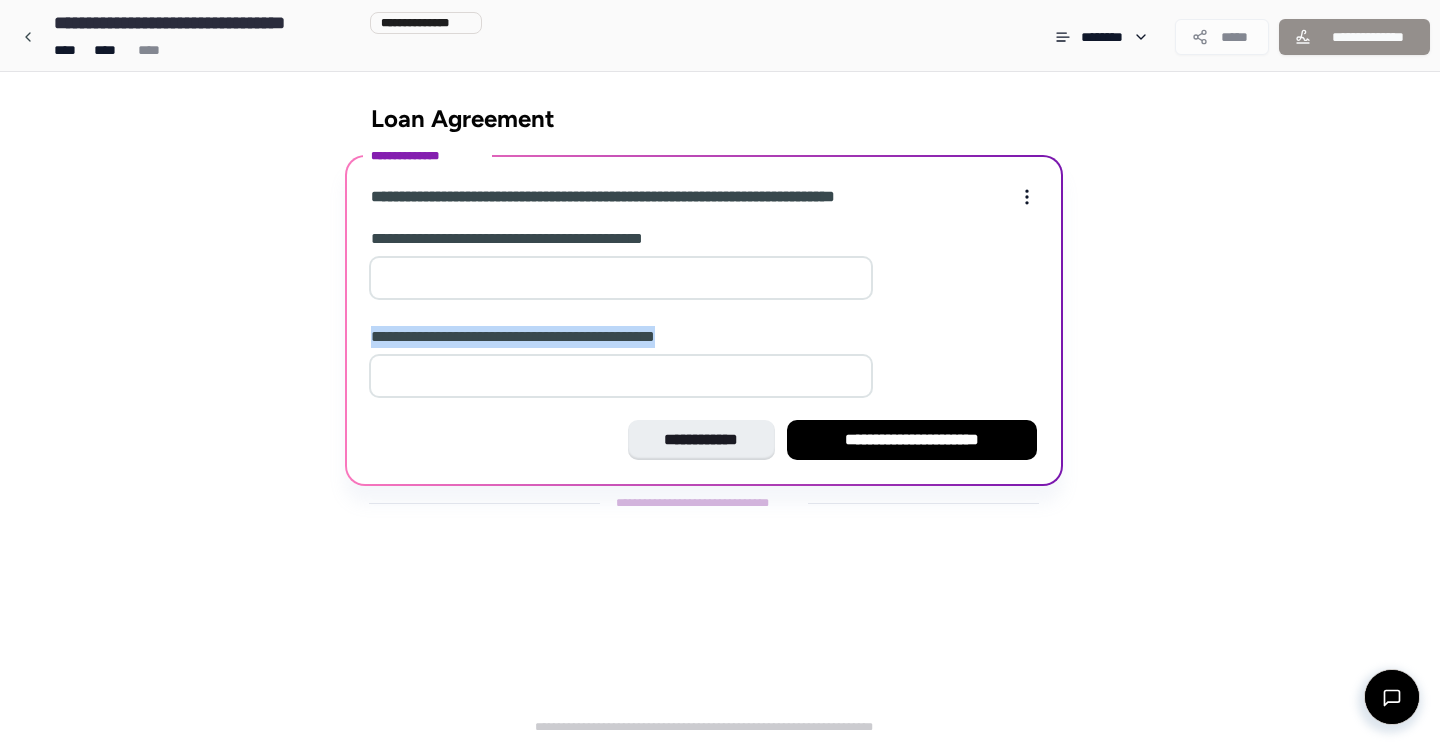 drag, startPoint x: 742, startPoint y: 334, endPoint x: 367, endPoint y: 332, distance: 375.00534 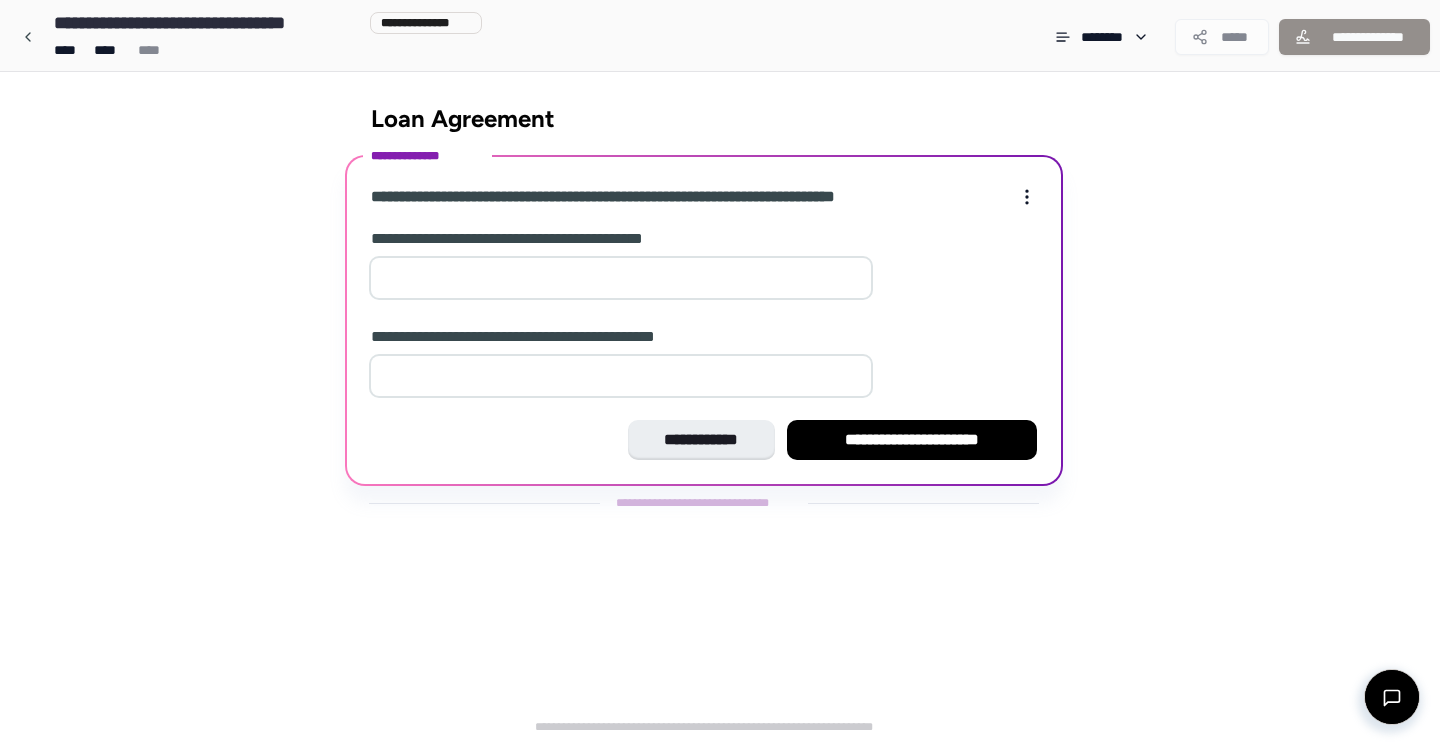 click at bounding box center (621, 278) 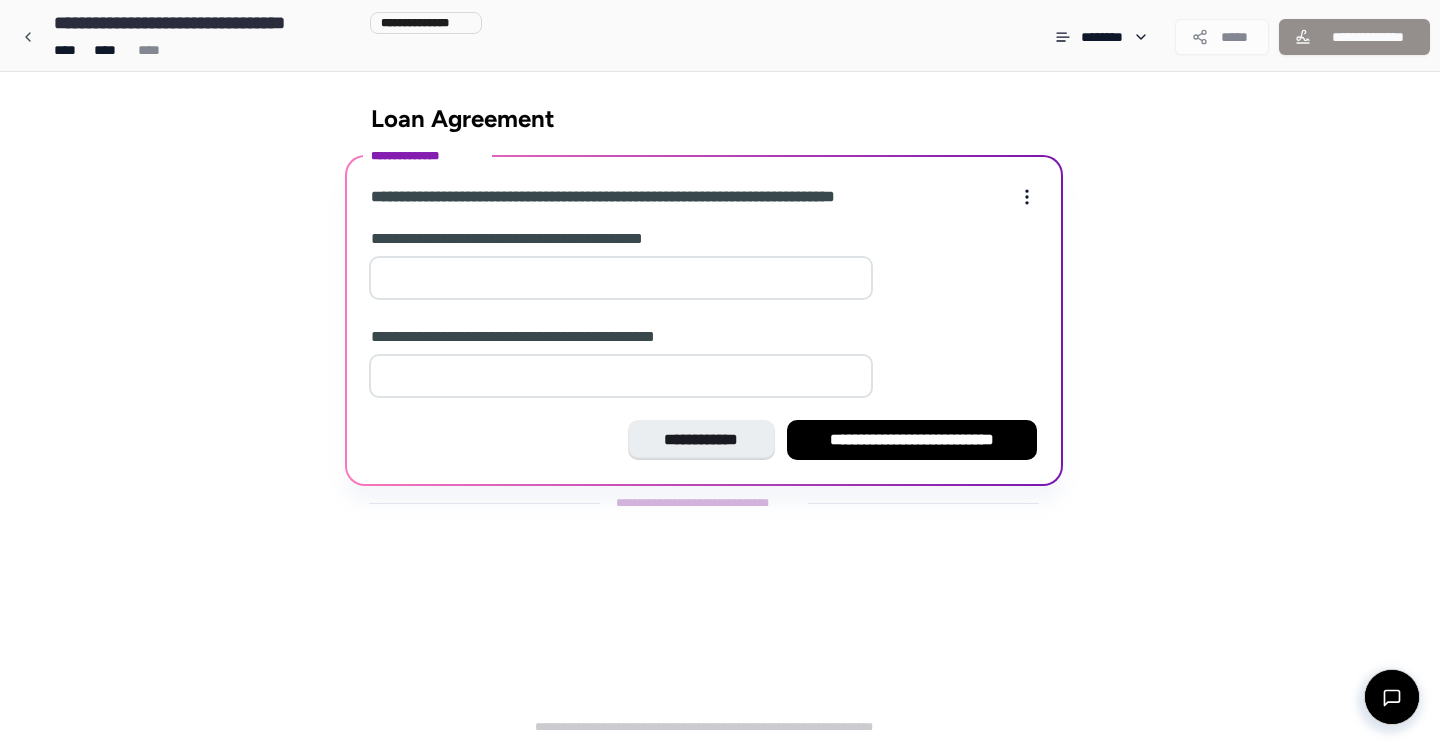 type on "*" 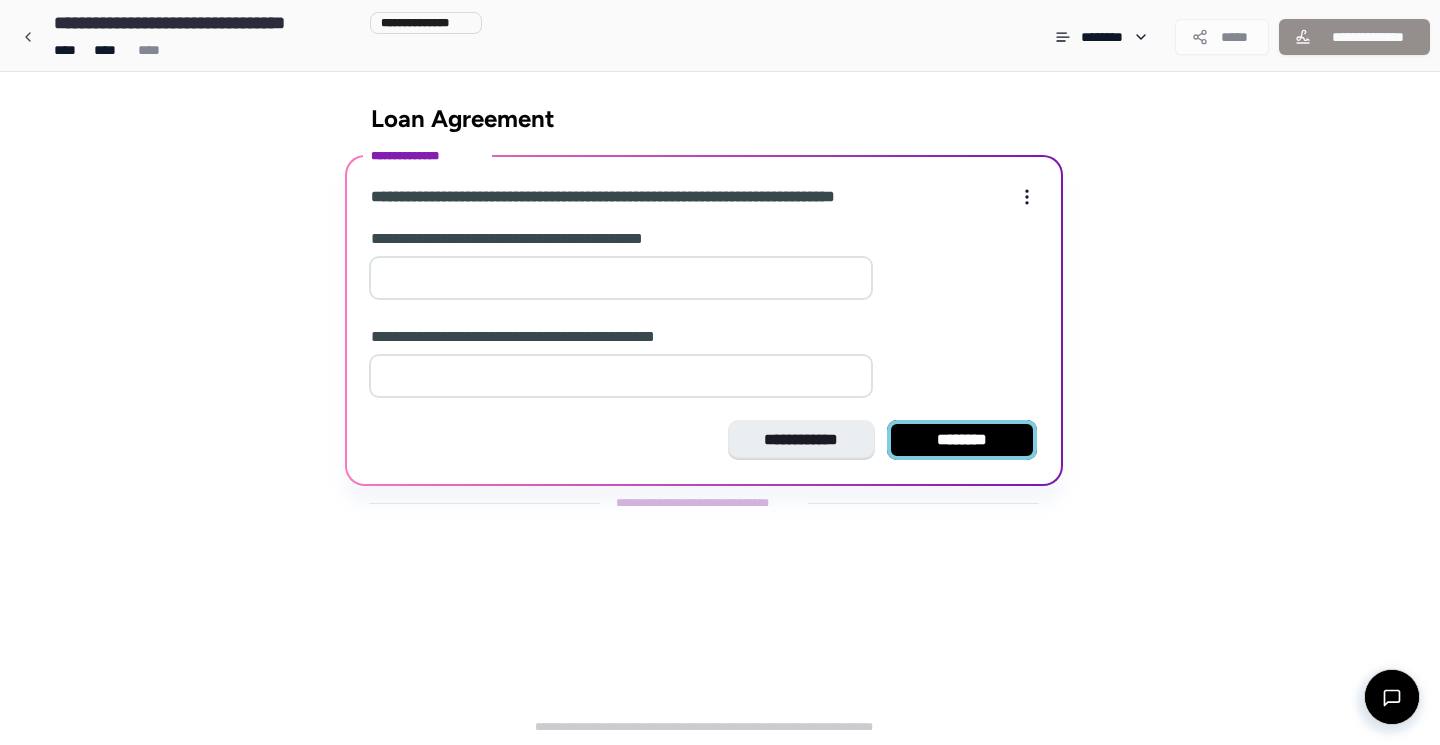 type on "*" 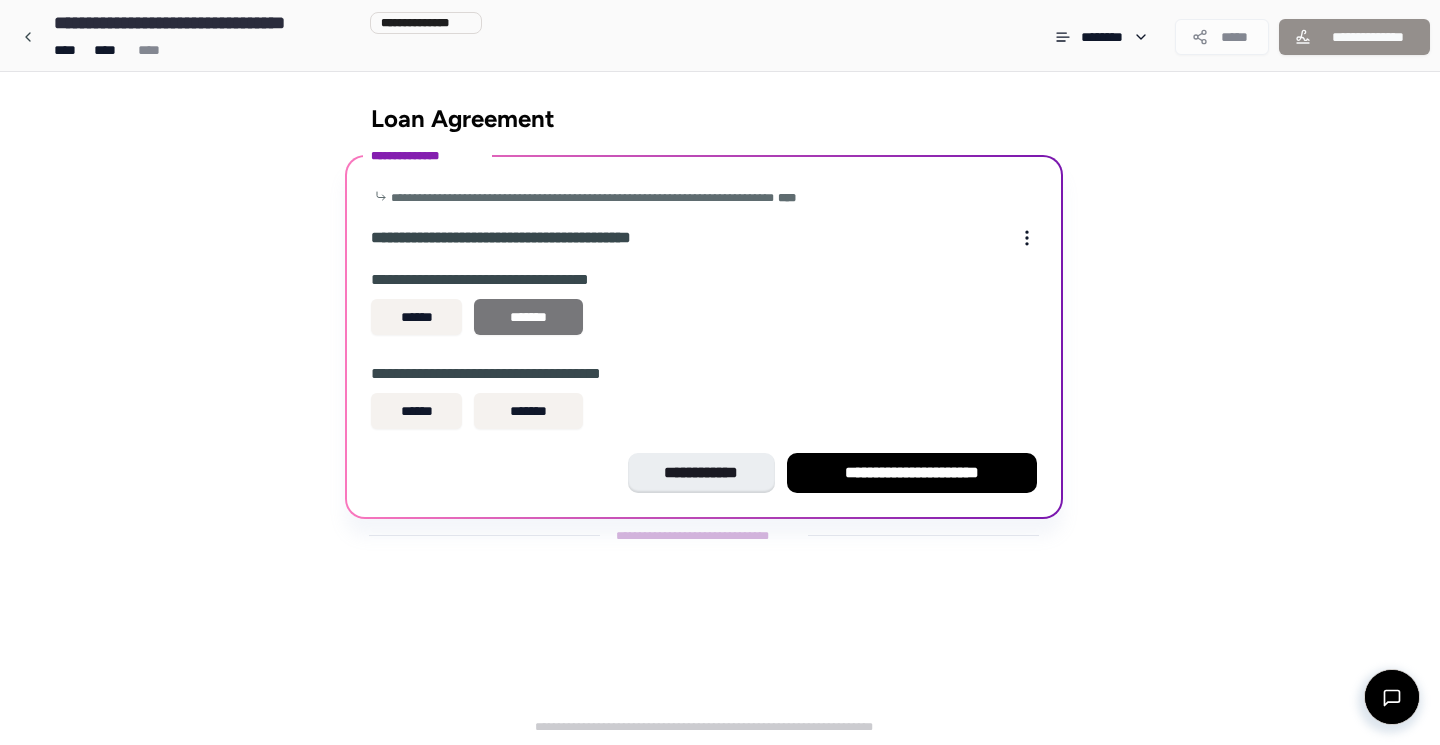 click on "*******" at bounding box center (528, 317) 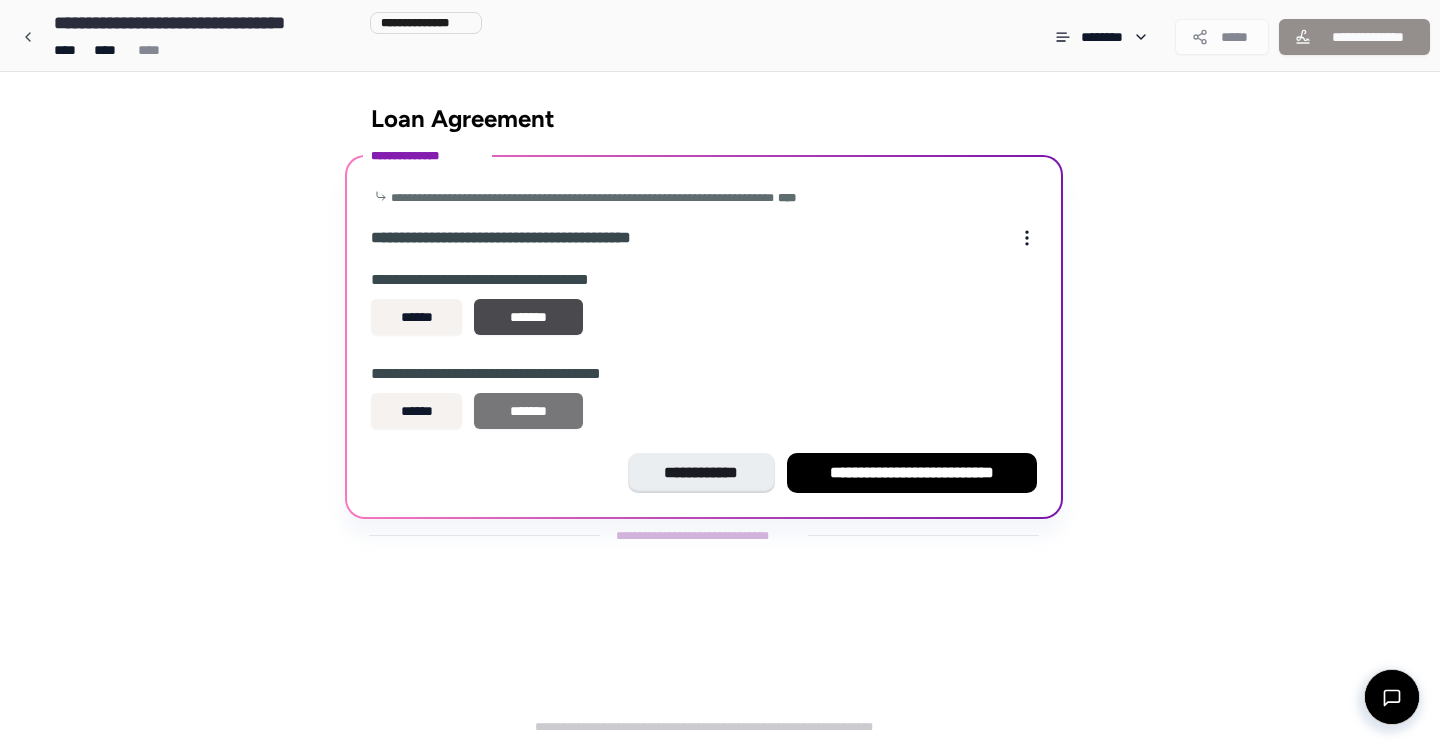 click on "*******" at bounding box center (528, 411) 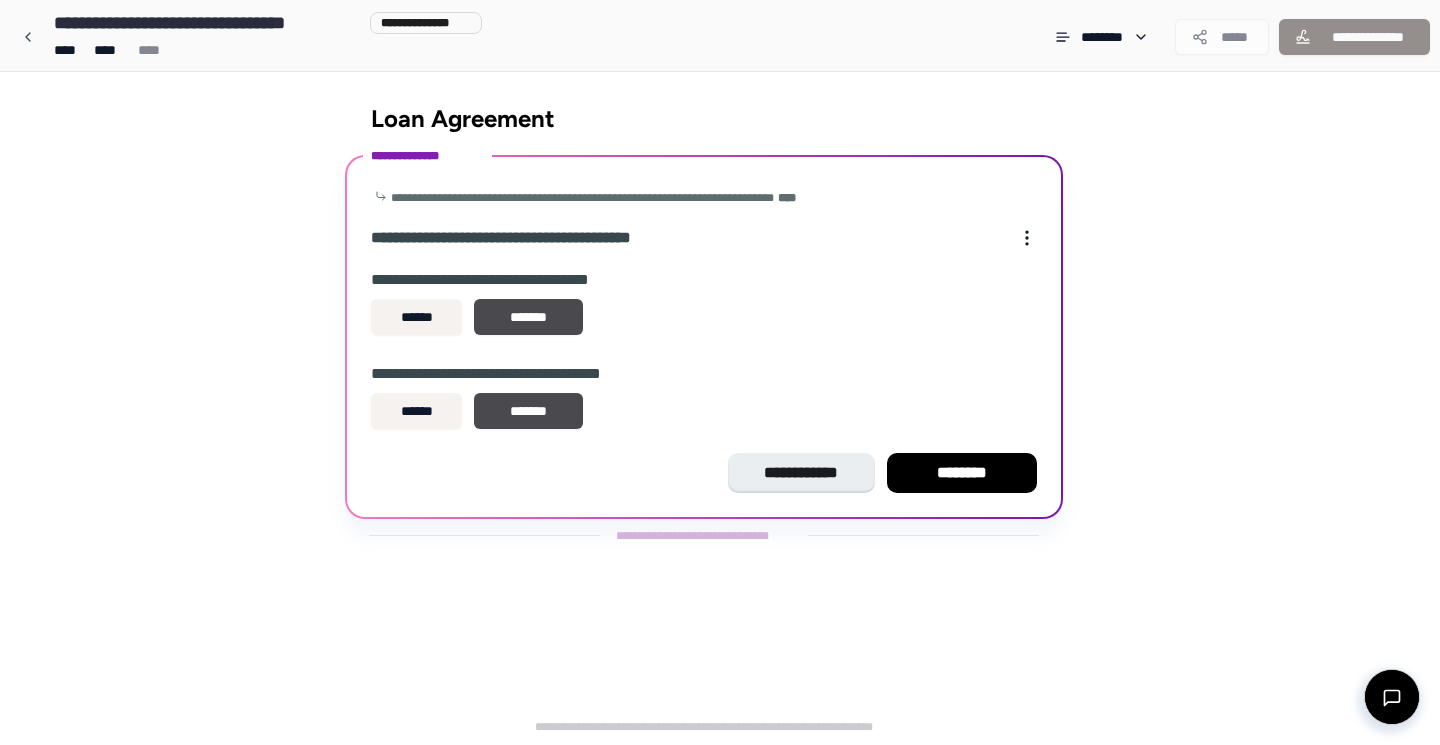 click on "********" at bounding box center (962, 473) 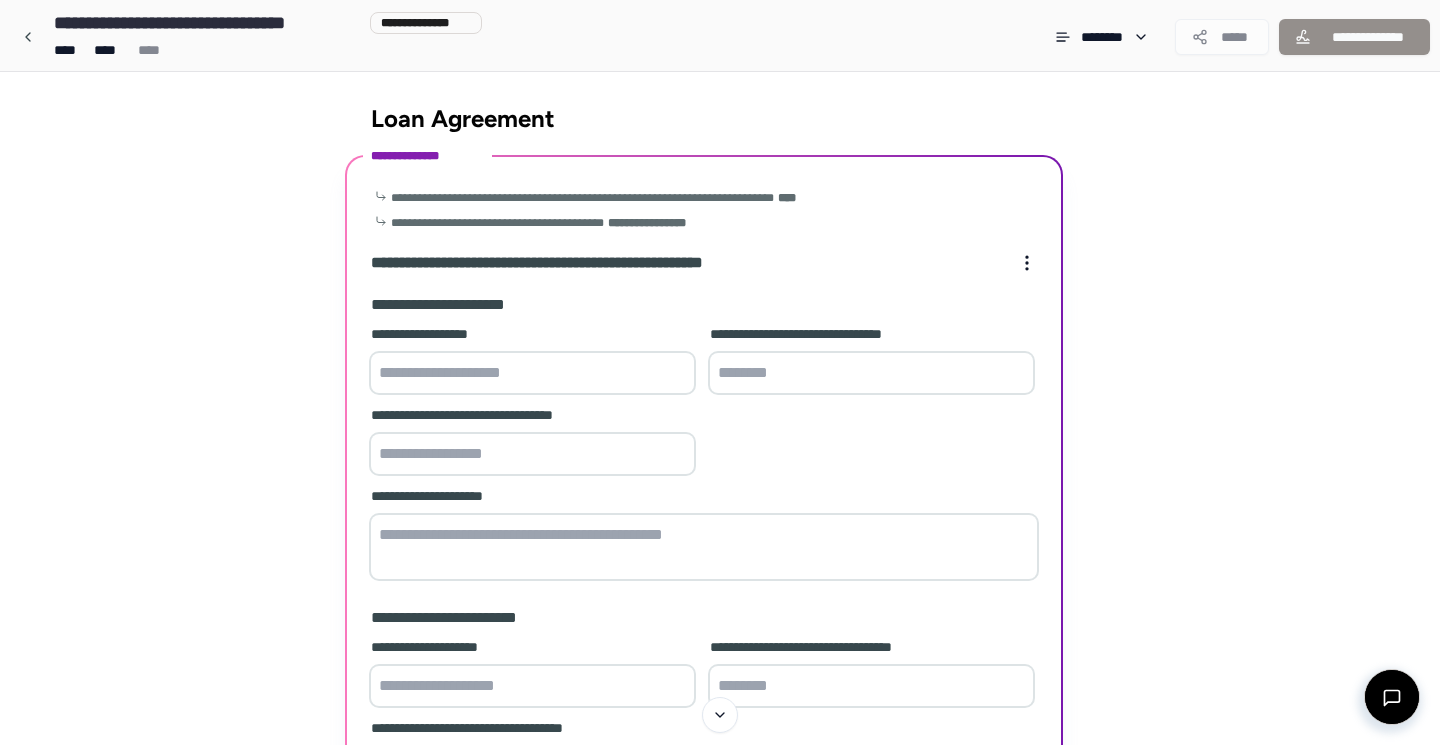 scroll, scrollTop: 0, scrollLeft: 0, axis: both 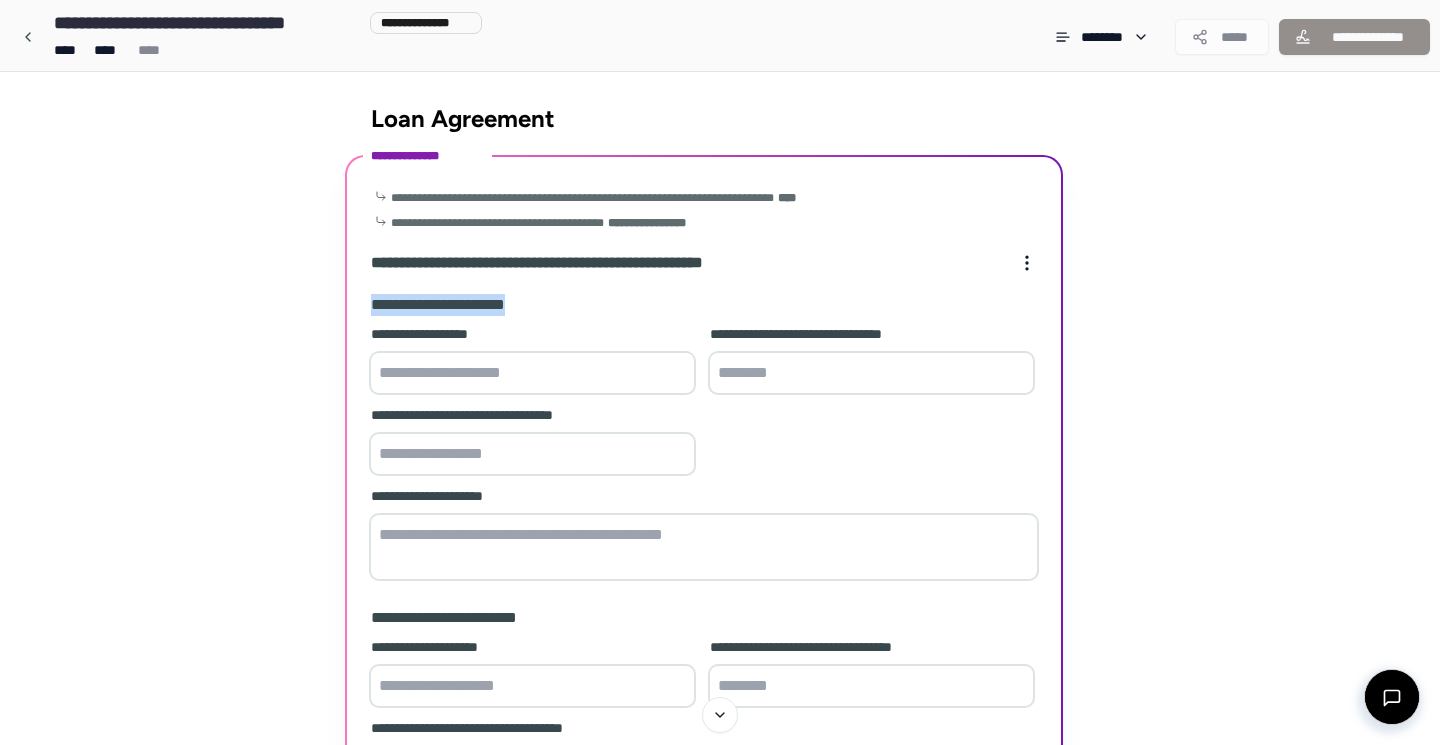 drag, startPoint x: 556, startPoint y: 307, endPoint x: 353, endPoint y: 298, distance: 203.1994 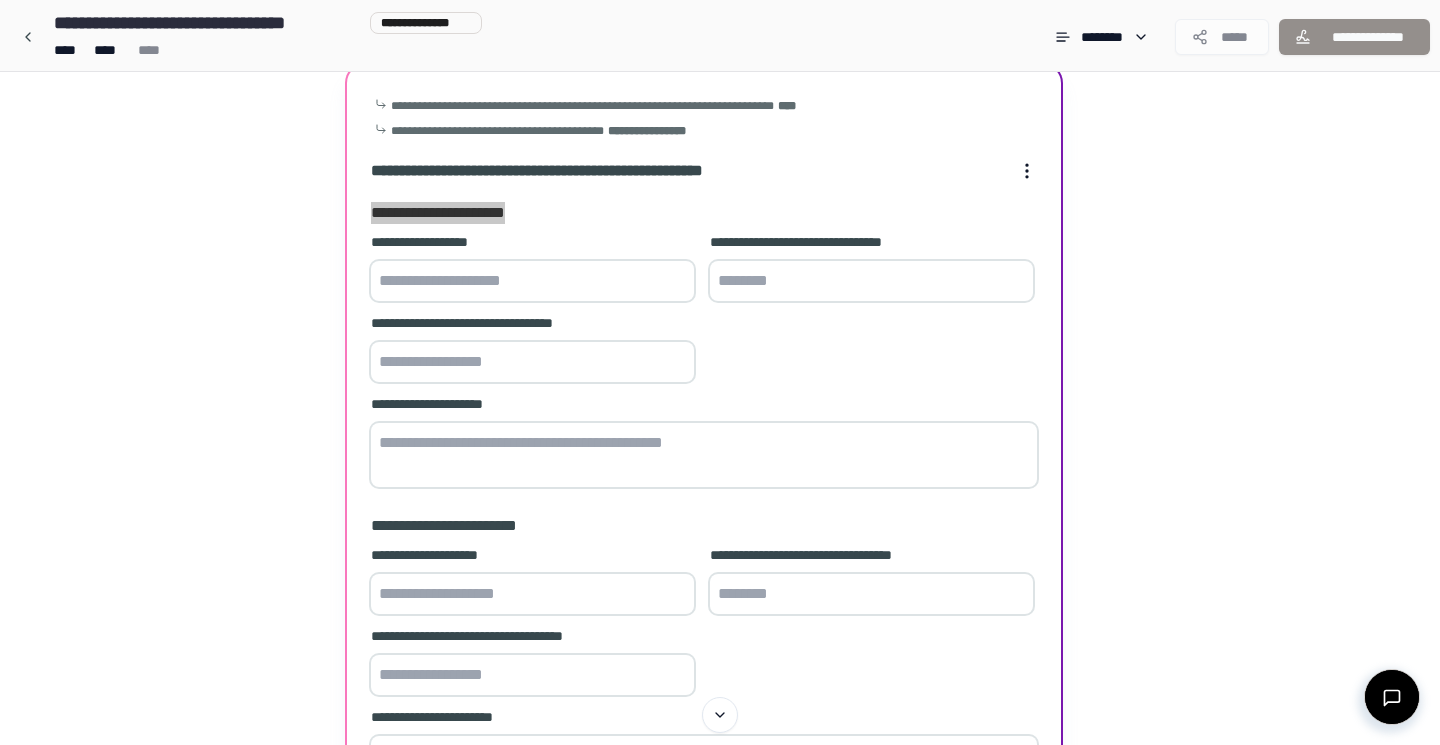 scroll, scrollTop: 211, scrollLeft: 0, axis: vertical 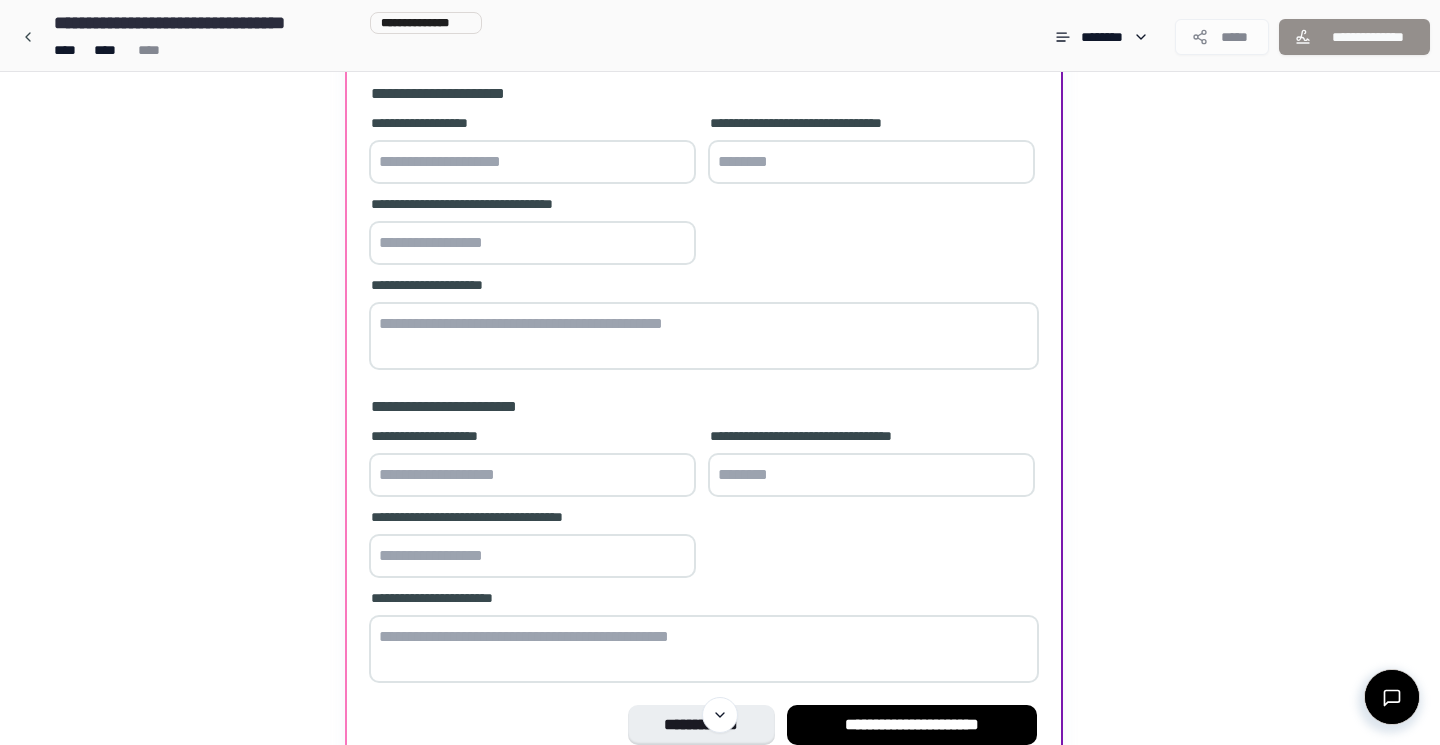 click at bounding box center (532, 475) 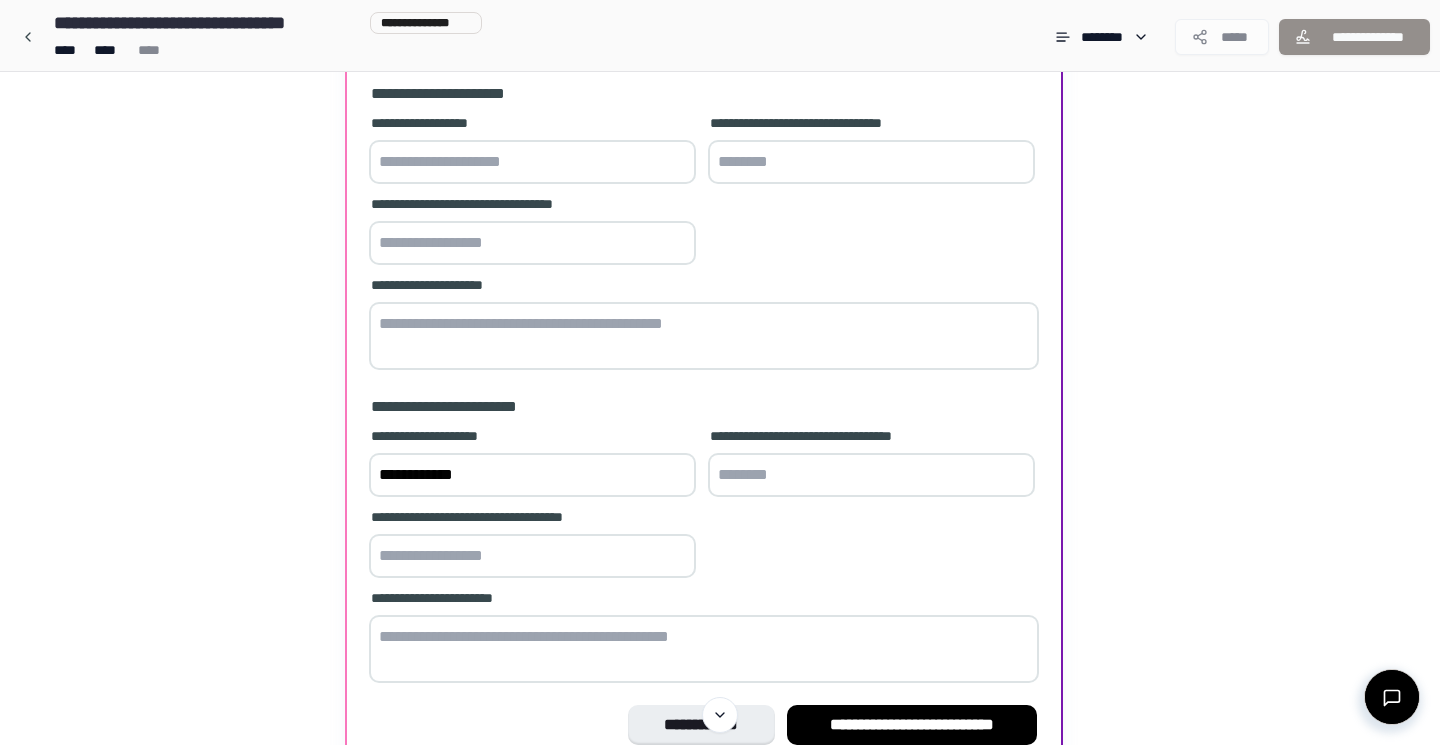 type on "**********" 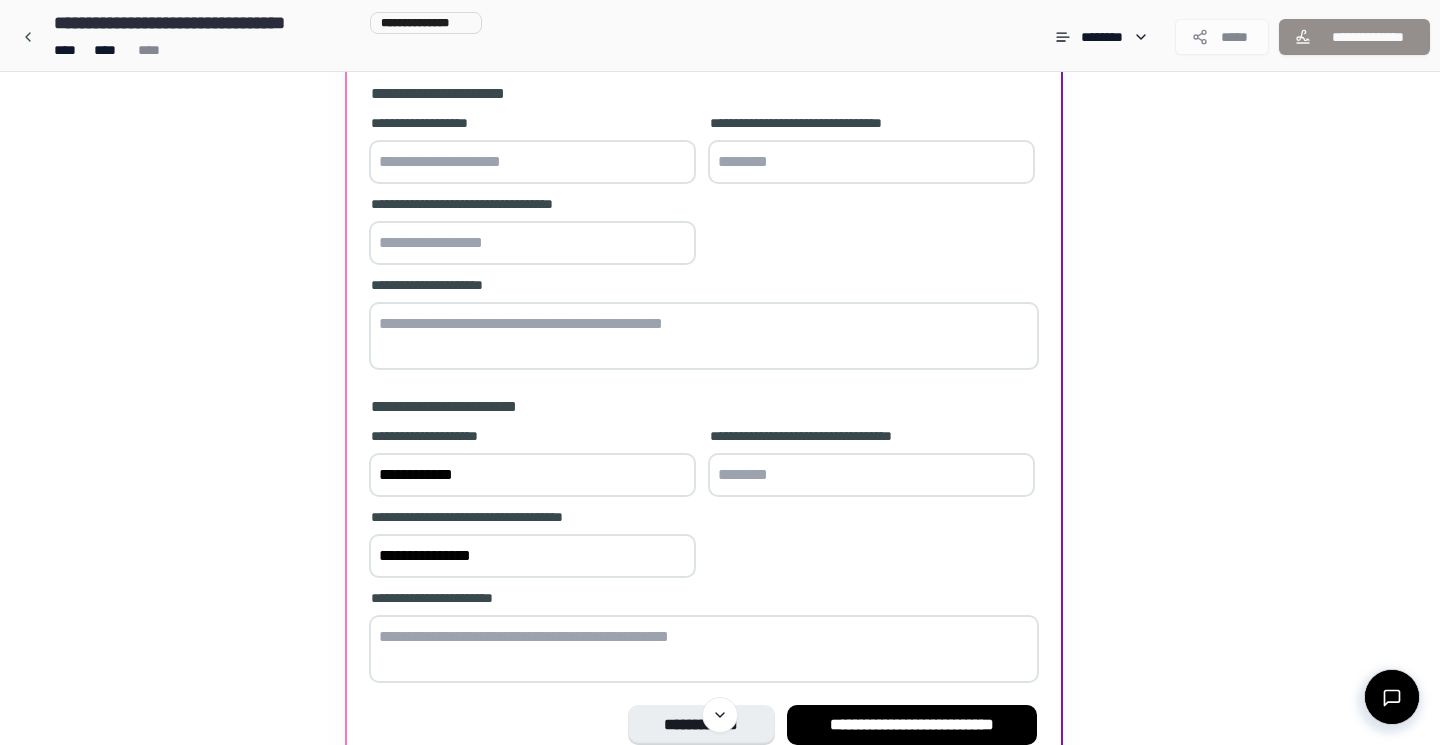 type on "**********" 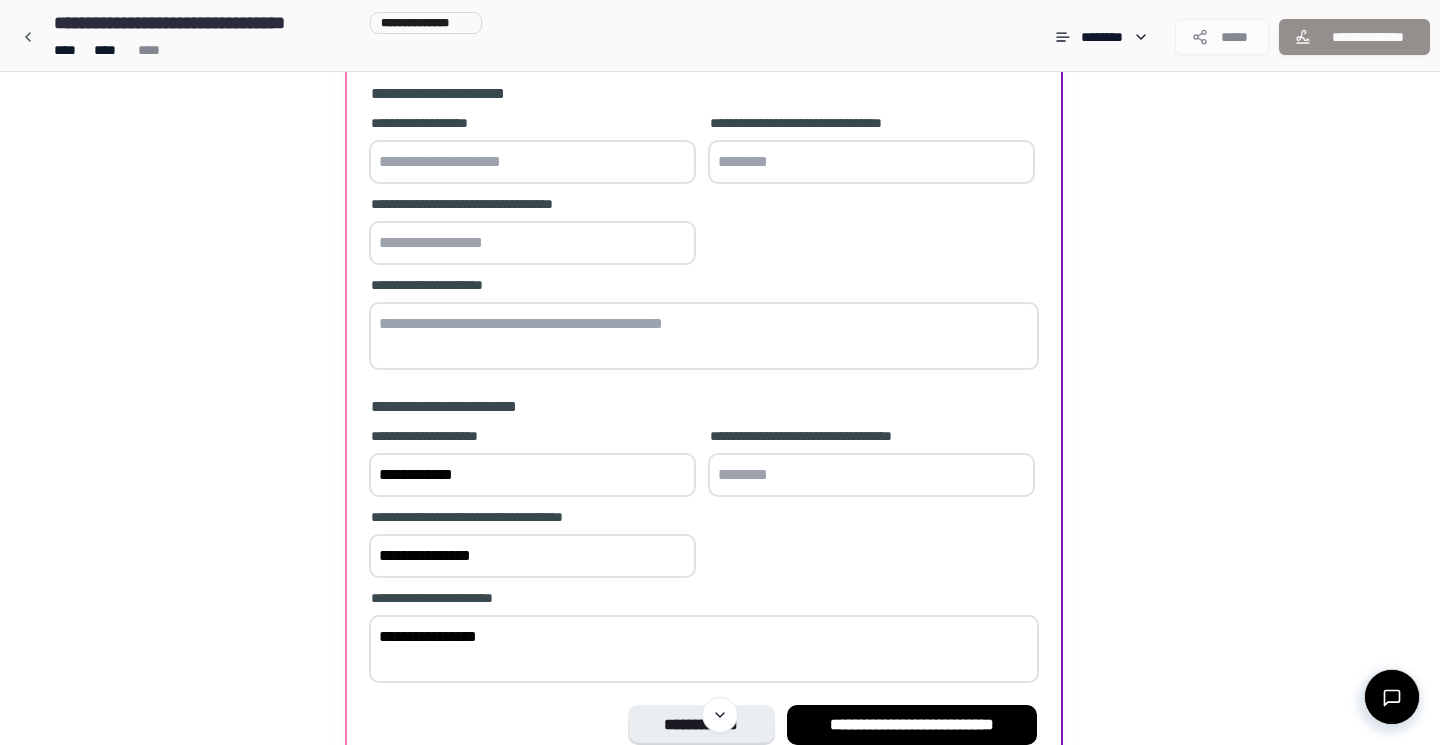 type on "**********" 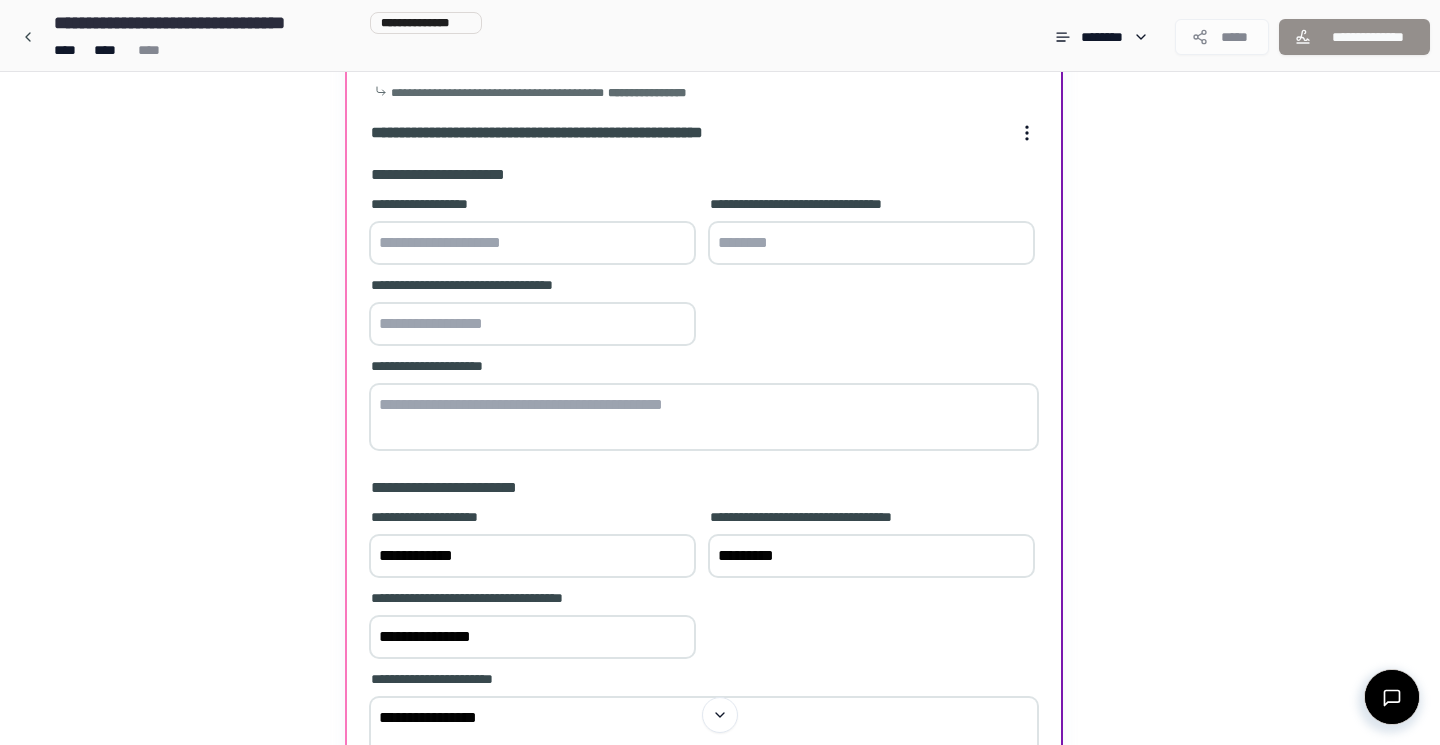 scroll, scrollTop: 124, scrollLeft: 0, axis: vertical 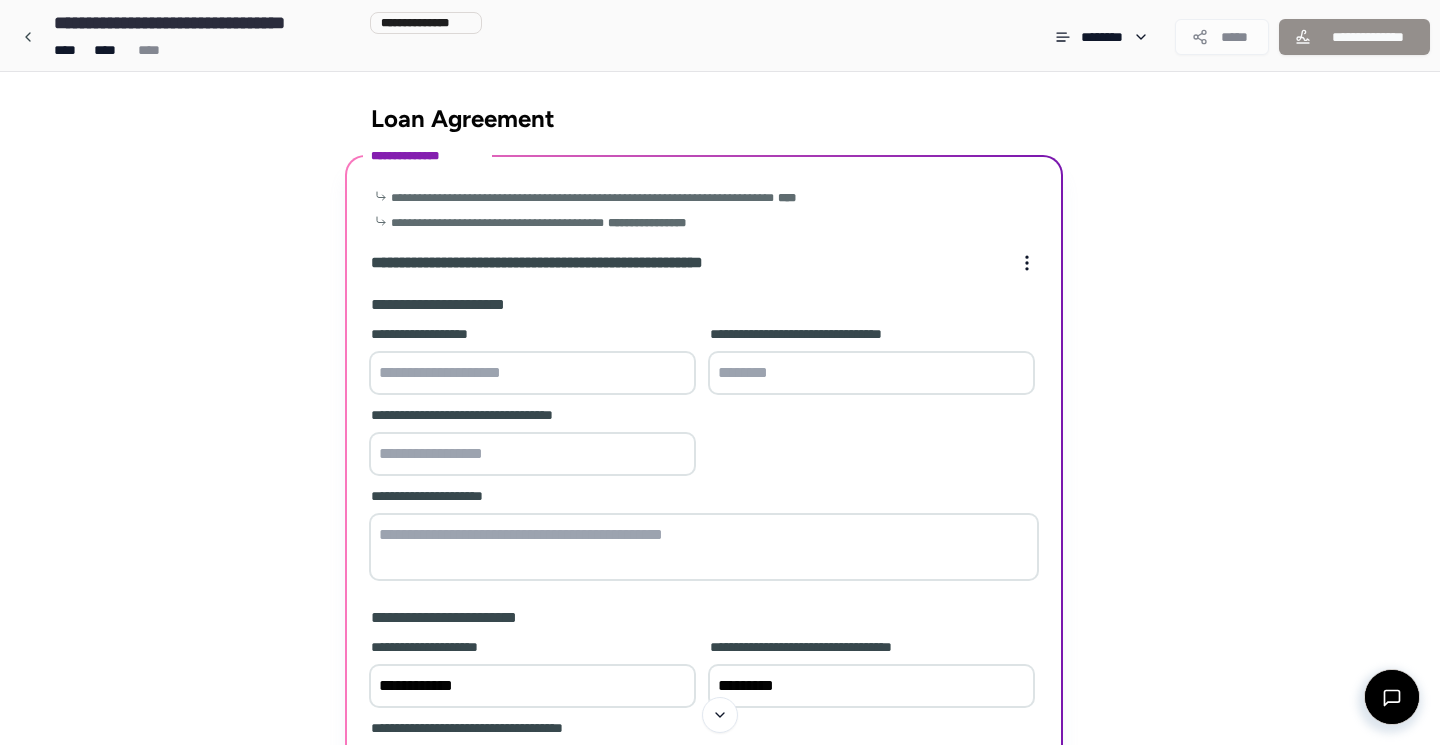 type on "*********" 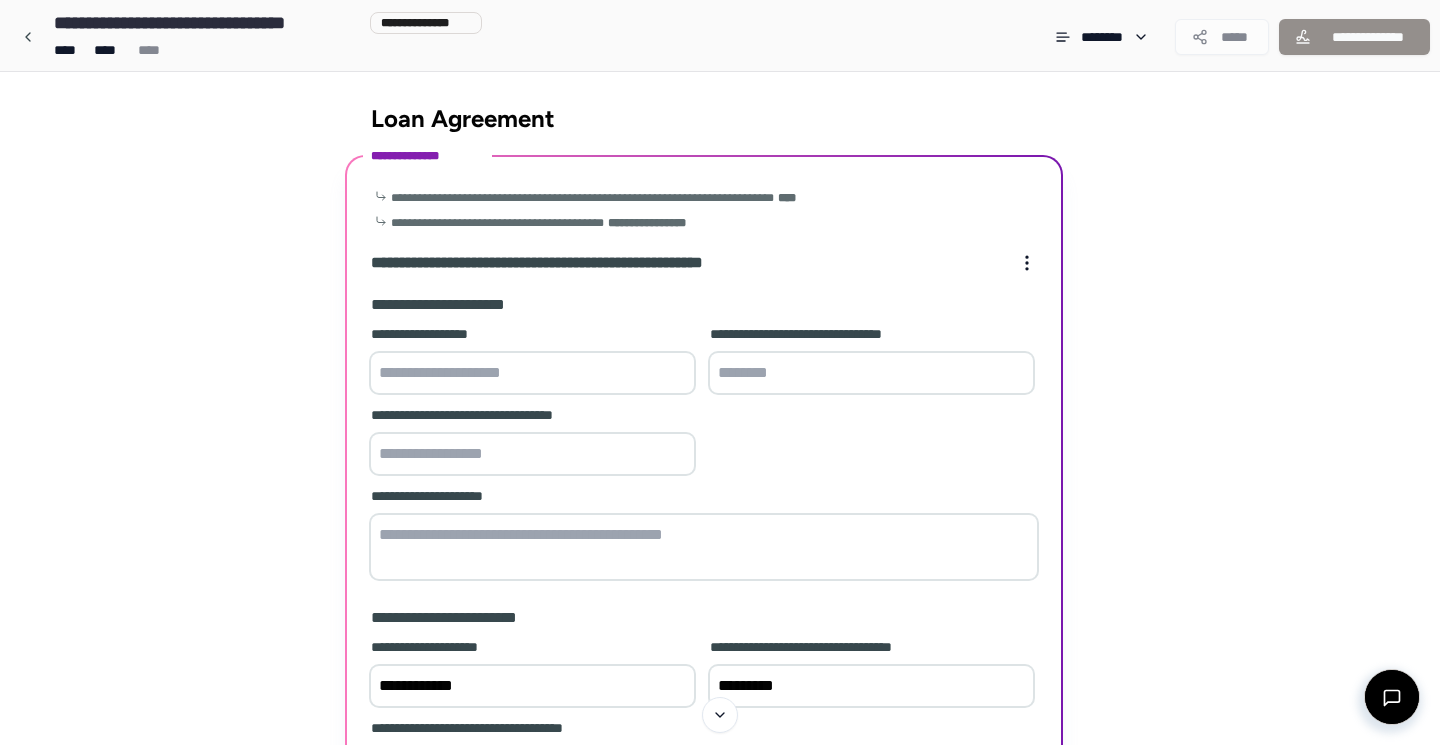 paste on "**********" 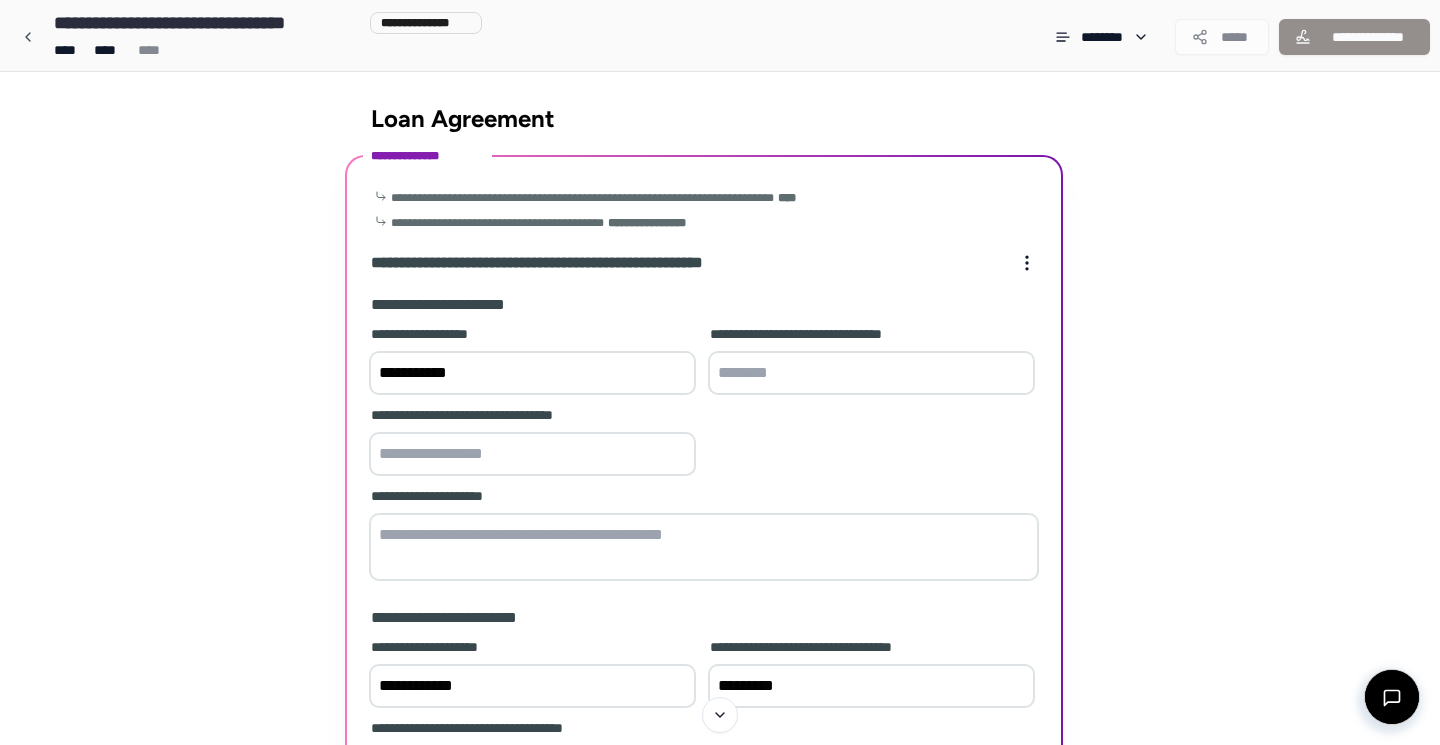 type on "**********" 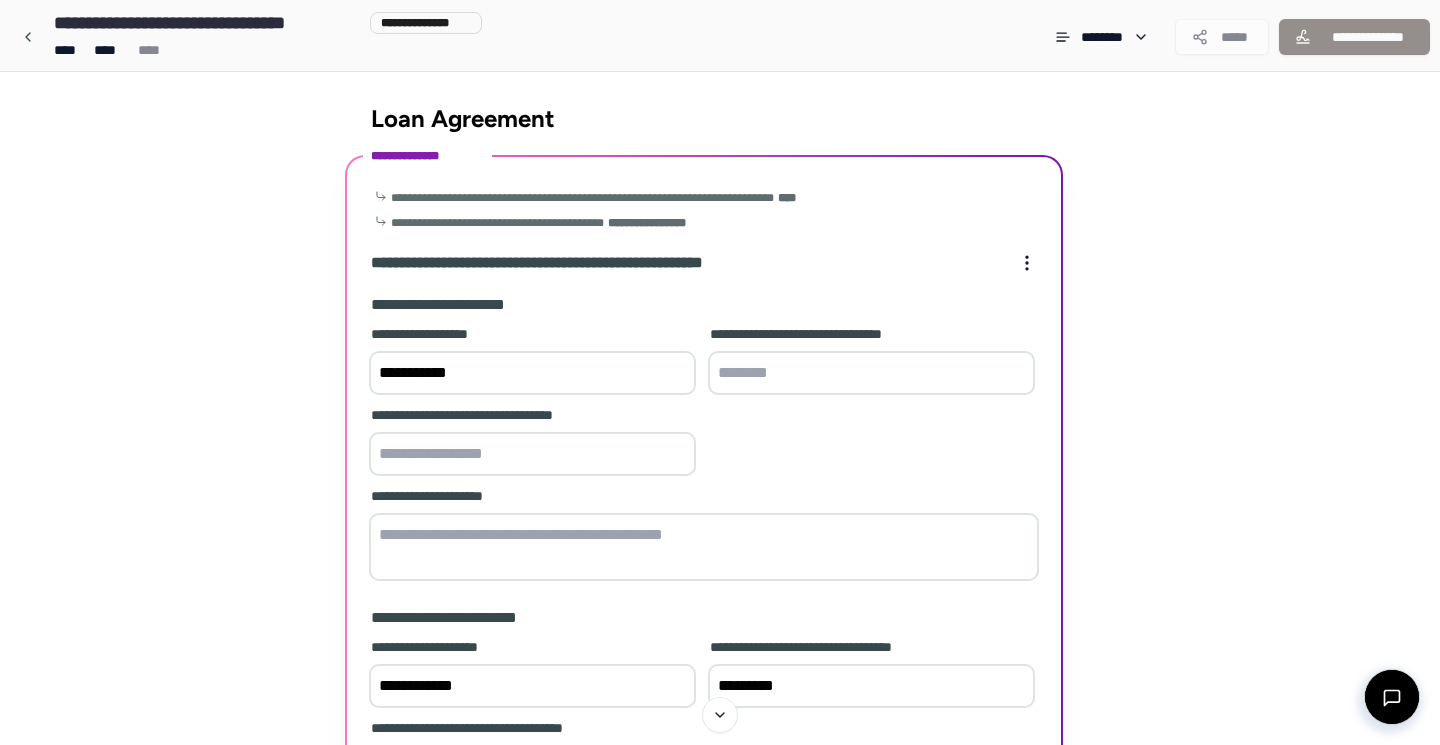 paste on "**********" 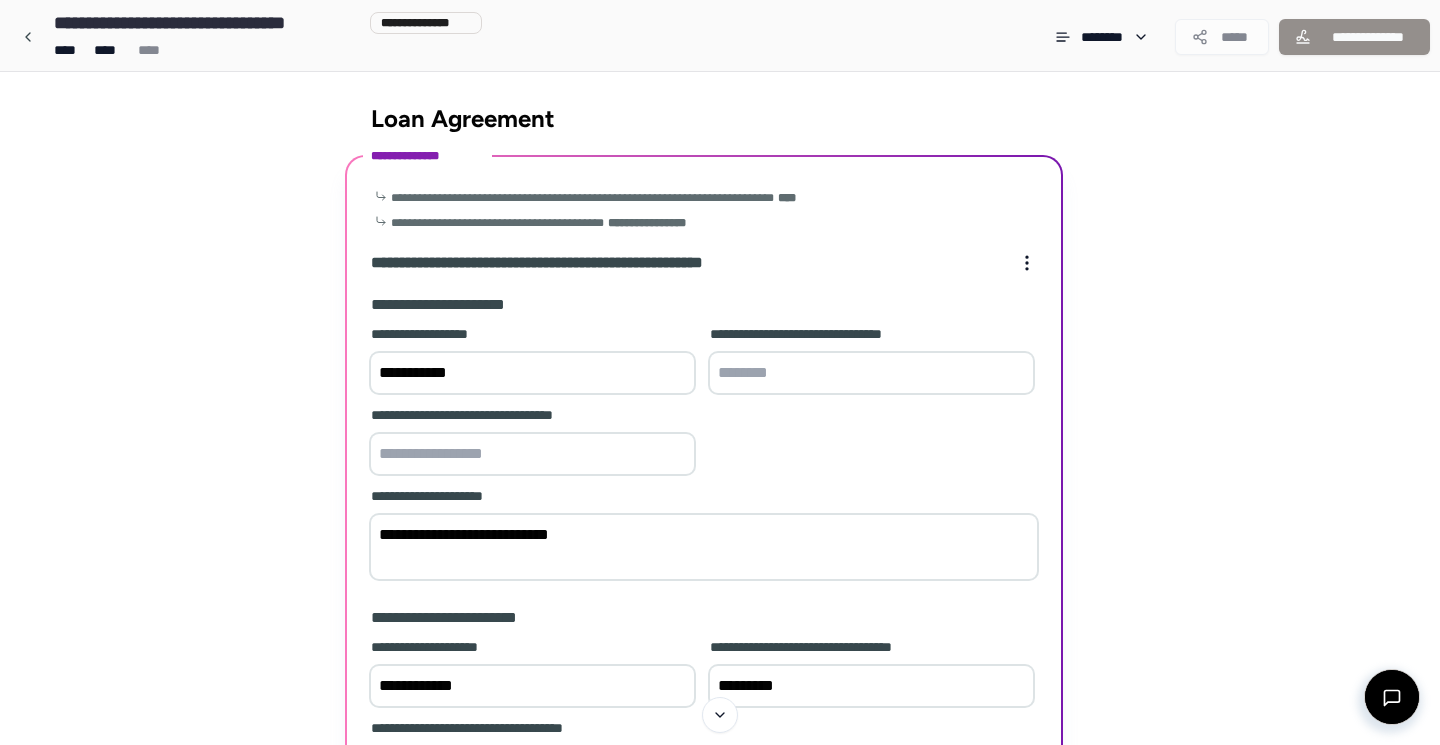 type on "**********" 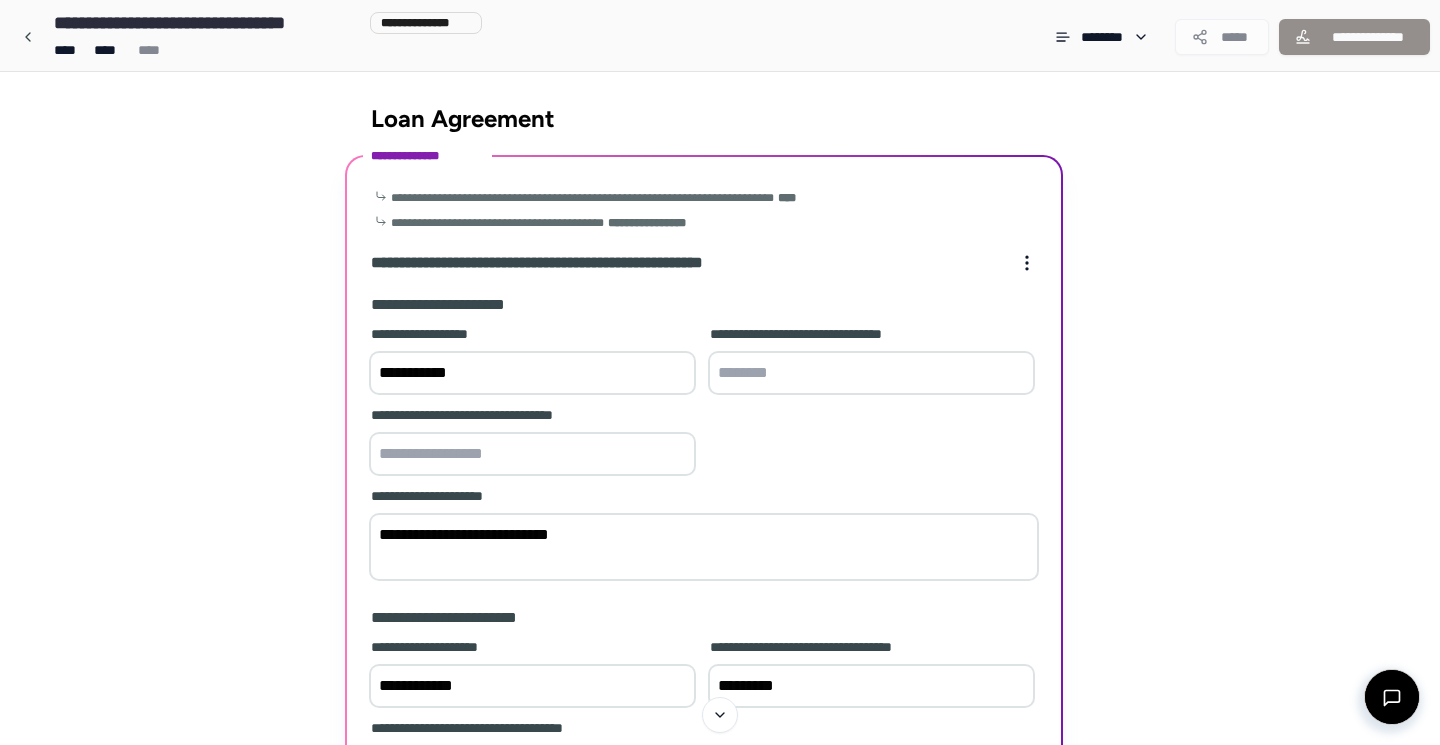 click at bounding box center (532, 454) 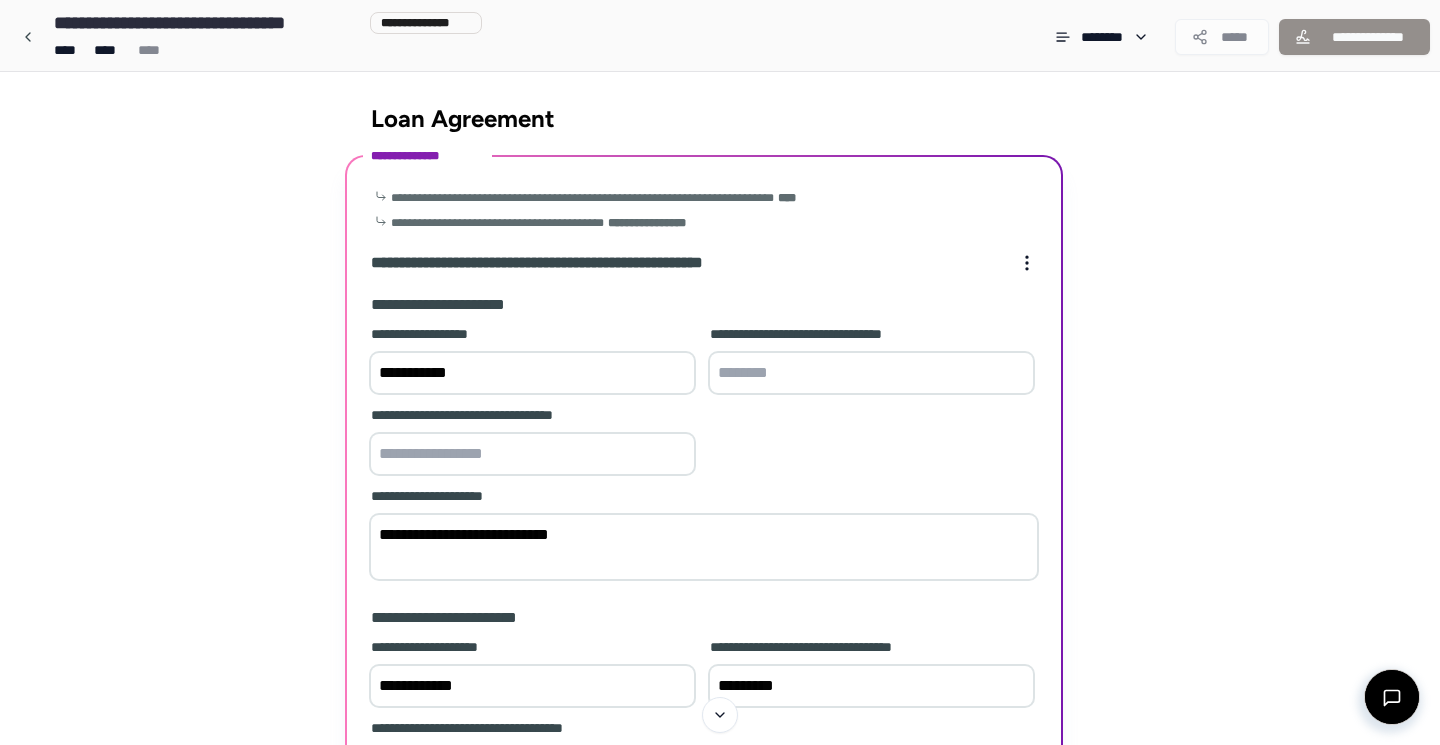 paste on "**********" 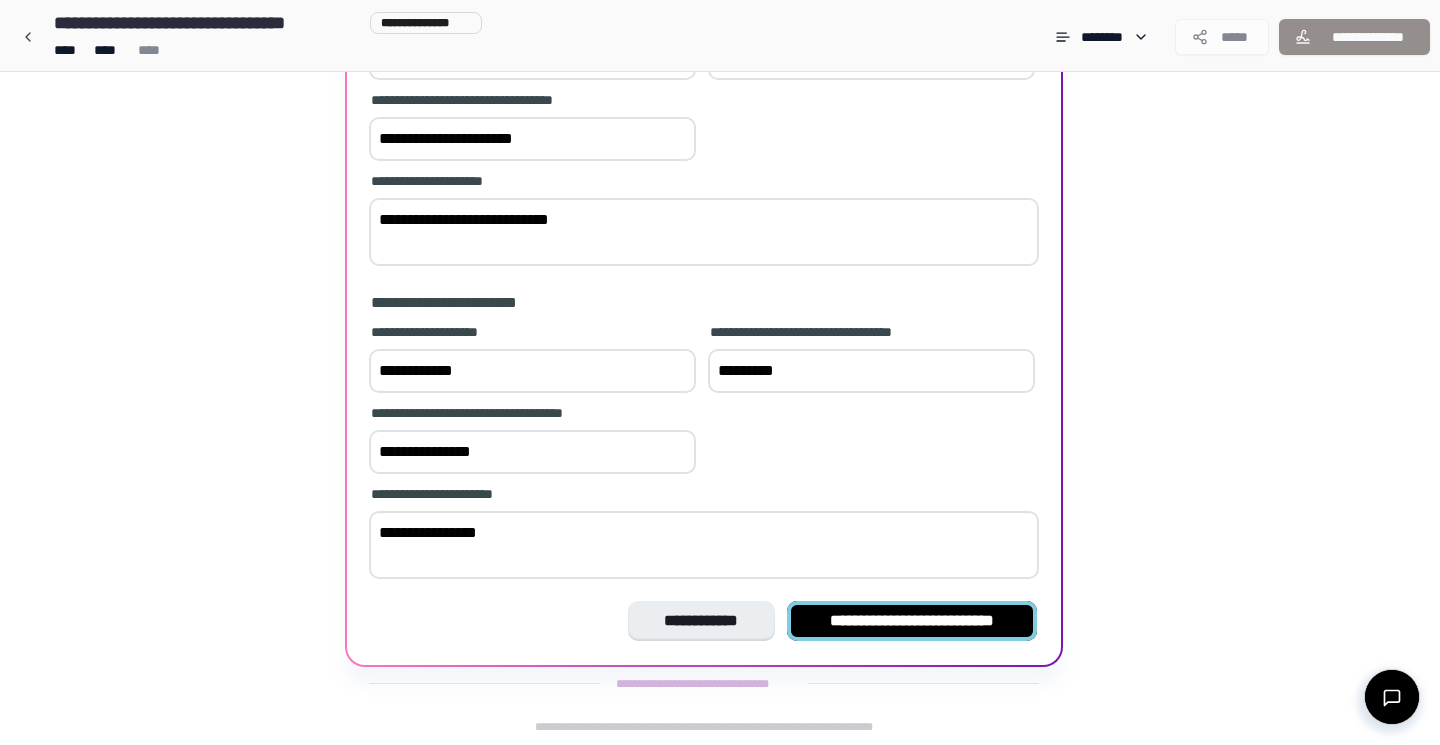 scroll, scrollTop: 315, scrollLeft: 0, axis: vertical 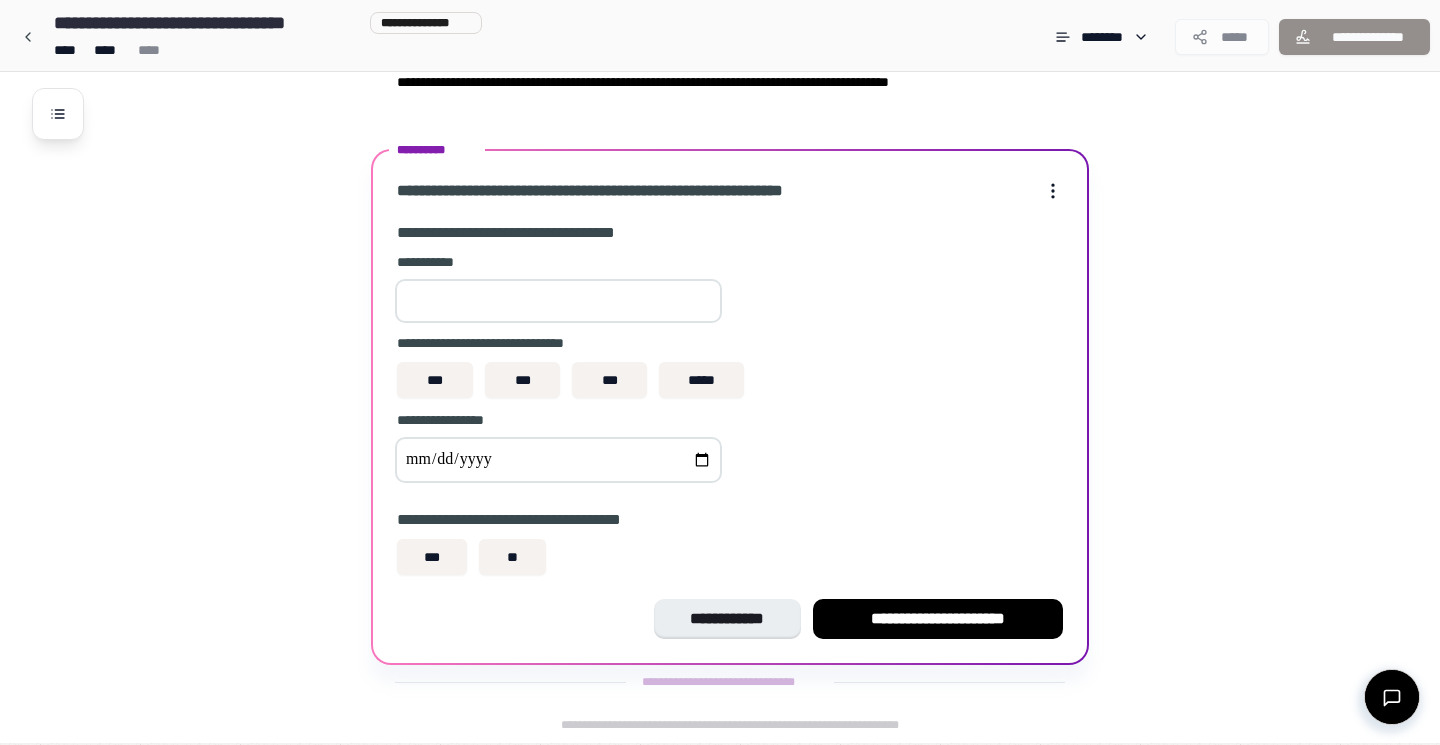 click at bounding box center (558, 301) 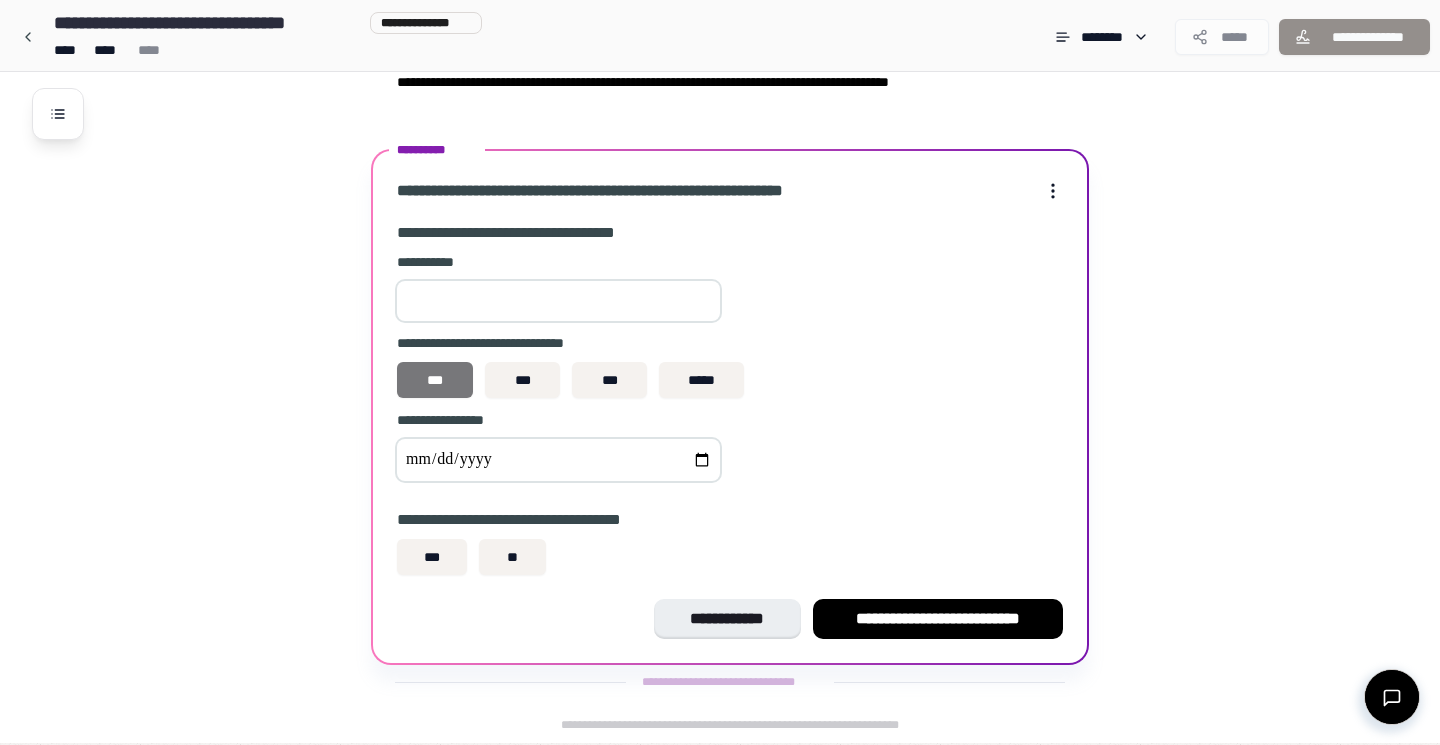 click on "***" at bounding box center [435, 380] 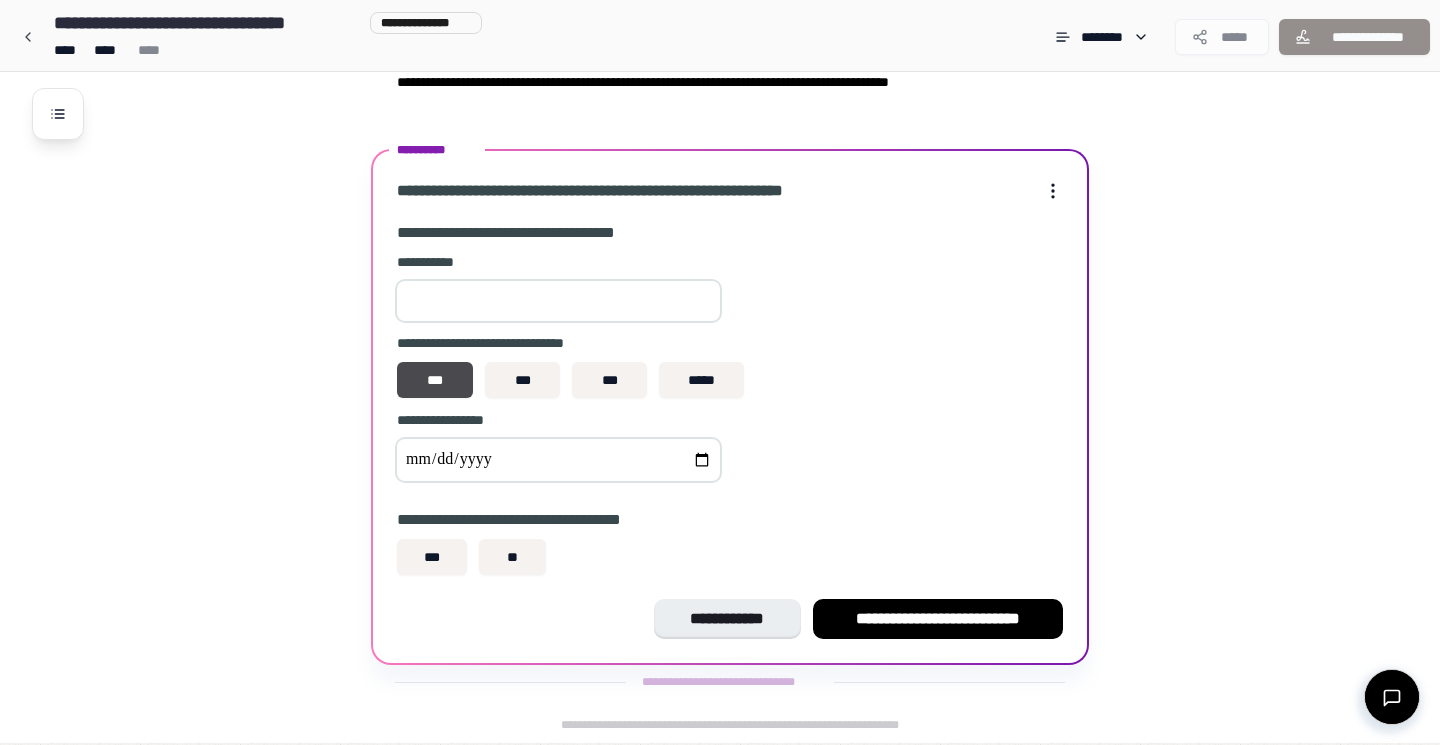 click on "******" at bounding box center (558, 301) 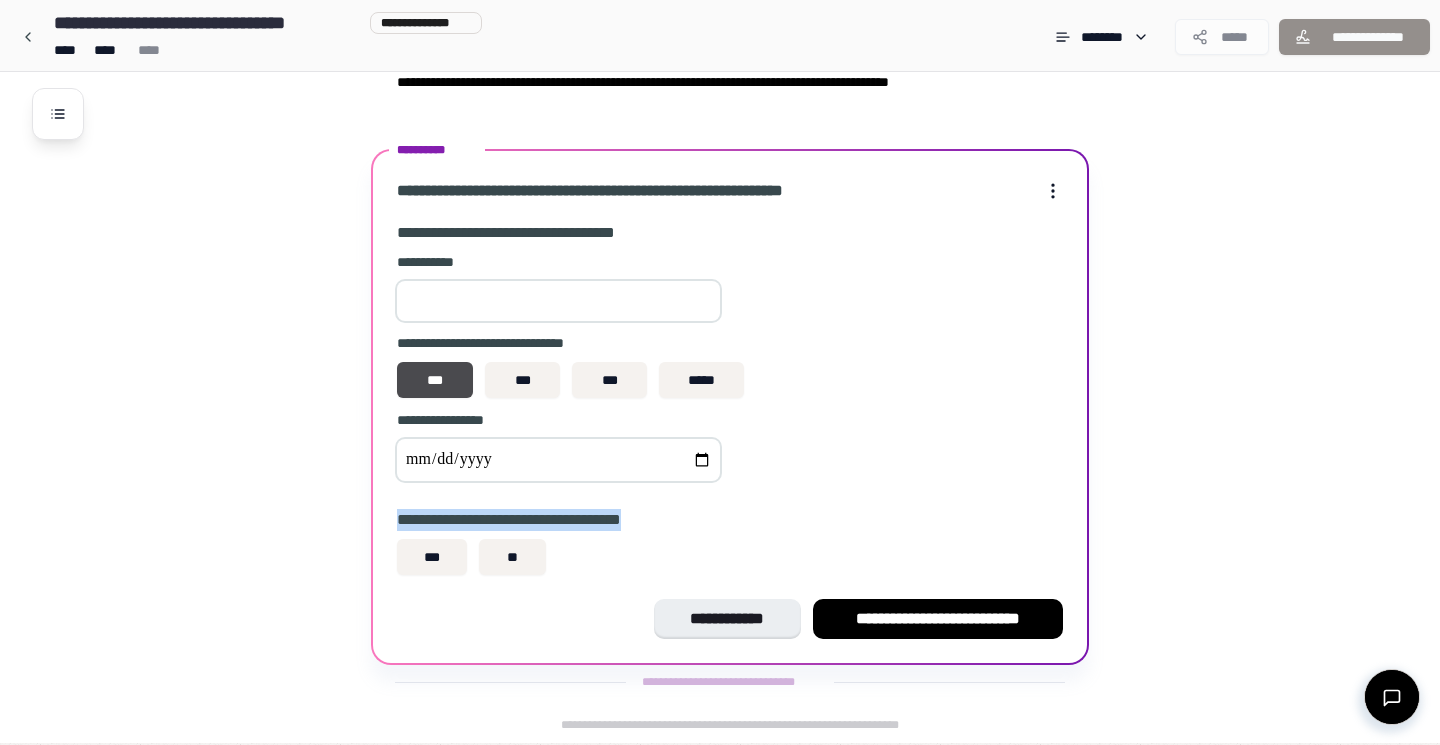 drag, startPoint x: 666, startPoint y: 522, endPoint x: 382, endPoint y: 514, distance: 284.11264 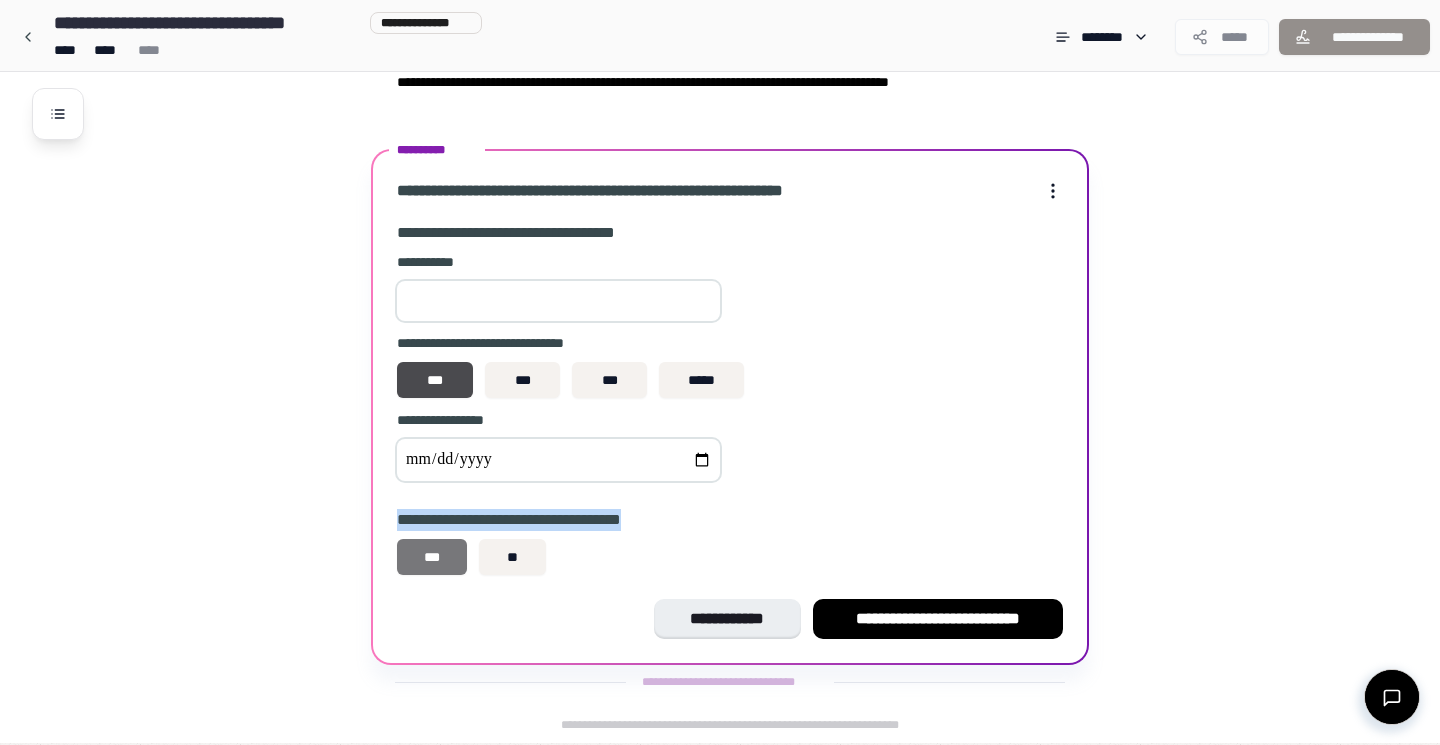 click on "***" at bounding box center (432, 557) 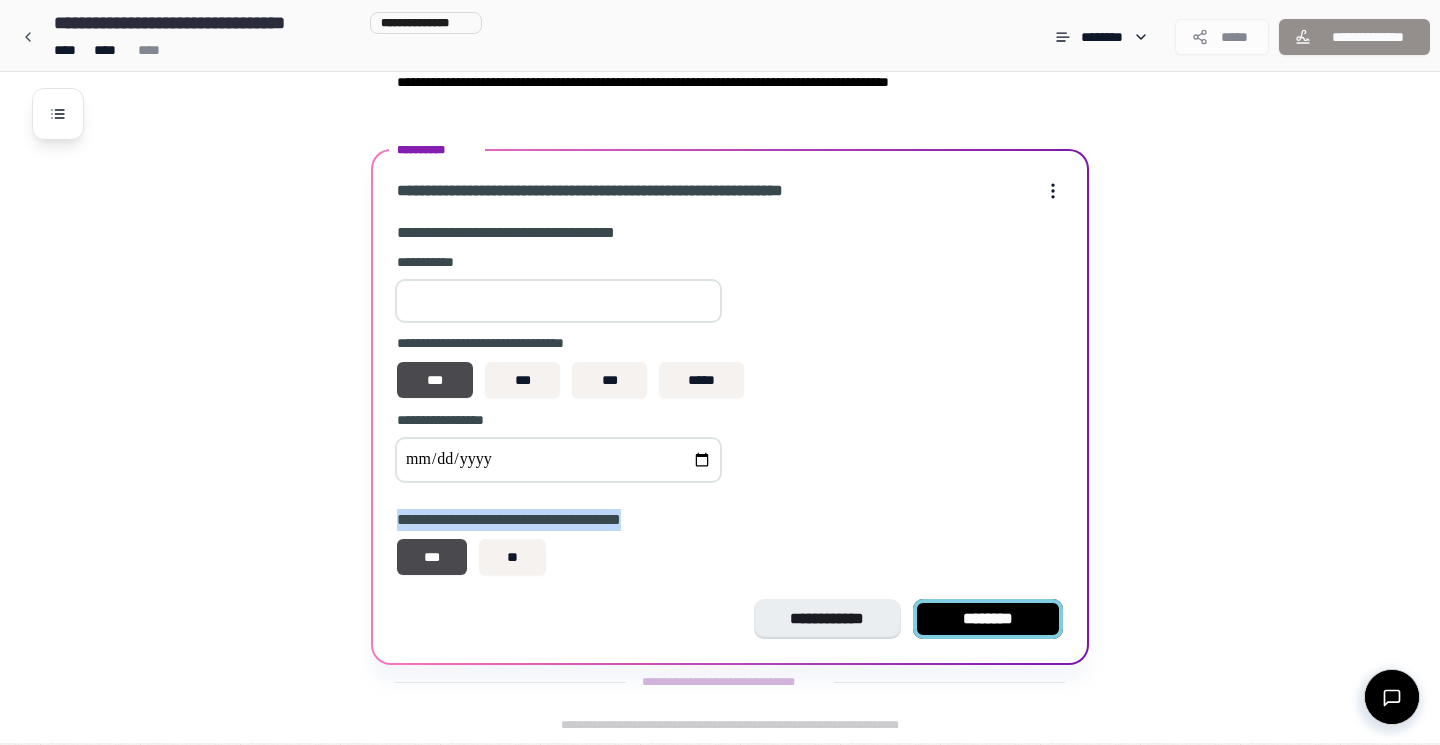 click on "********" at bounding box center (988, 619) 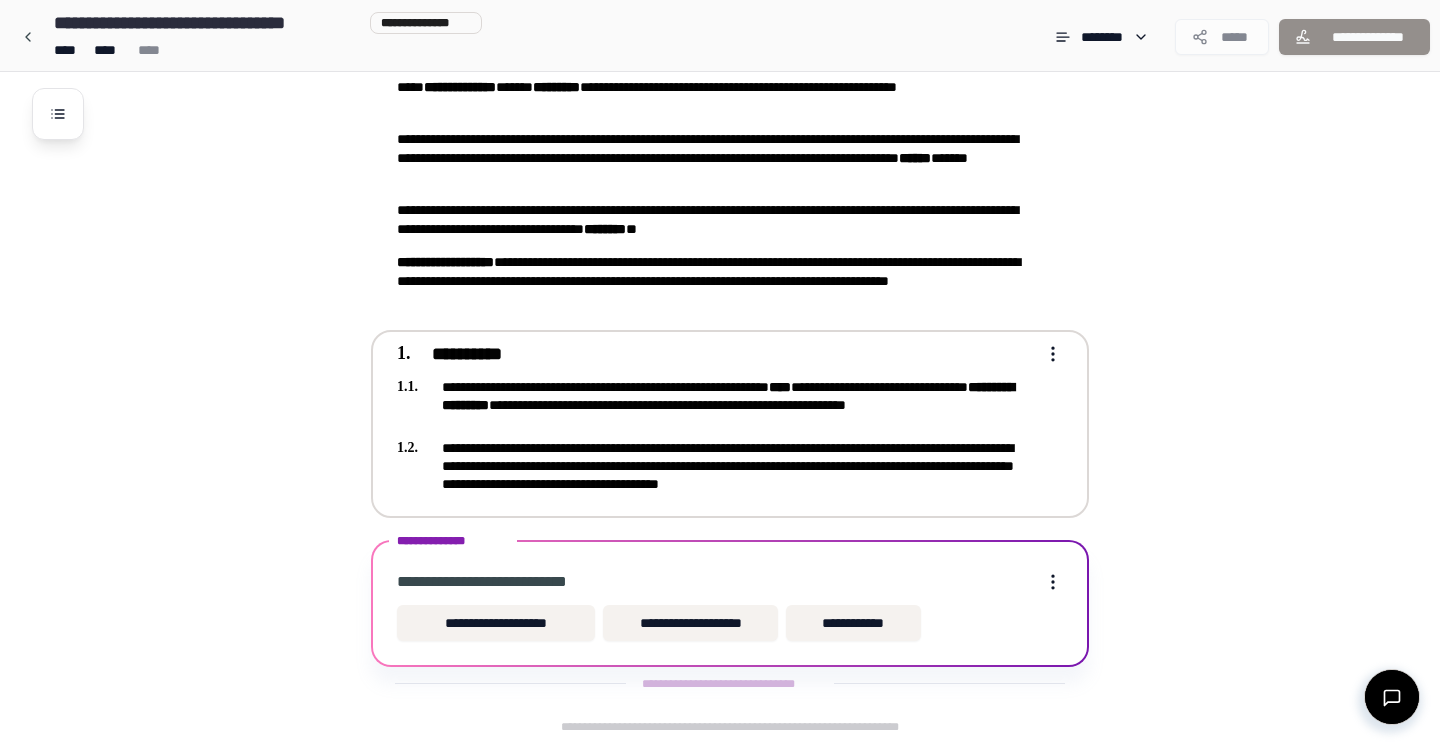 scroll, scrollTop: 75, scrollLeft: 0, axis: vertical 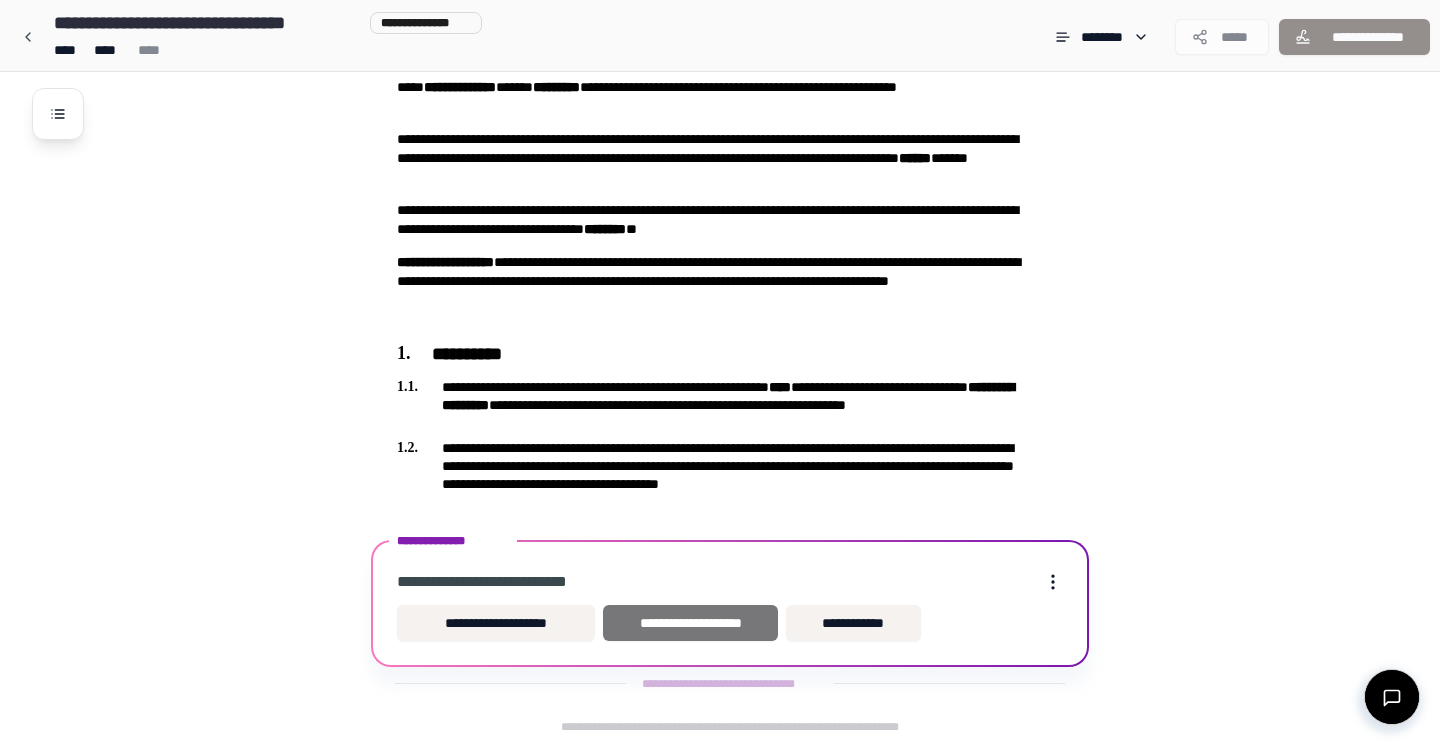 click on "**********" at bounding box center [690, 623] 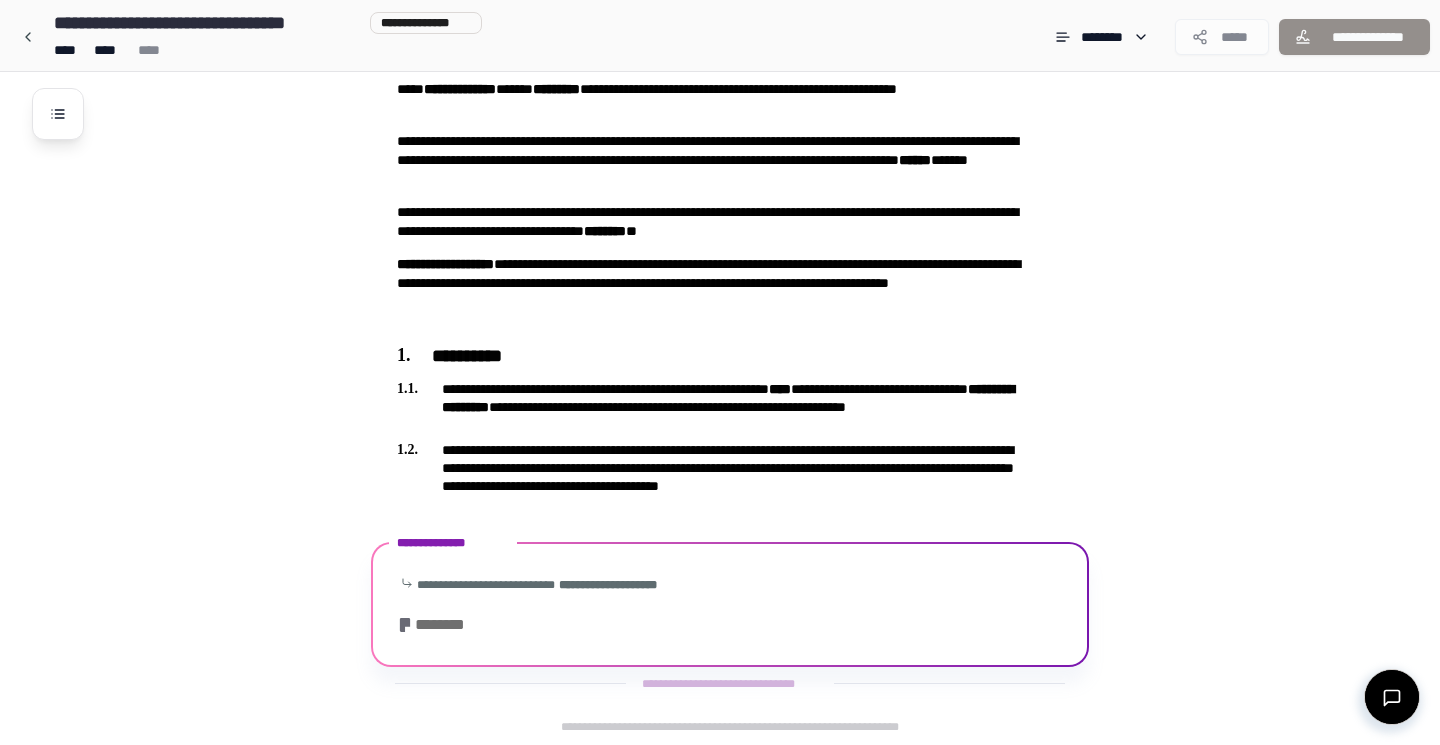 scroll, scrollTop: 371, scrollLeft: 0, axis: vertical 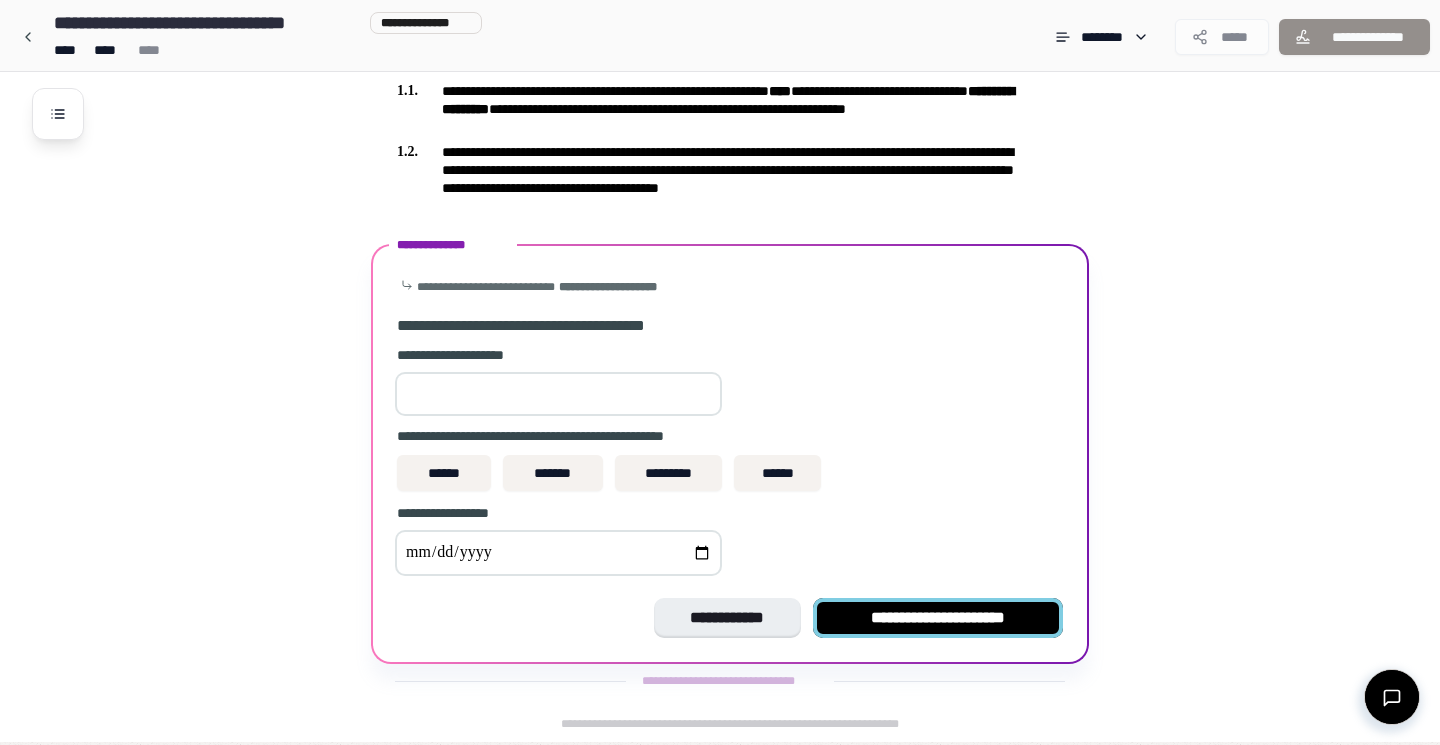 click on "**********" at bounding box center [938, 618] 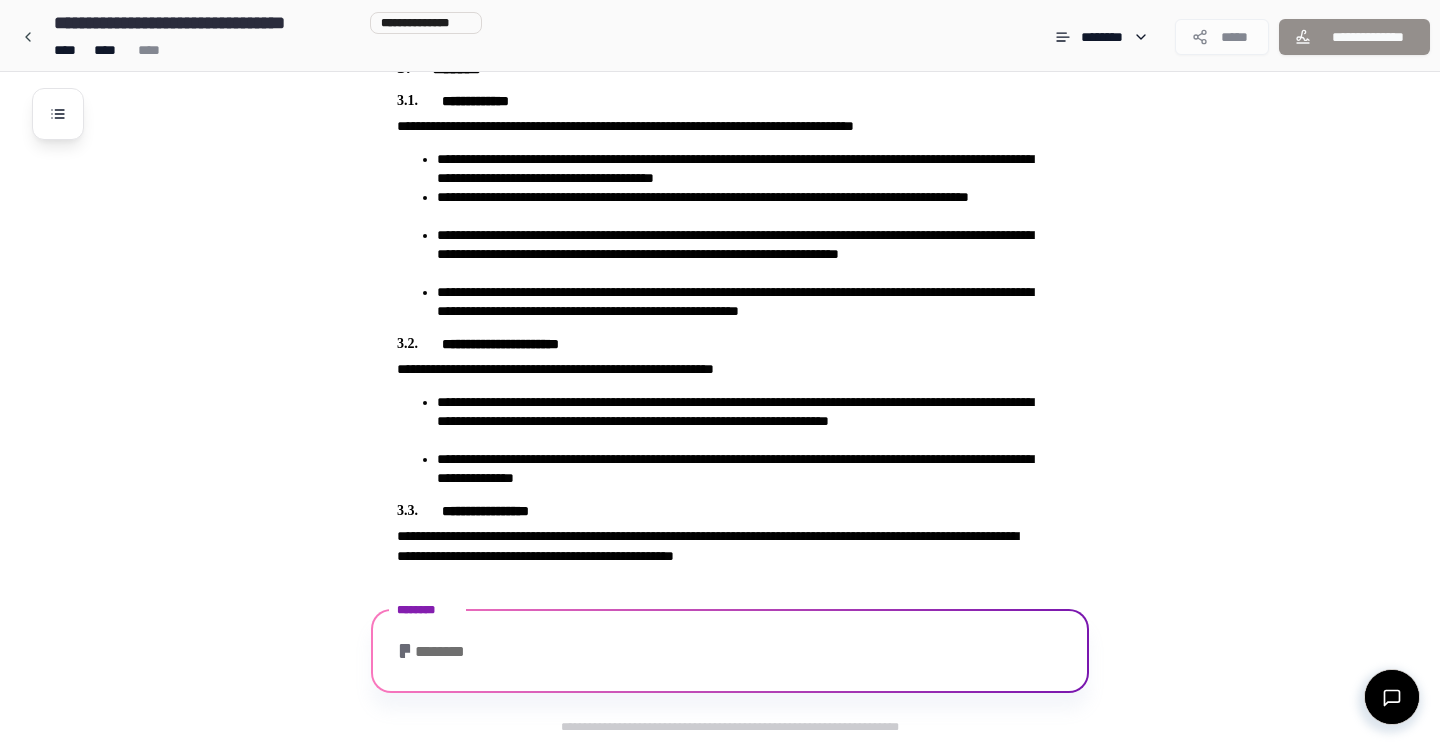 scroll, scrollTop: 1065, scrollLeft: 0, axis: vertical 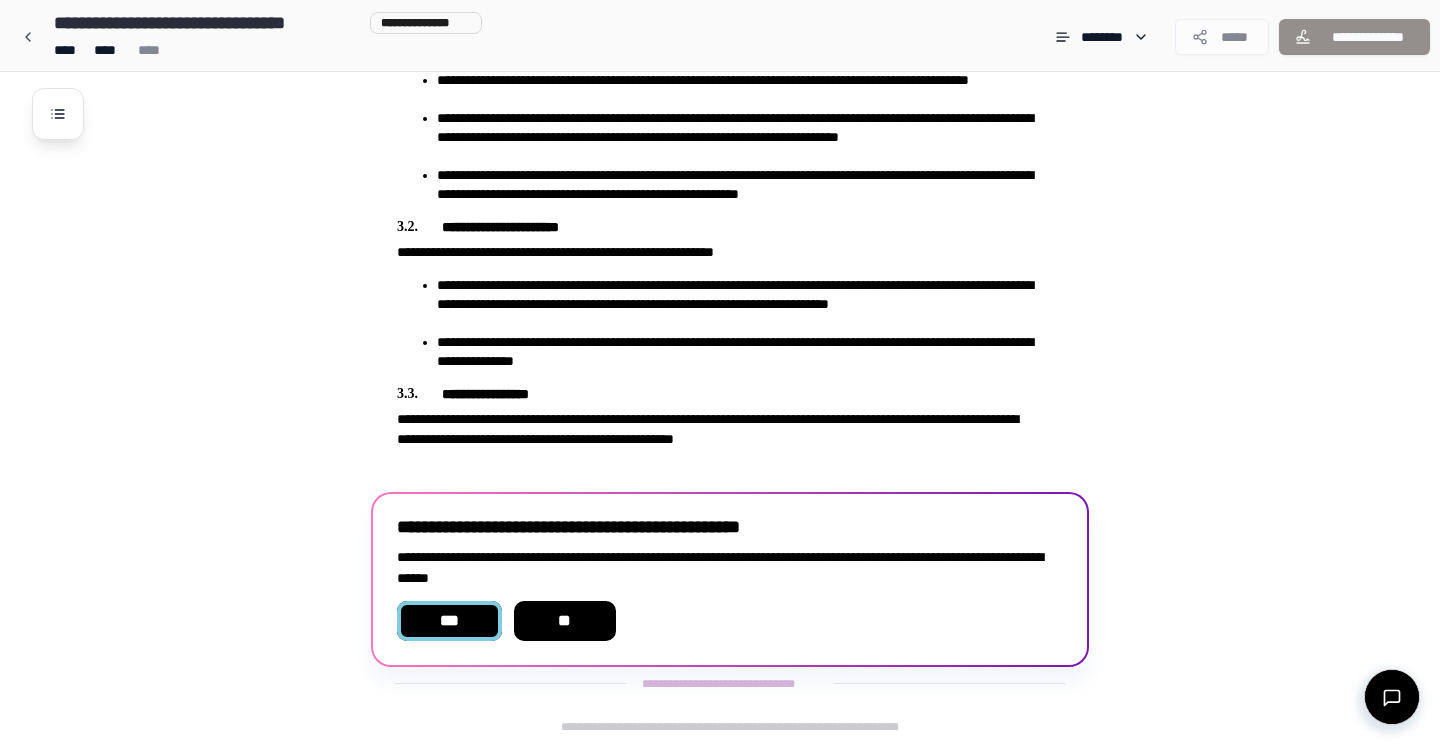 click on "***" at bounding box center (449, 621) 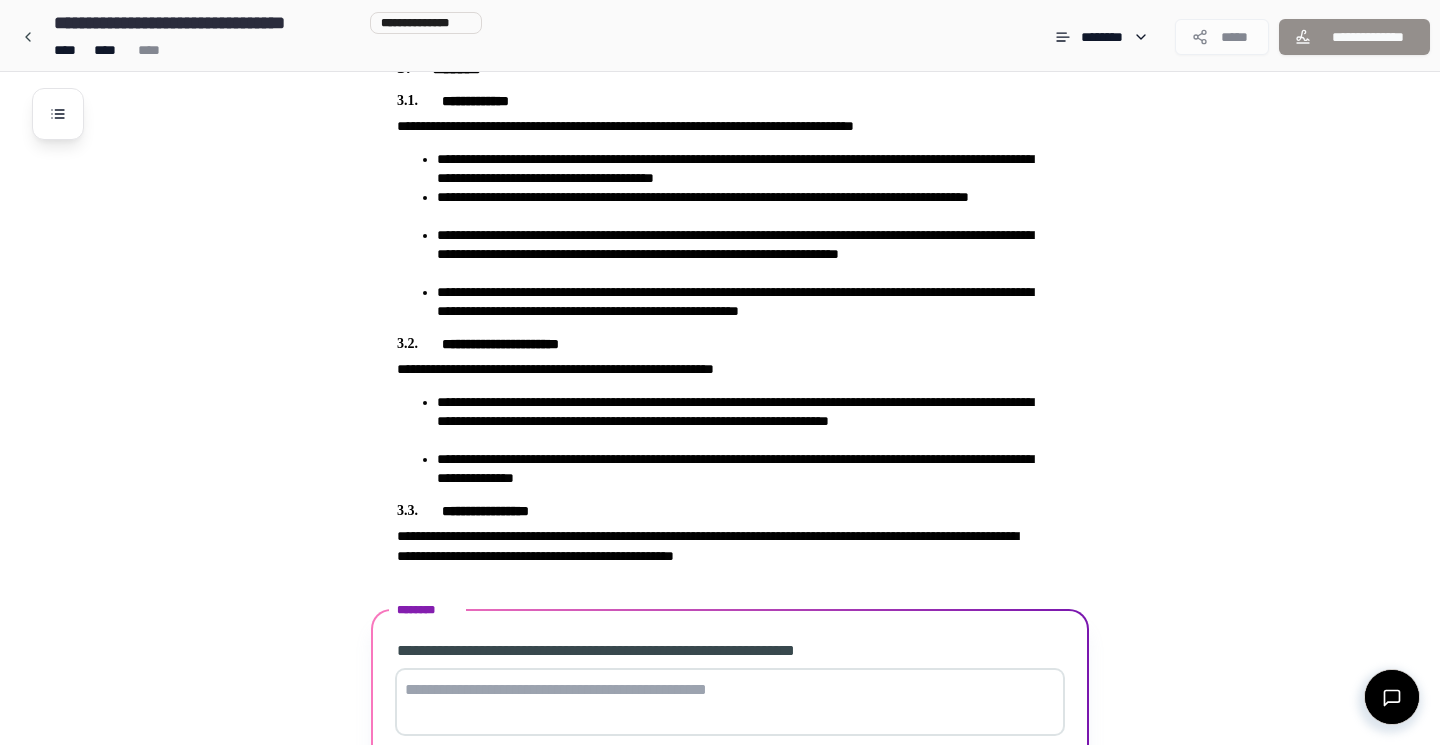 scroll, scrollTop: 1105, scrollLeft: 0, axis: vertical 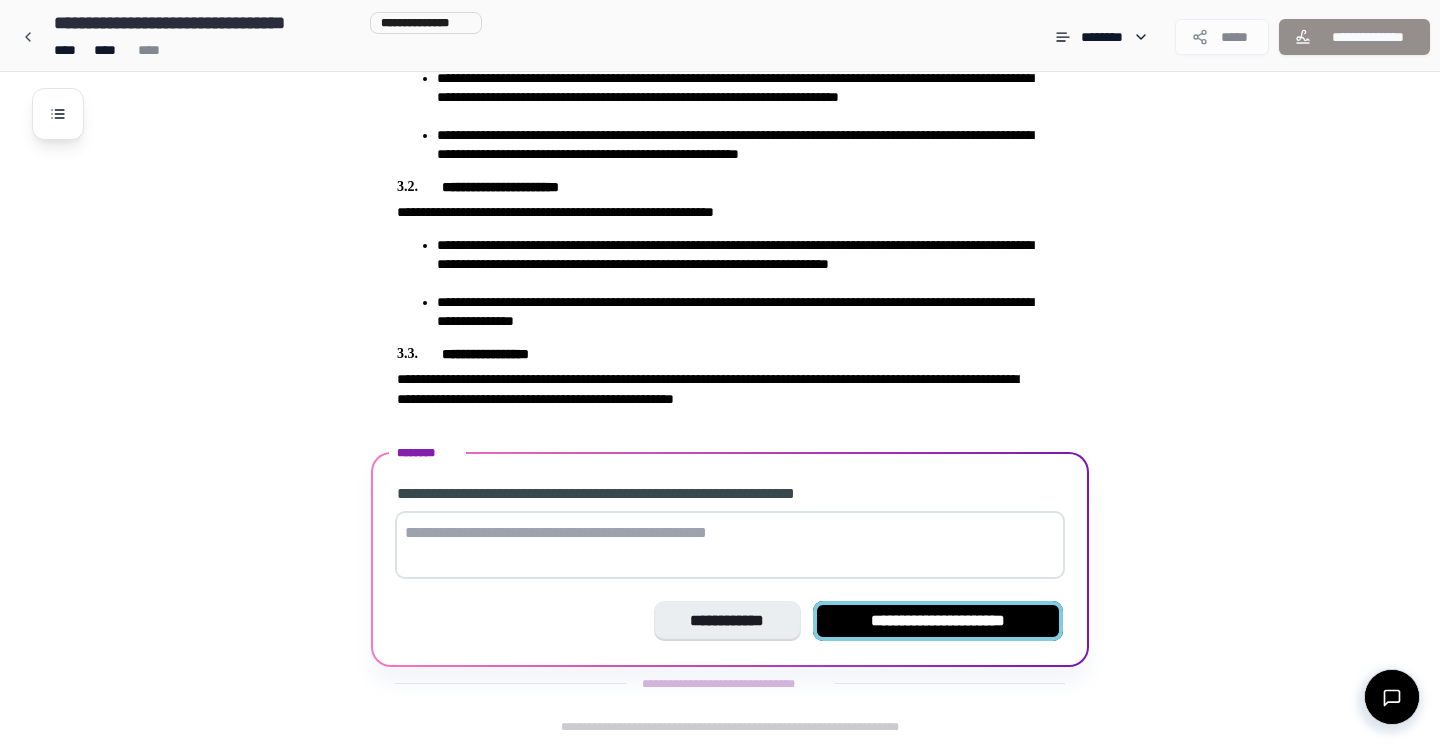click on "**********" at bounding box center [938, 621] 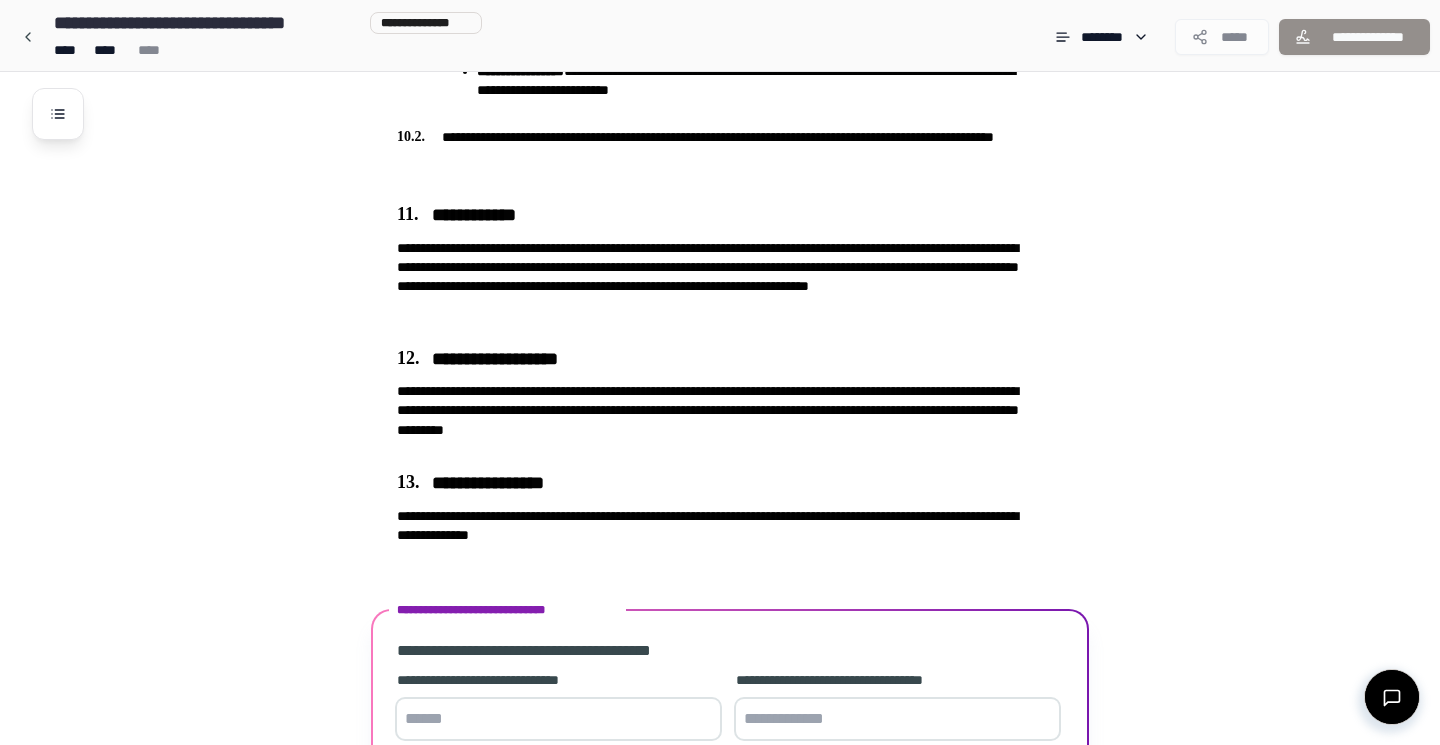scroll, scrollTop: 2815, scrollLeft: 0, axis: vertical 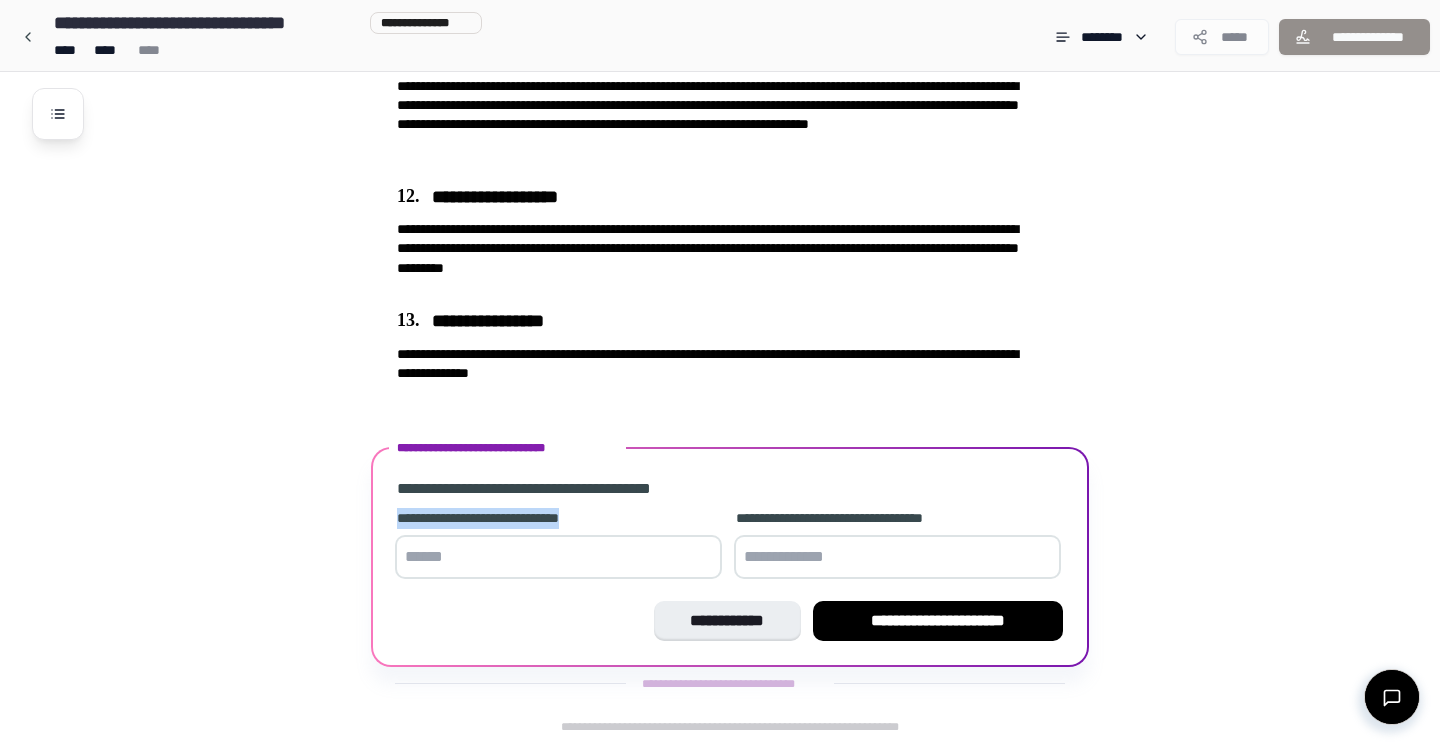 drag, startPoint x: 398, startPoint y: 518, endPoint x: 614, endPoint y: 514, distance: 216.03703 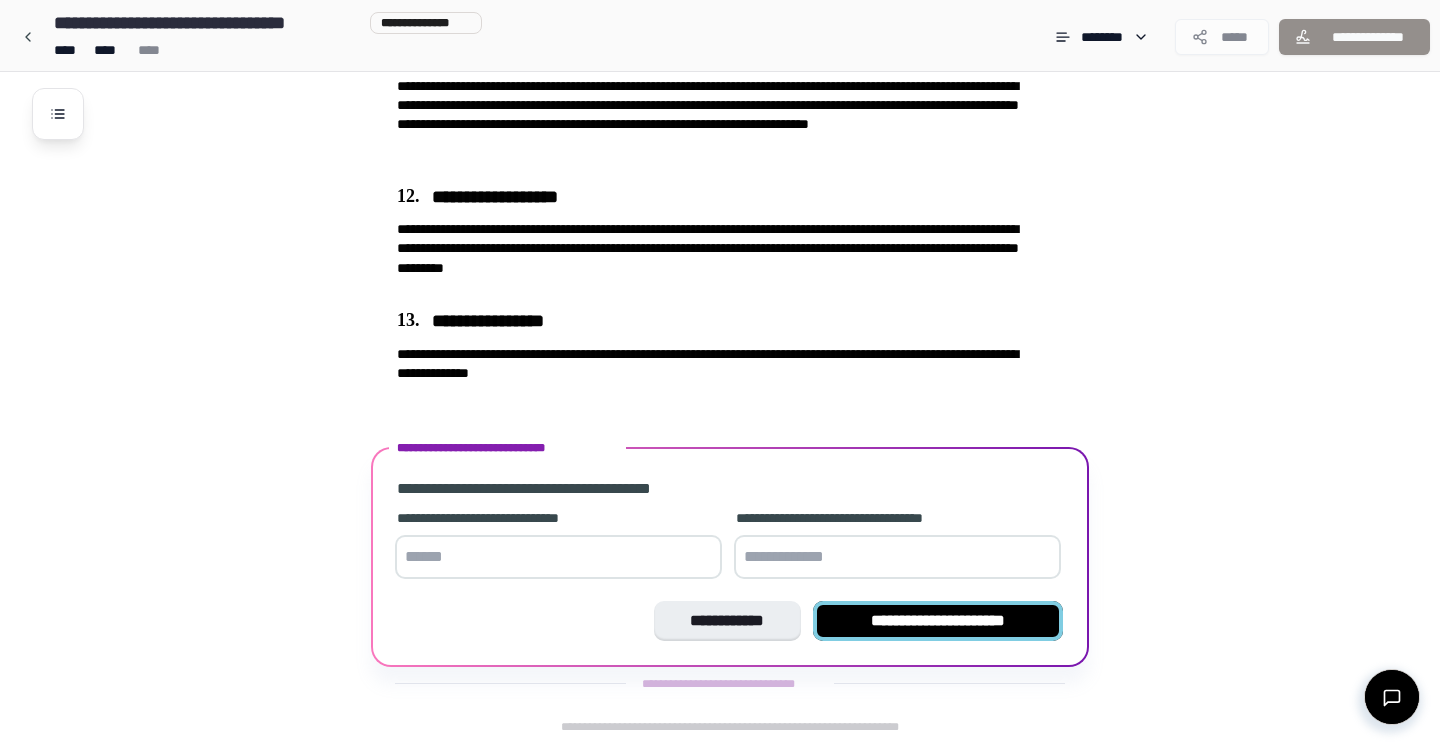 click on "**********" at bounding box center [938, 621] 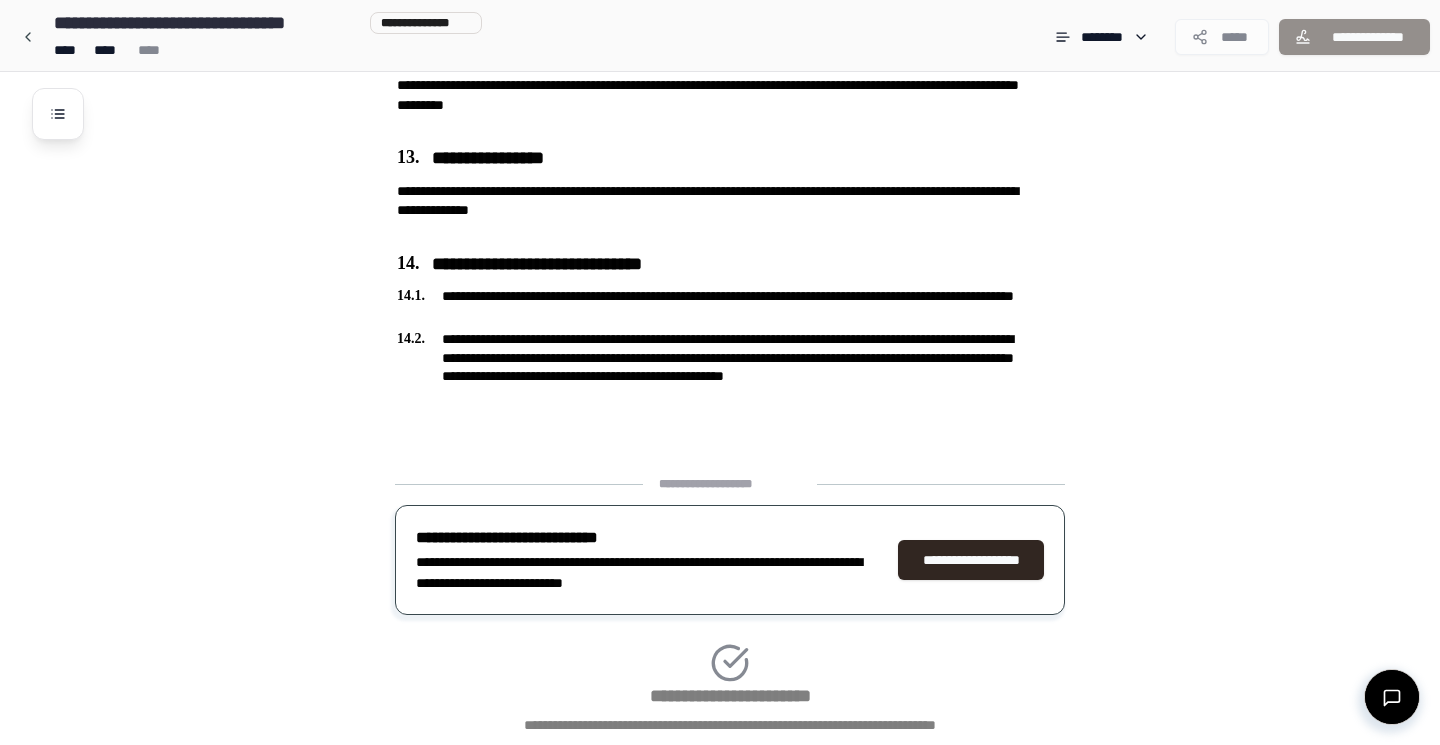 scroll, scrollTop: 3112, scrollLeft: 0, axis: vertical 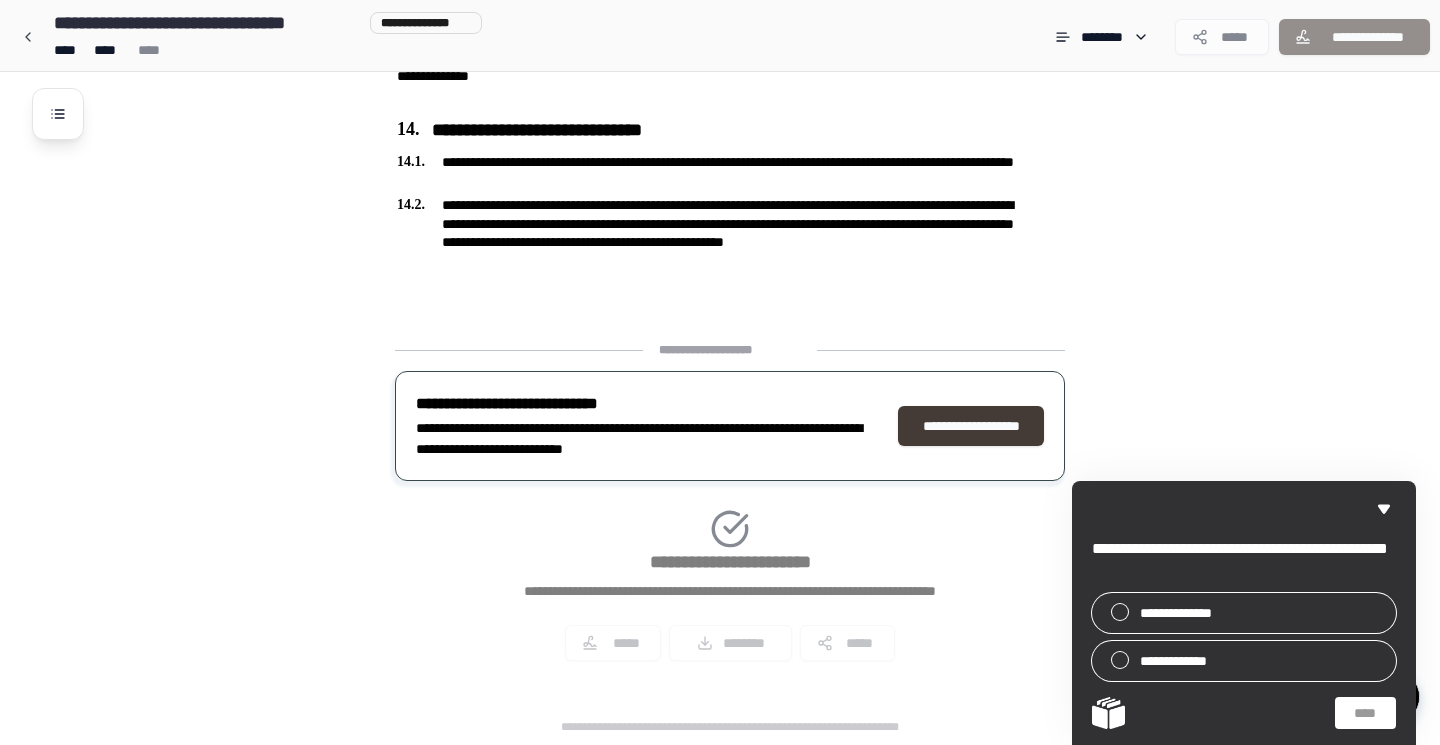 click on "**********" at bounding box center (971, 426) 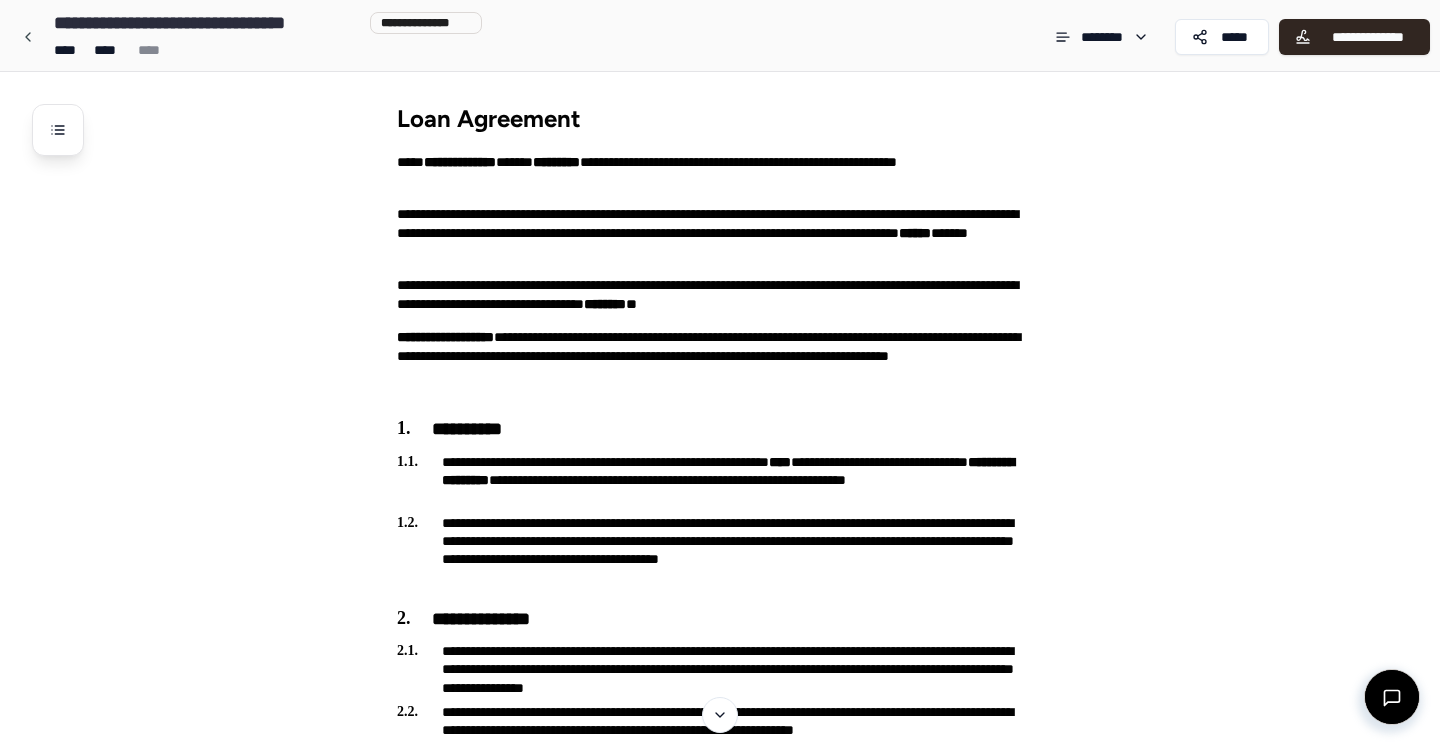 scroll, scrollTop: 0, scrollLeft: 0, axis: both 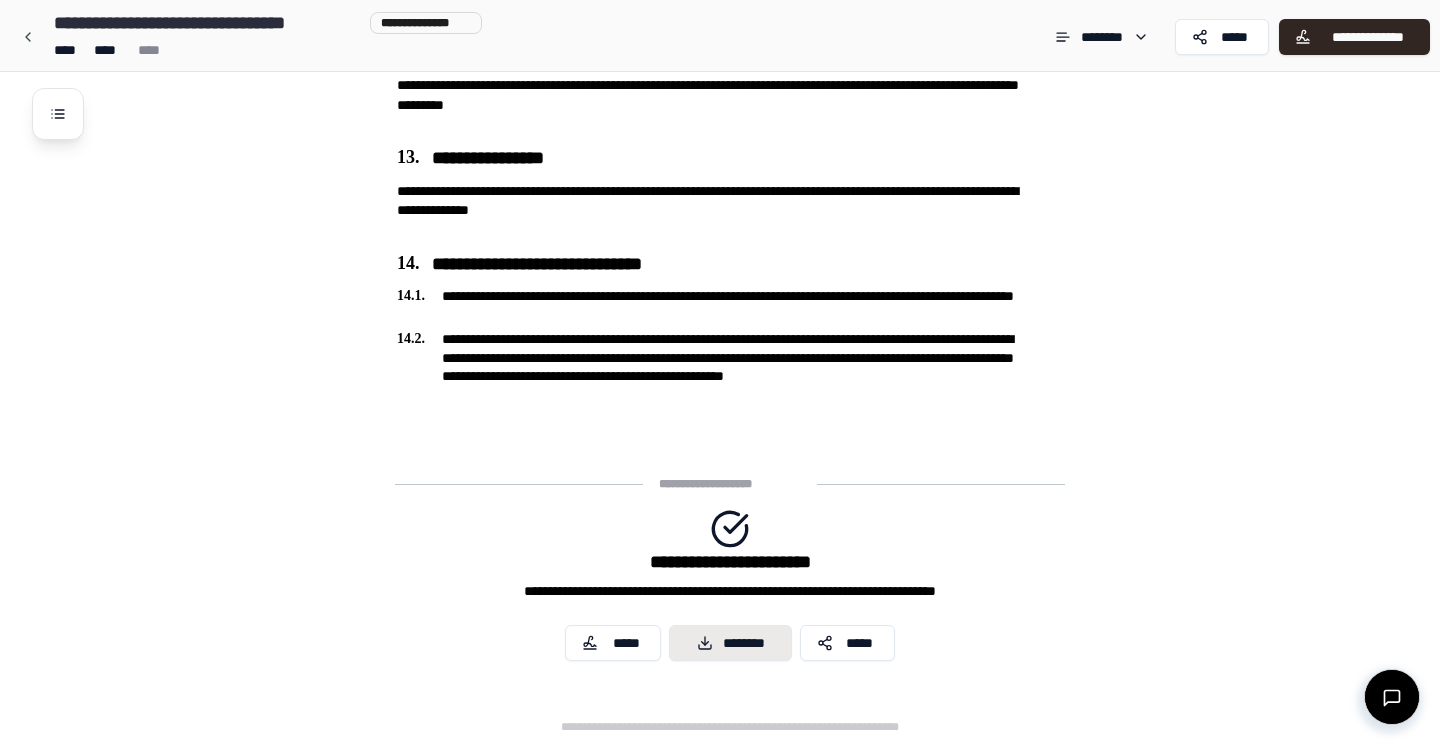 click on "********" at bounding box center [730, 643] 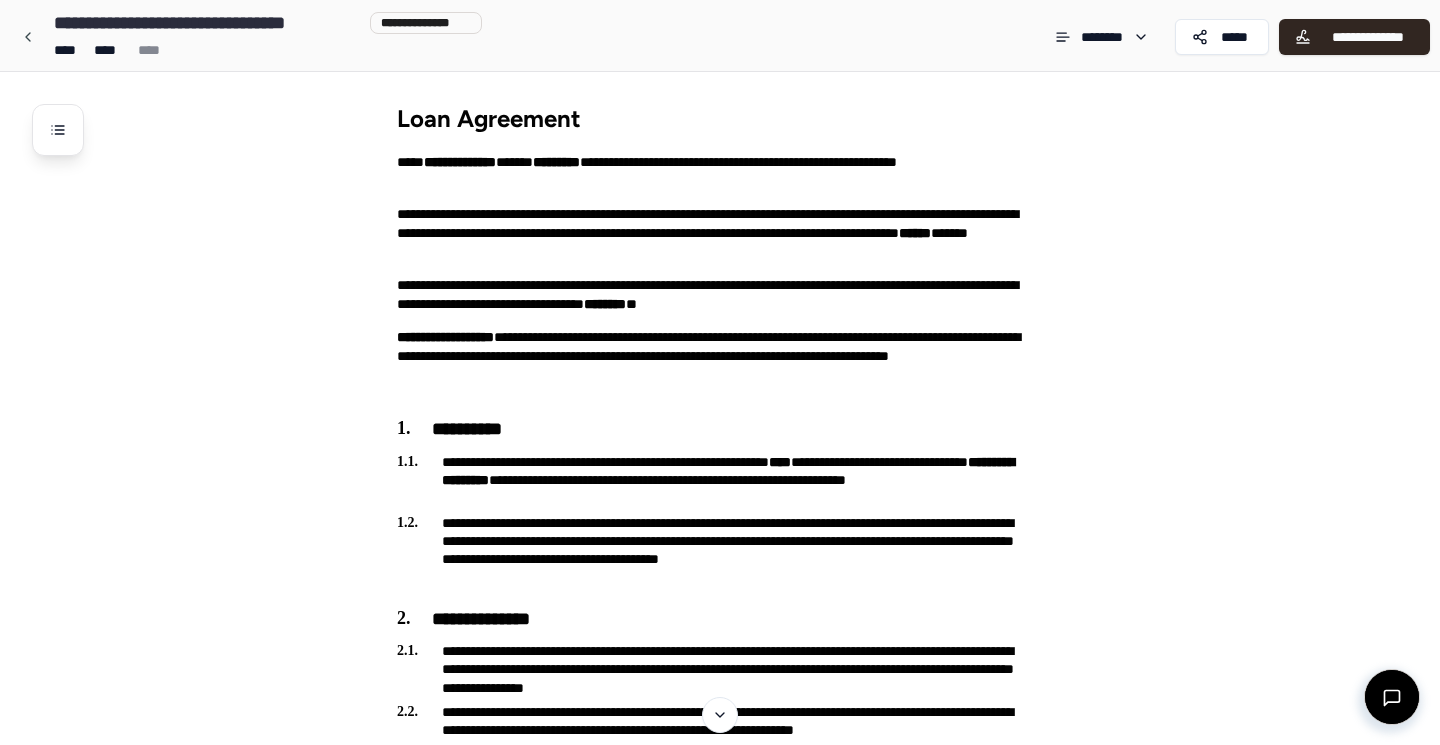 scroll, scrollTop: 0, scrollLeft: 0, axis: both 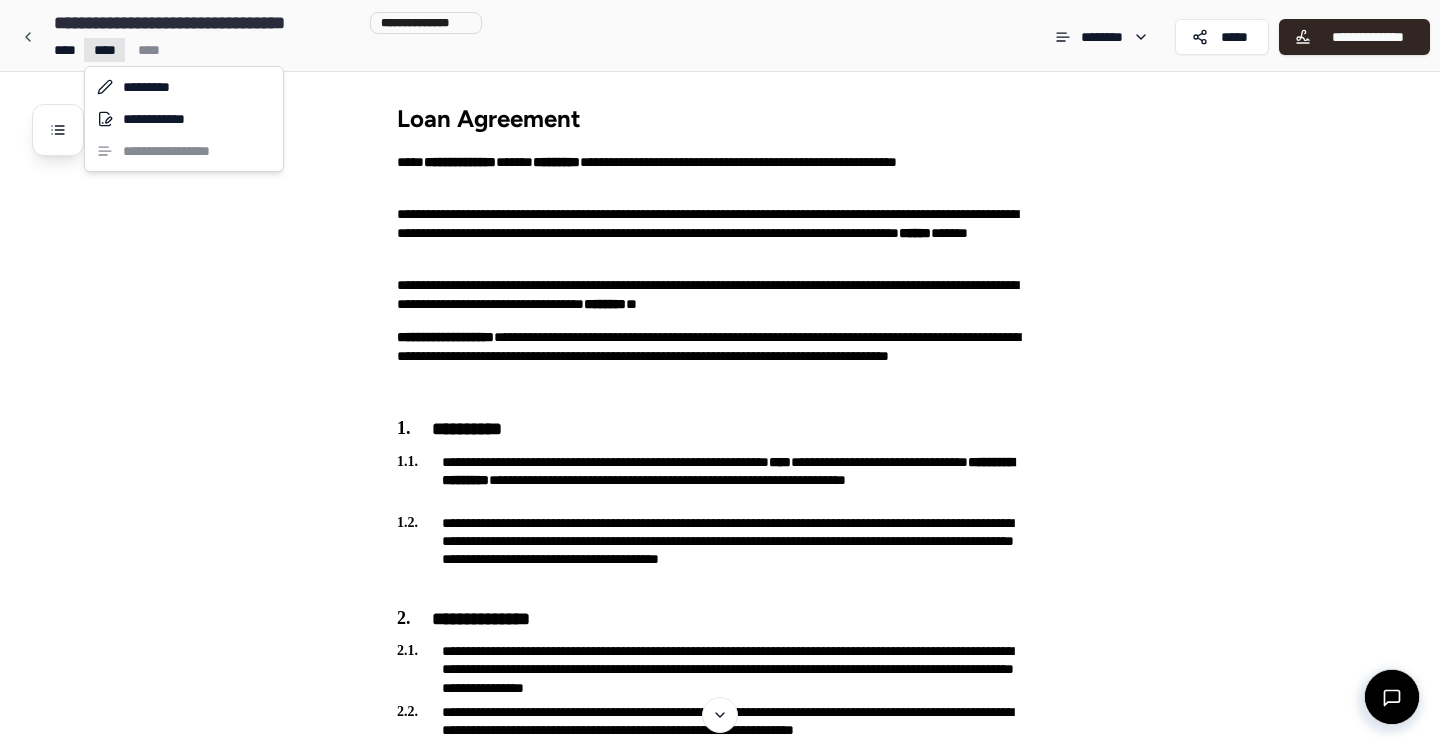 click on "**********" at bounding box center [720, 1861] 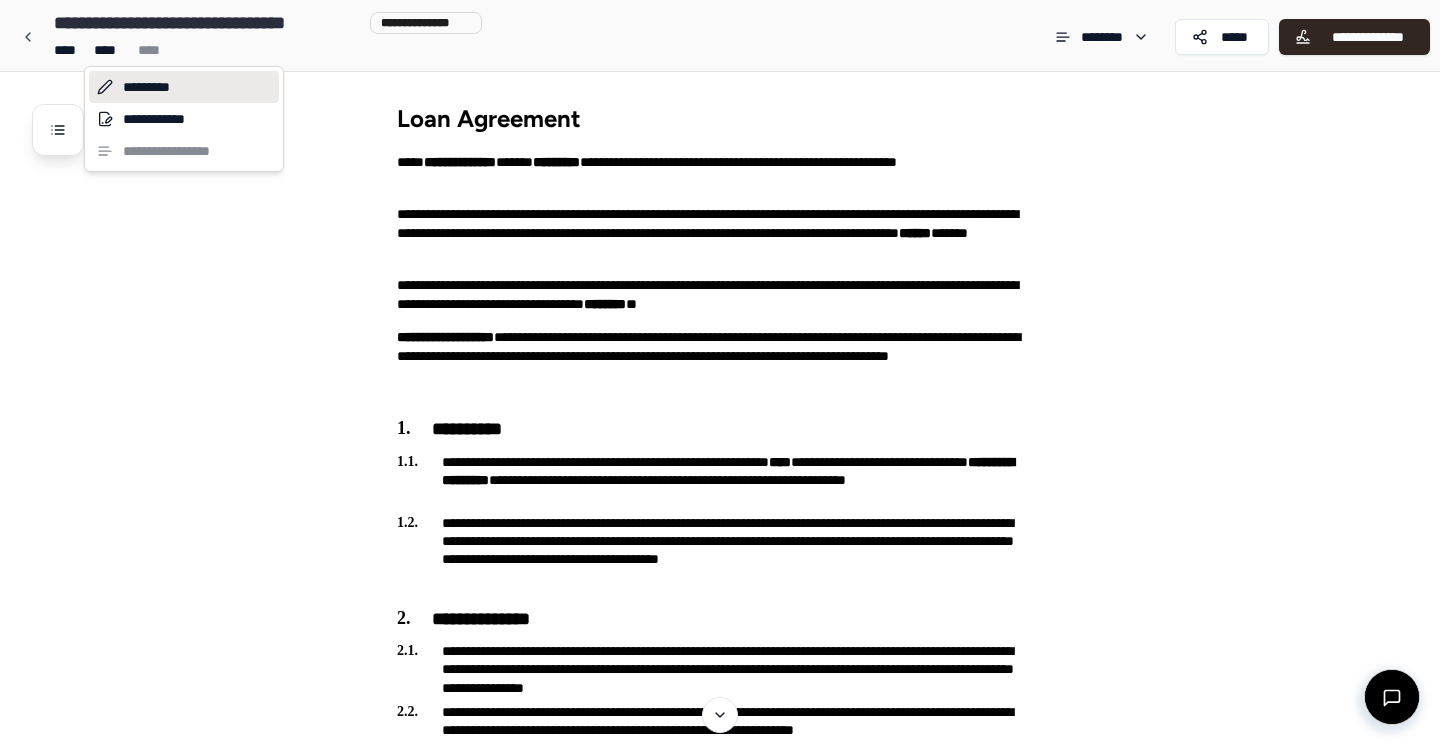 click on "*********" at bounding box center [184, 87] 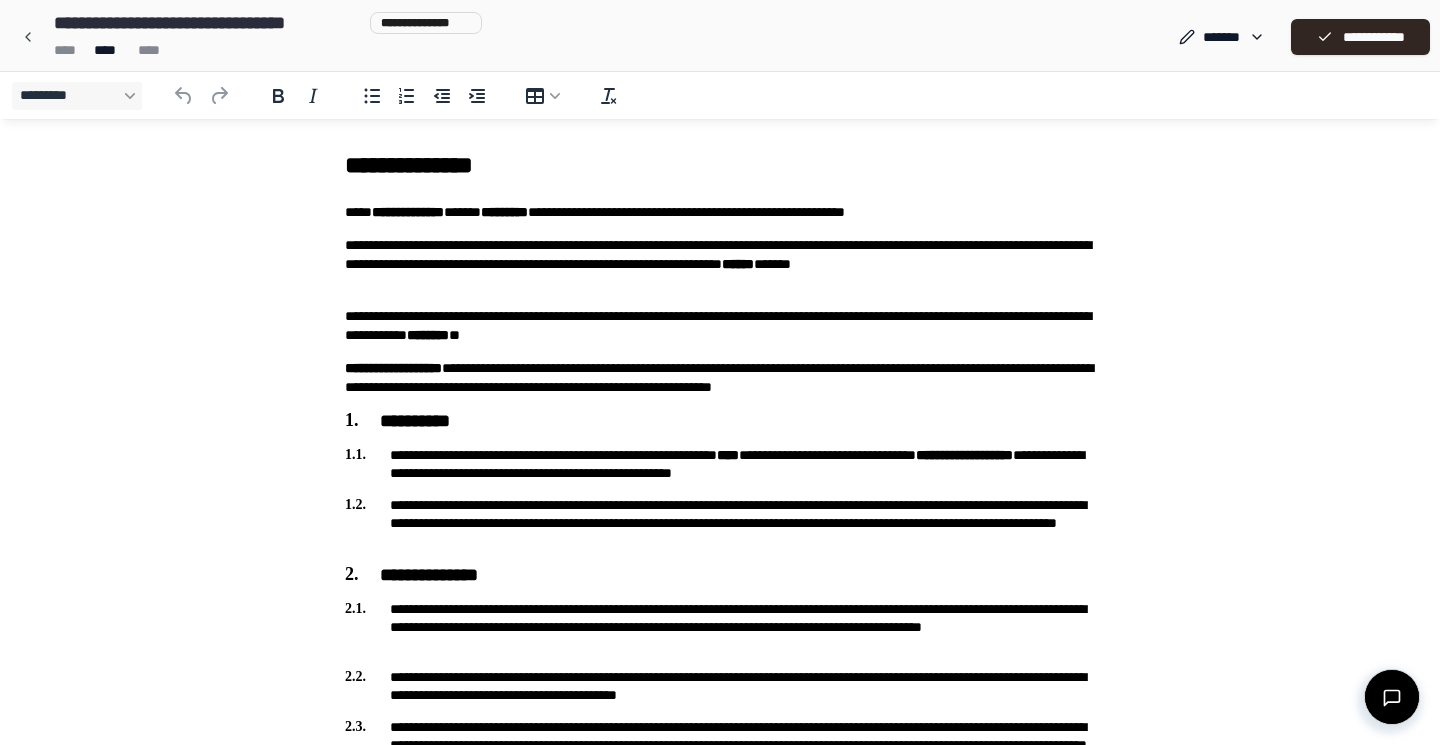 scroll, scrollTop: 0, scrollLeft: 0, axis: both 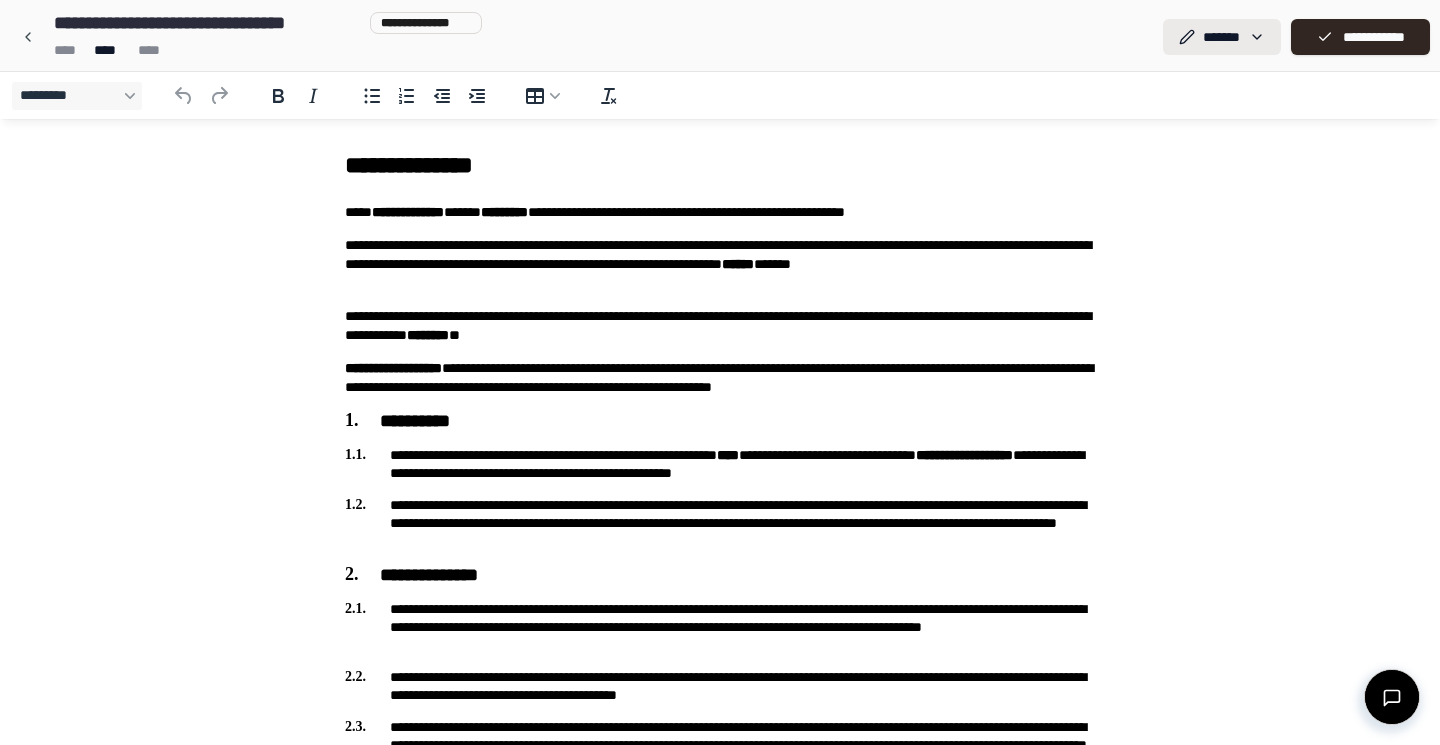 click on "**********" at bounding box center (720, 1536) 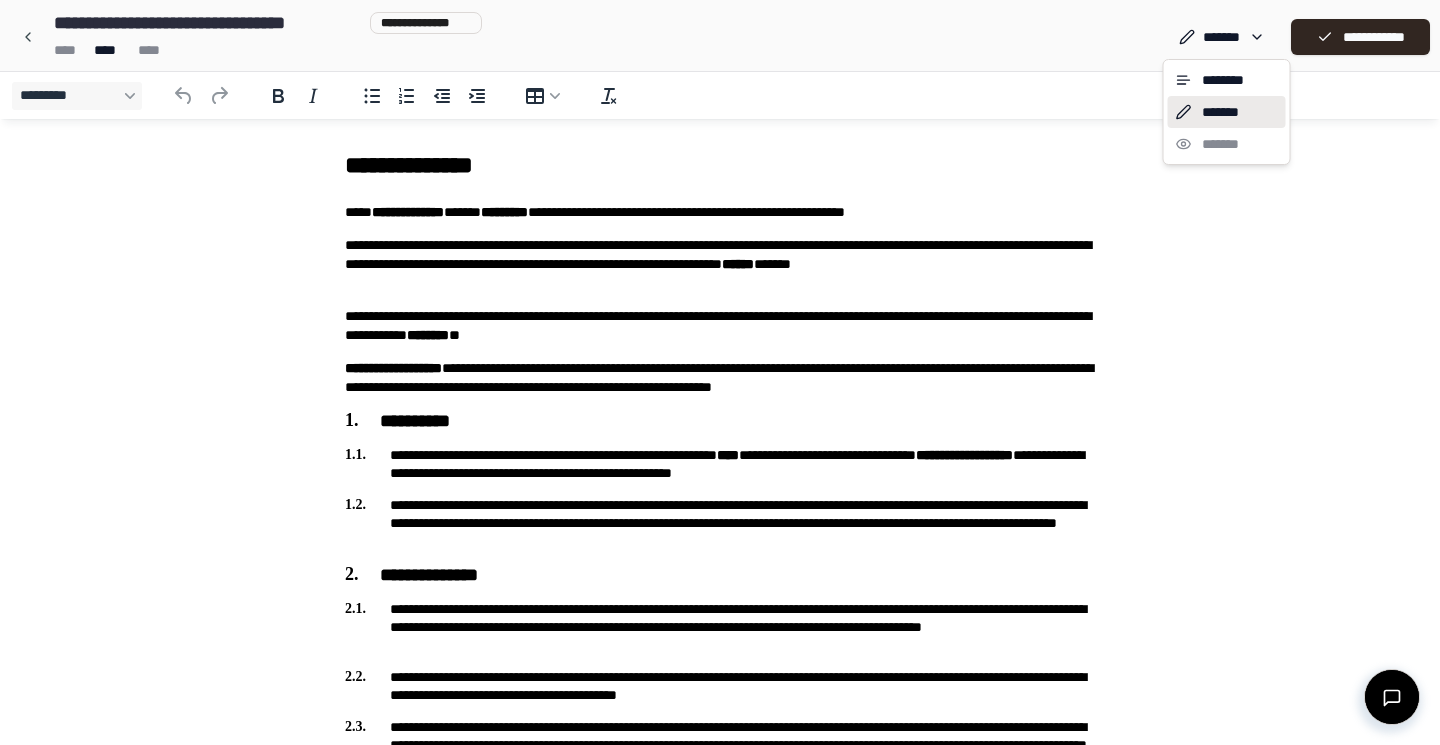 click on "**********" at bounding box center [720, 1536] 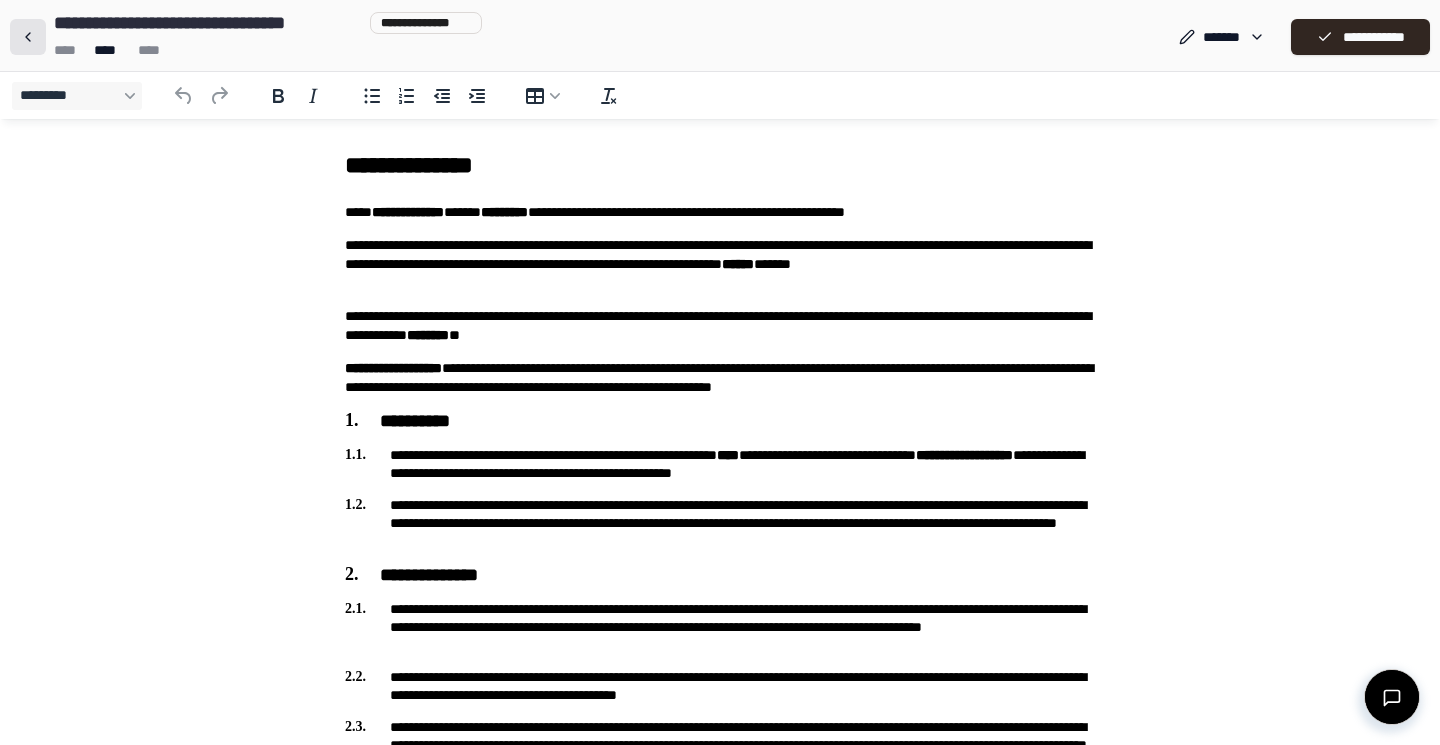 click at bounding box center (28, 37) 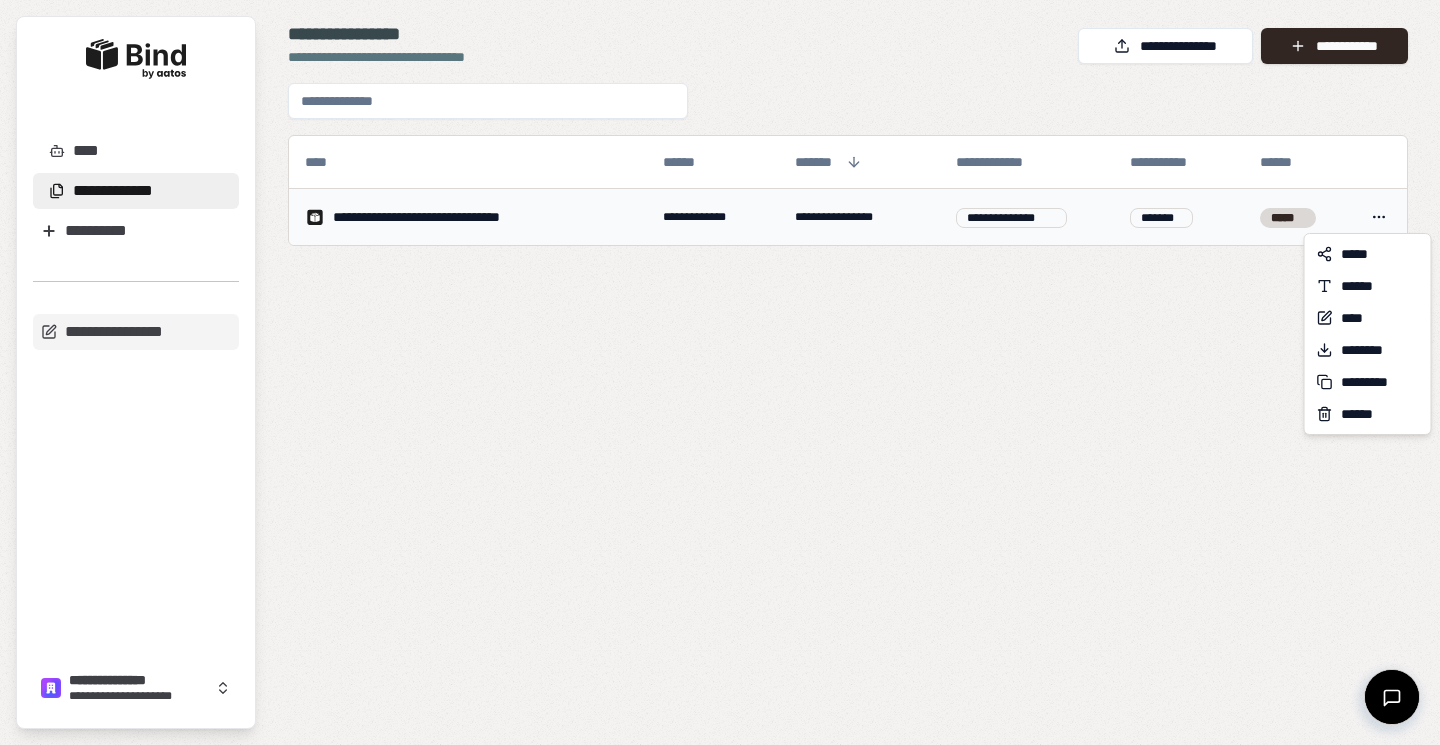 click on "**********" at bounding box center (720, 372) 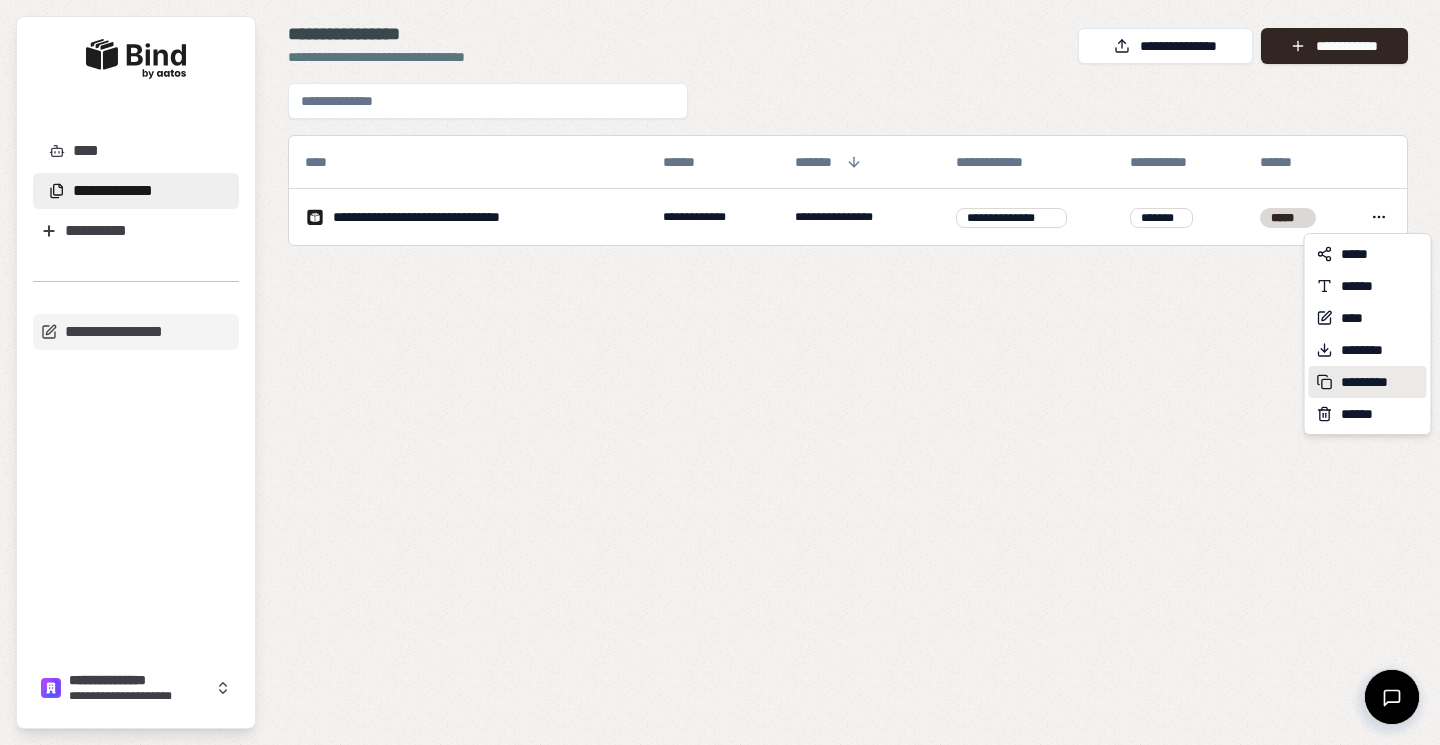 click on "*********" at bounding box center [1371, 382] 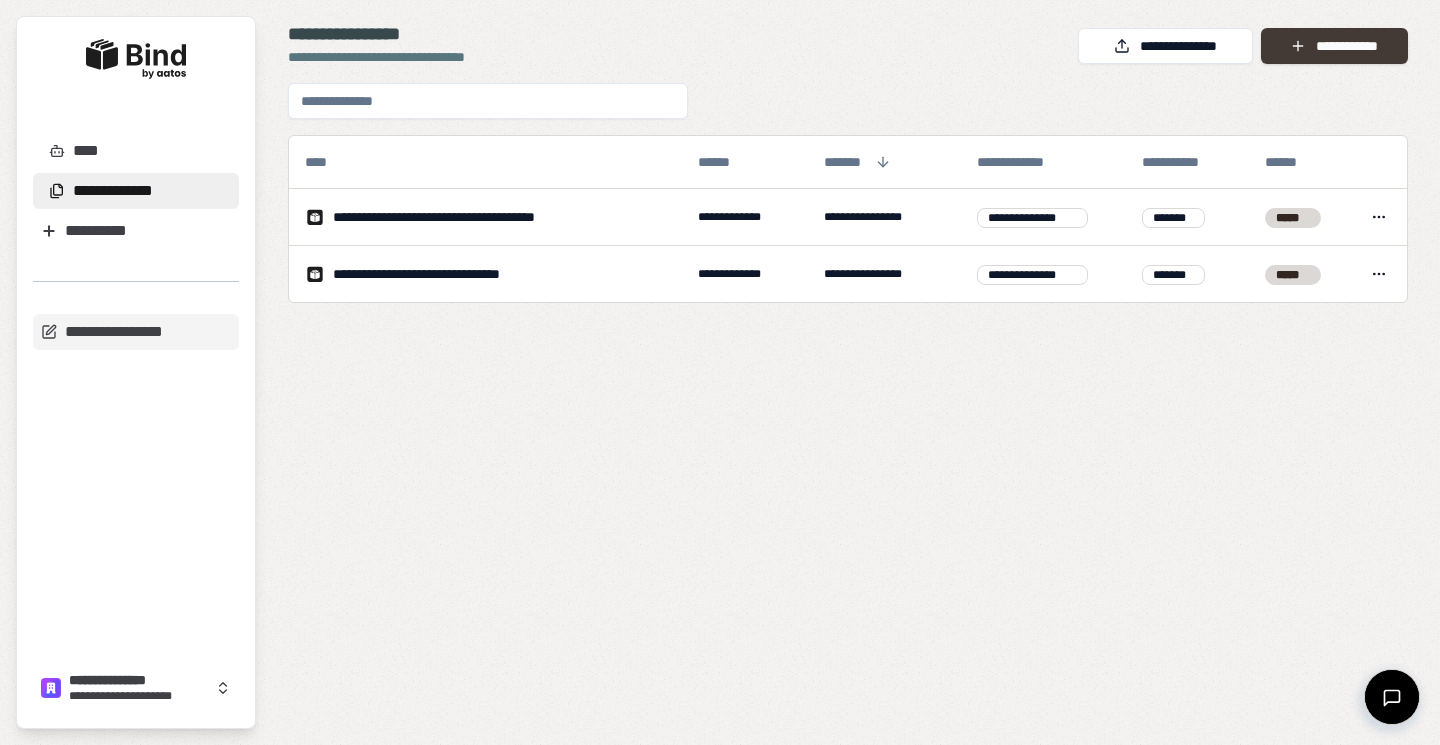 click on "**********" at bounding box center (1334, 46) 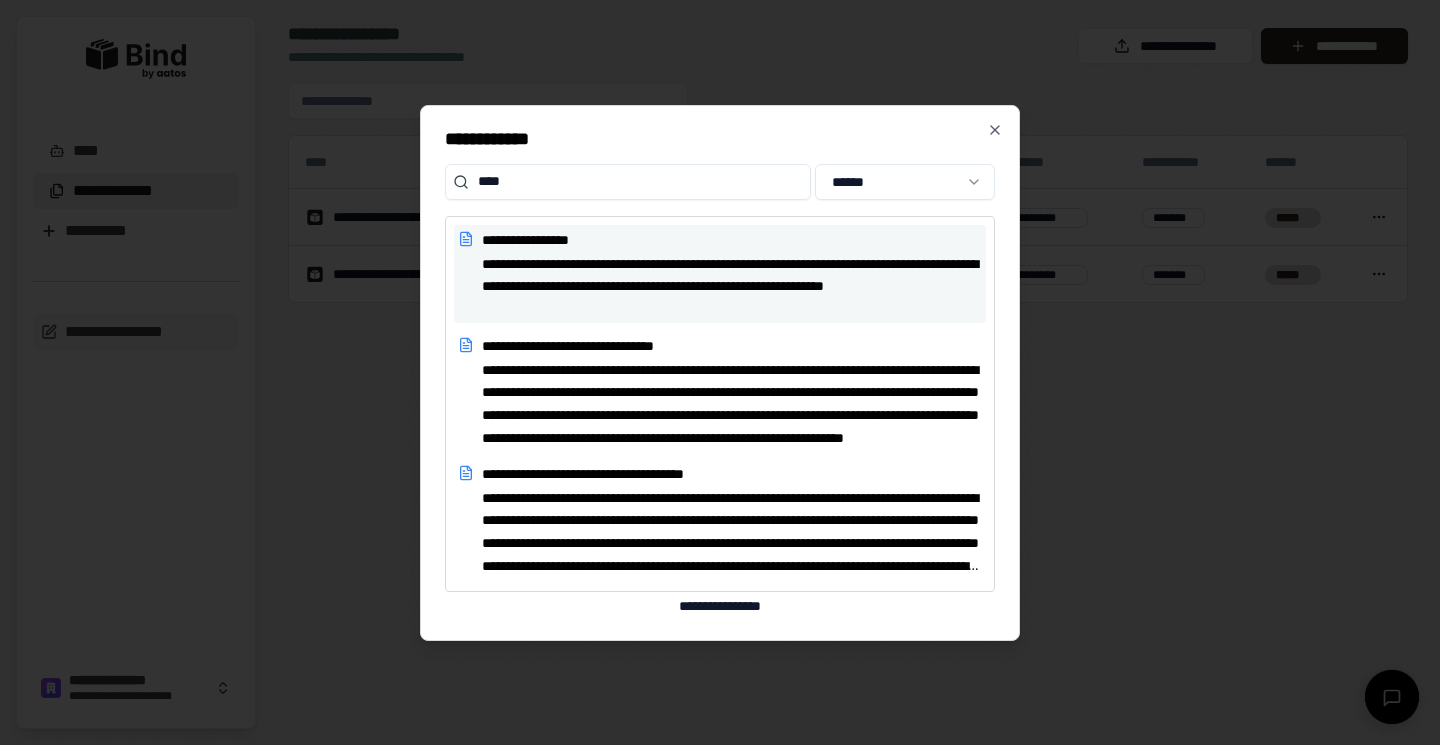 type on "****" 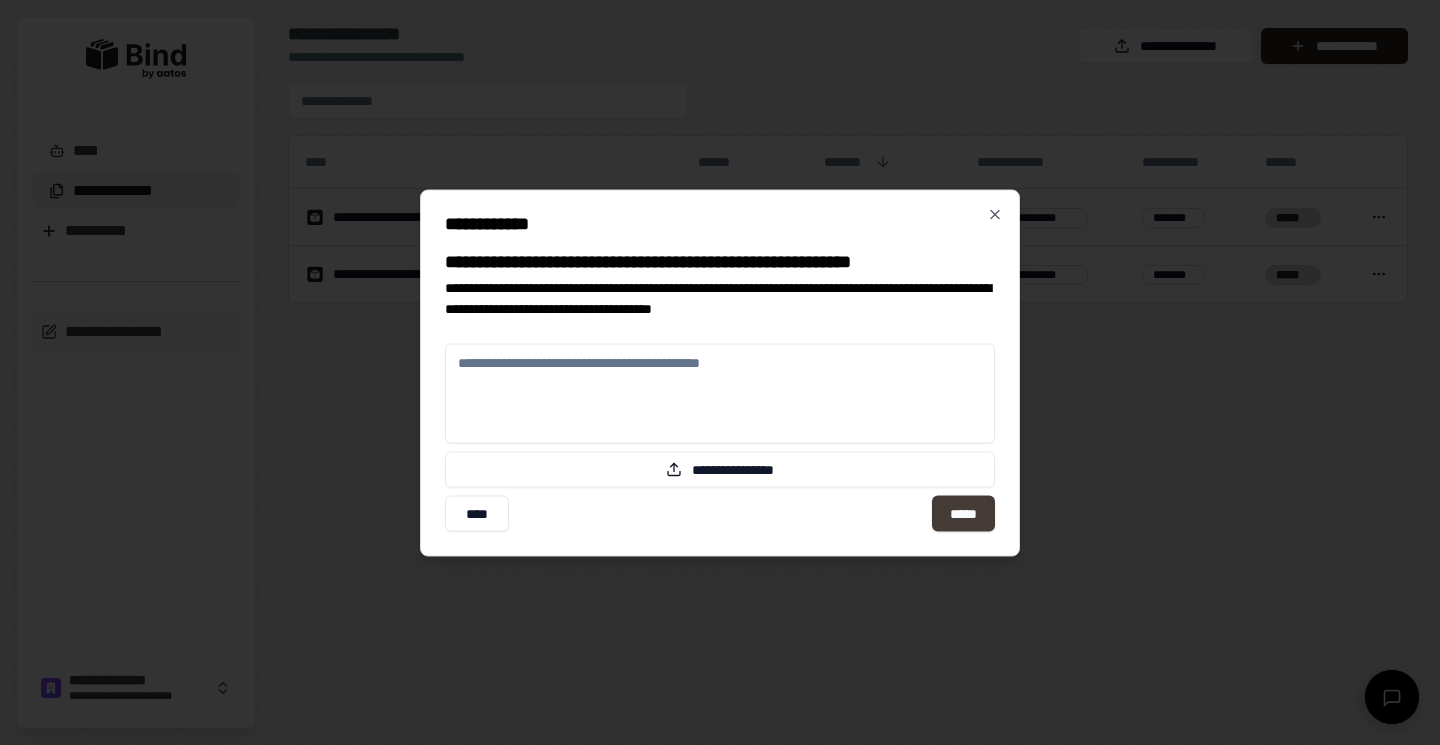 click on "*****" at bounding box center [963, 513] 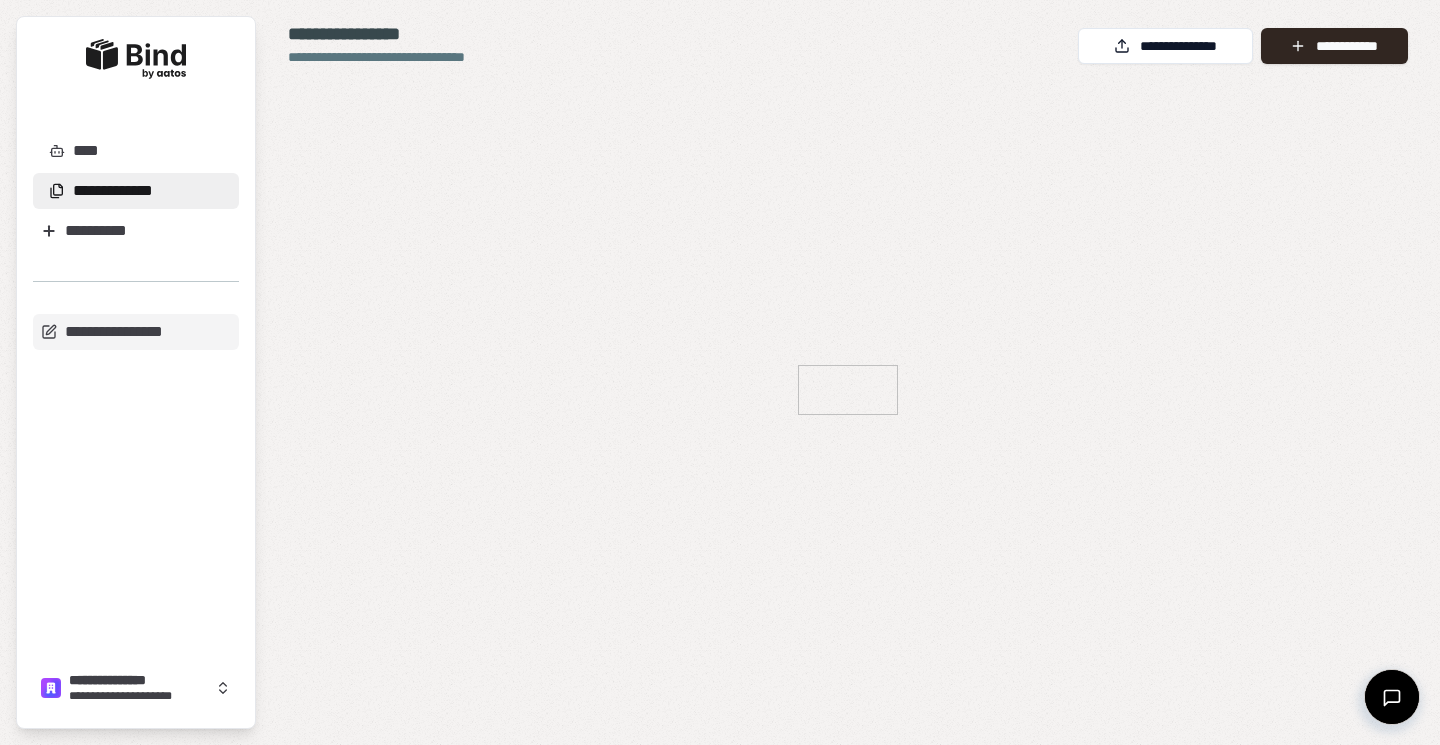 scroll, scrollTop: 0, scrollLeft: 0, axis: both 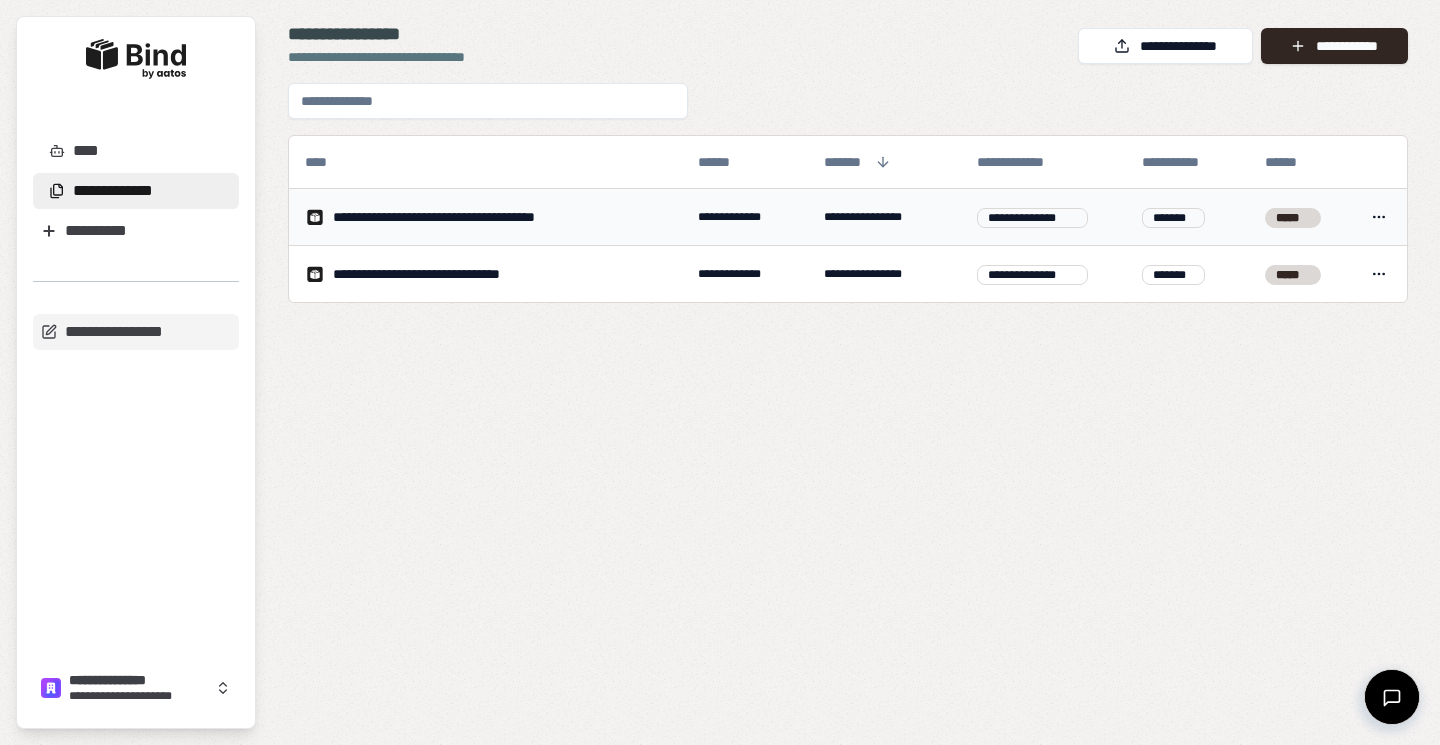click on "**********" at bounding box center (473, 217) 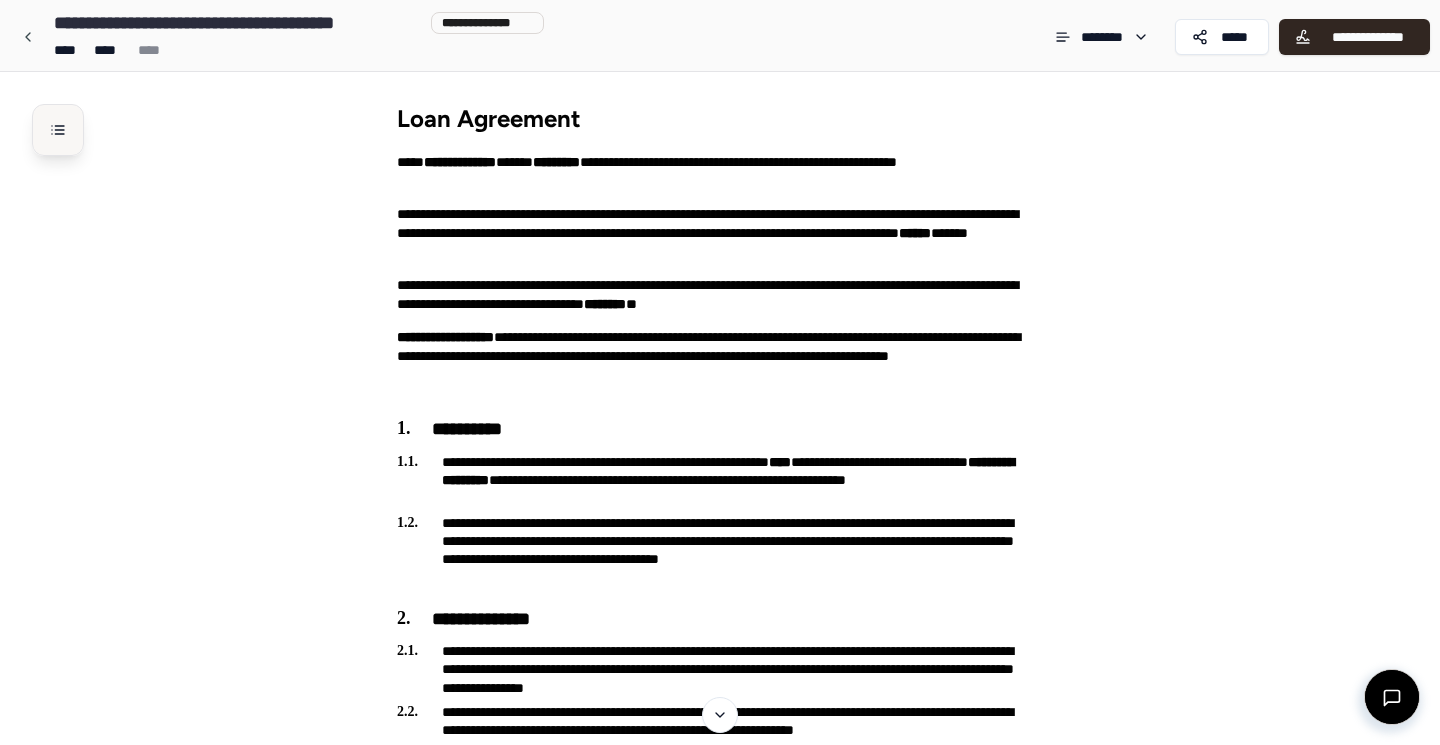 click at bounding box center (58, 130) 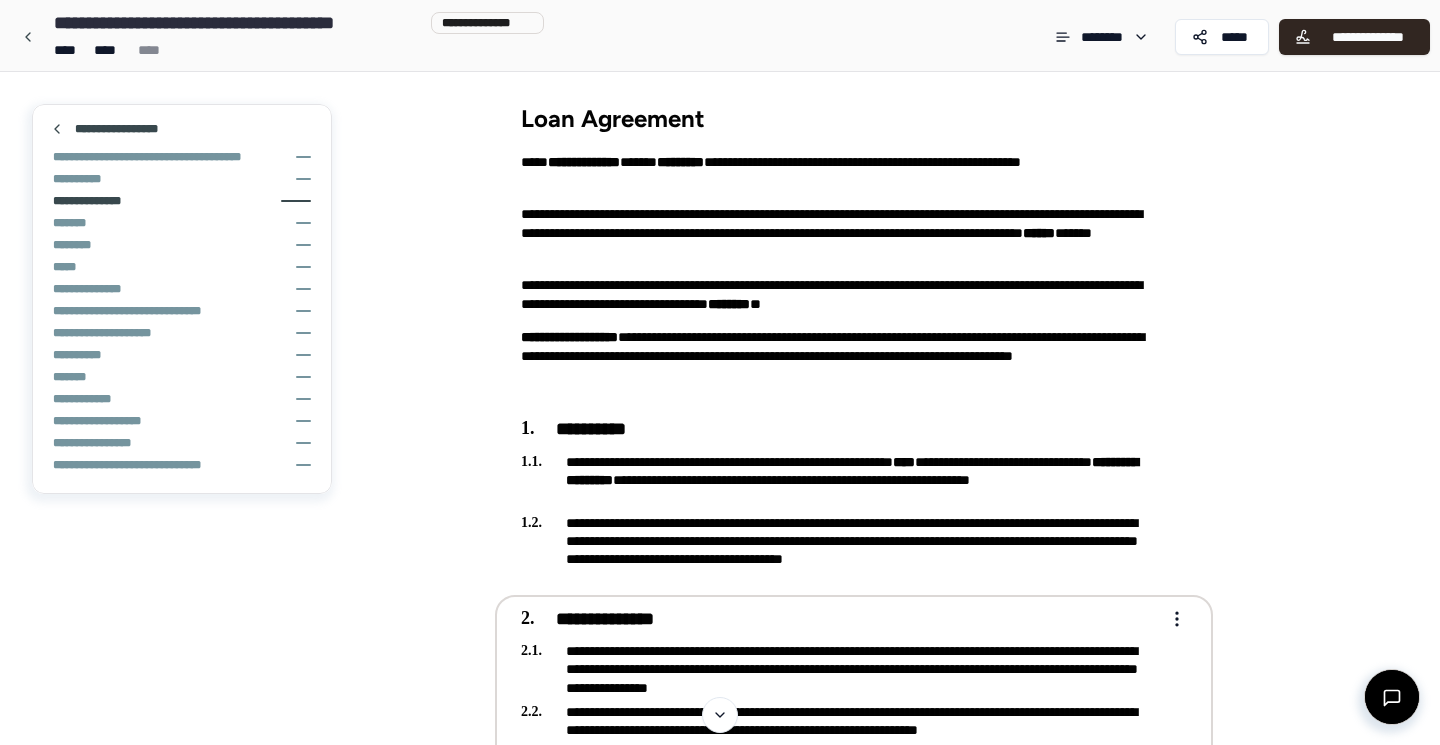 click on "**********" at bounding box center (99, 201) 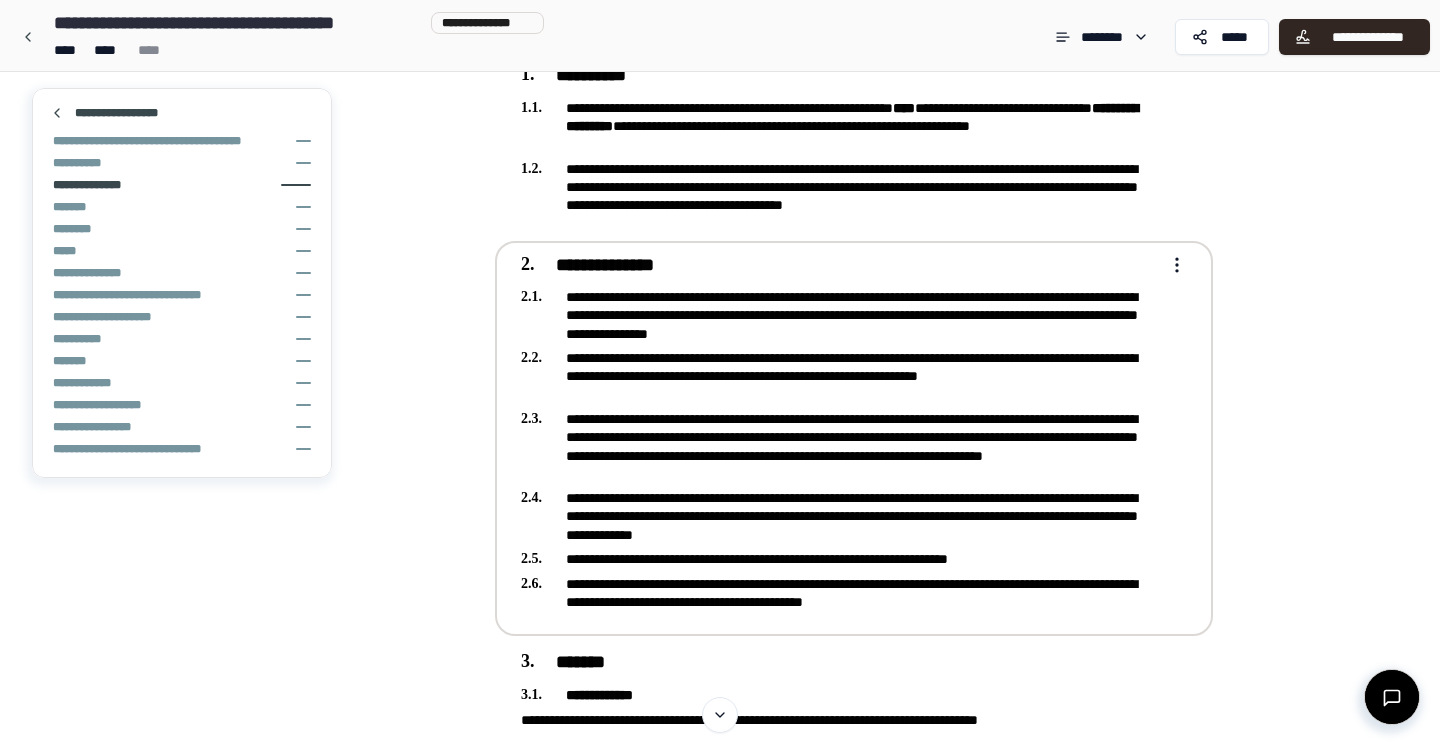 scroll, scrollTop: 420, scrollLeft: 0, axis: vertical 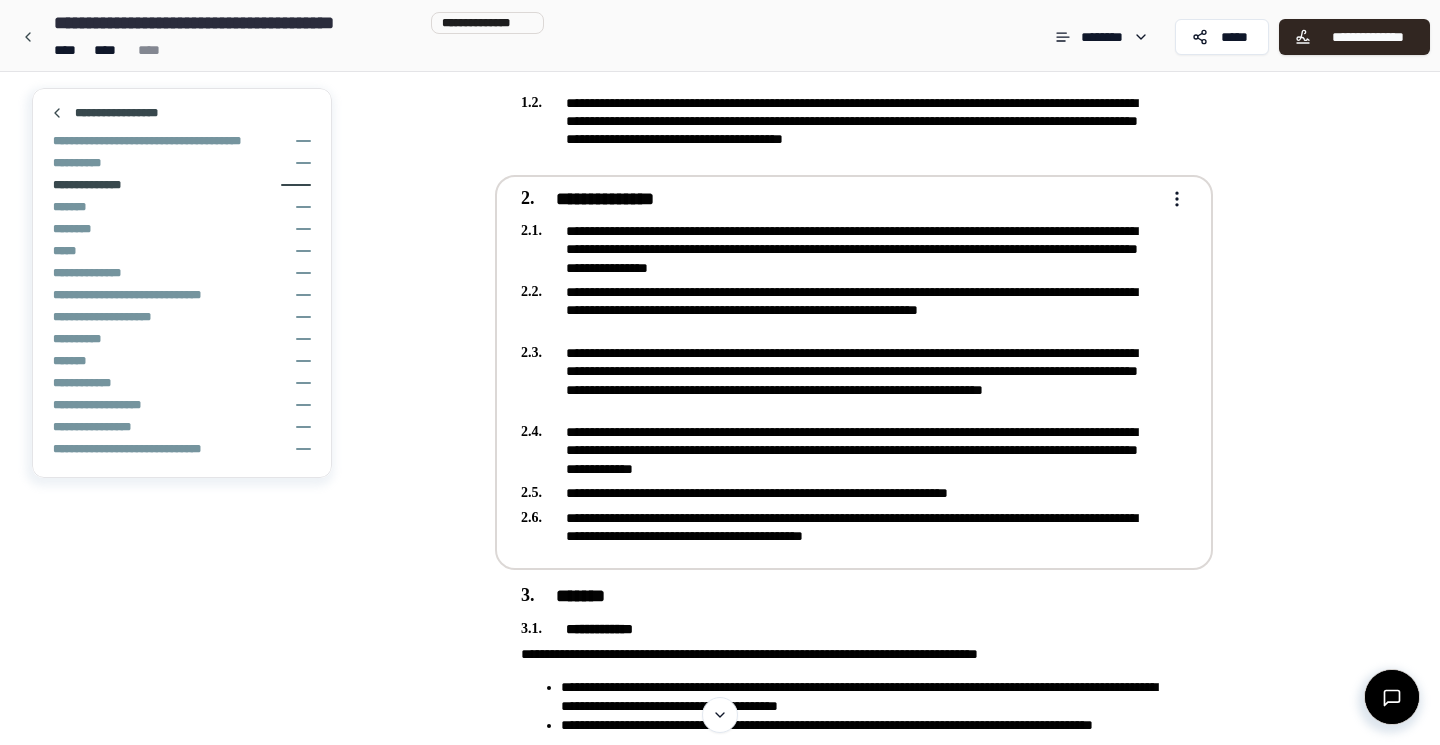 click on "**********" at bounding box center (840, 310) 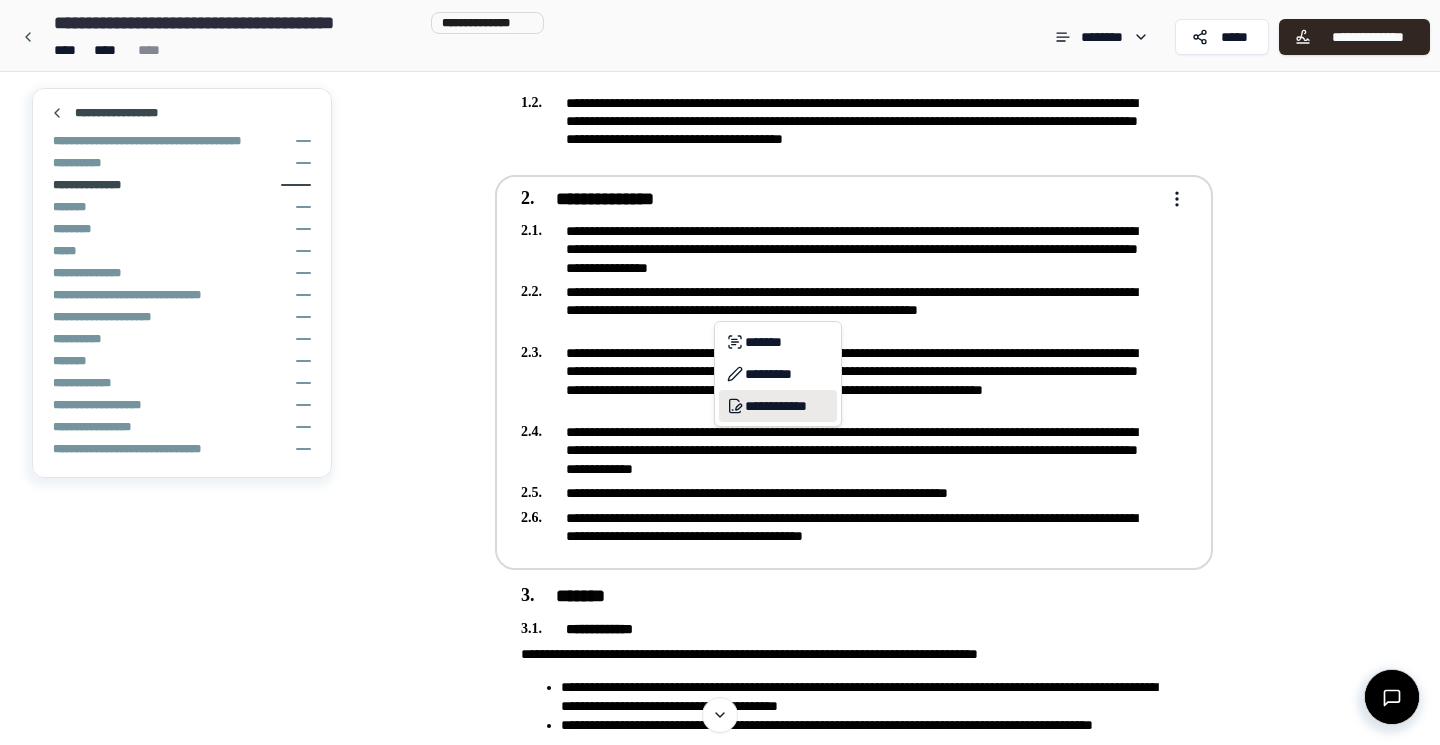 click on "**********" at bounding box center [778, 406] 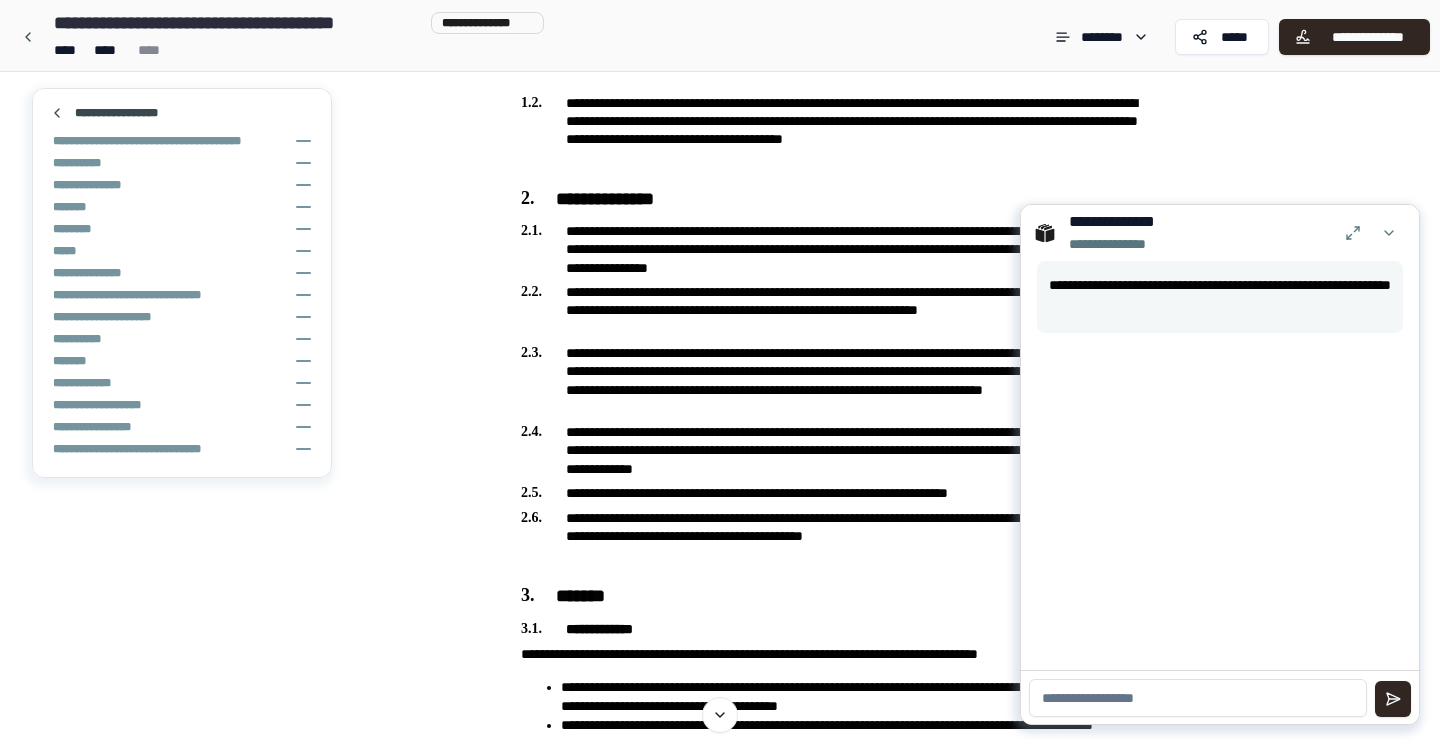 click at bounding box center (1198, 698) 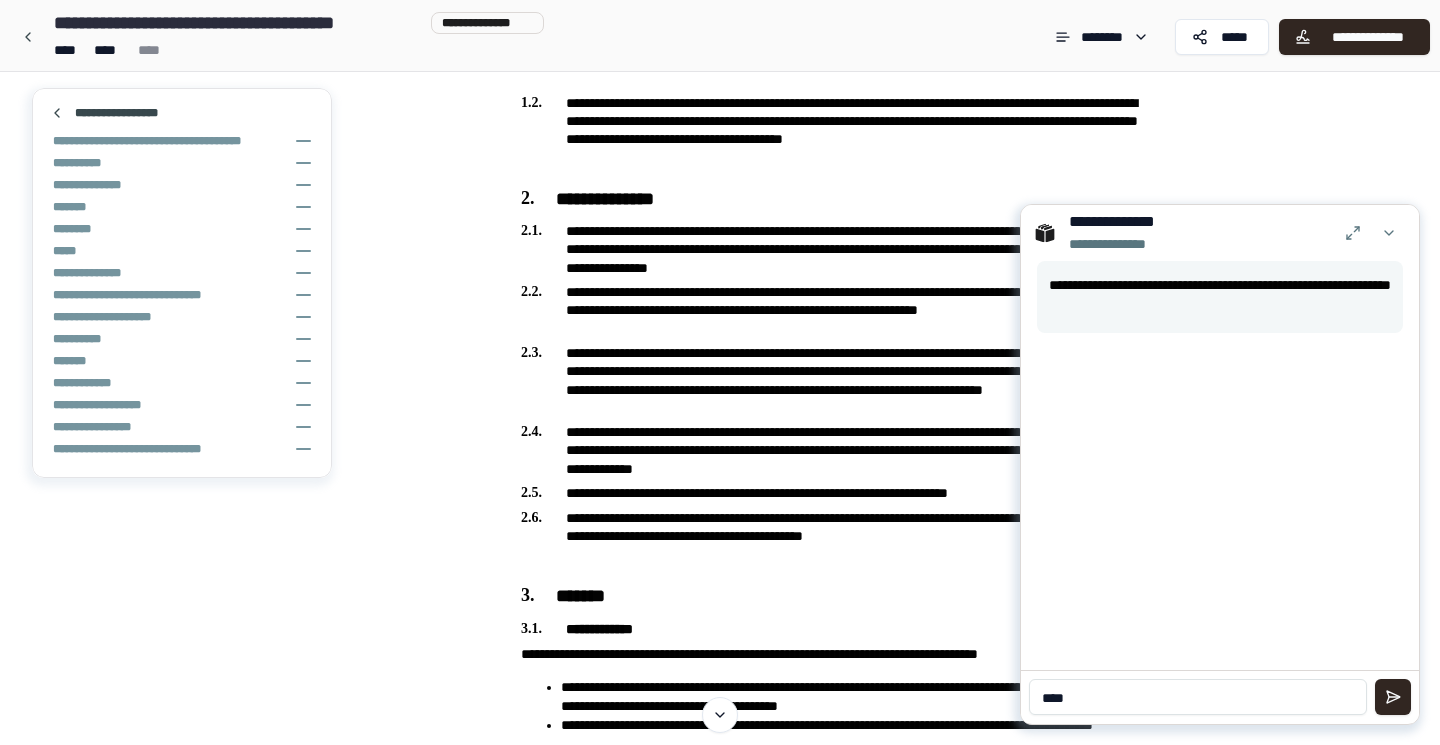 type on "*****" 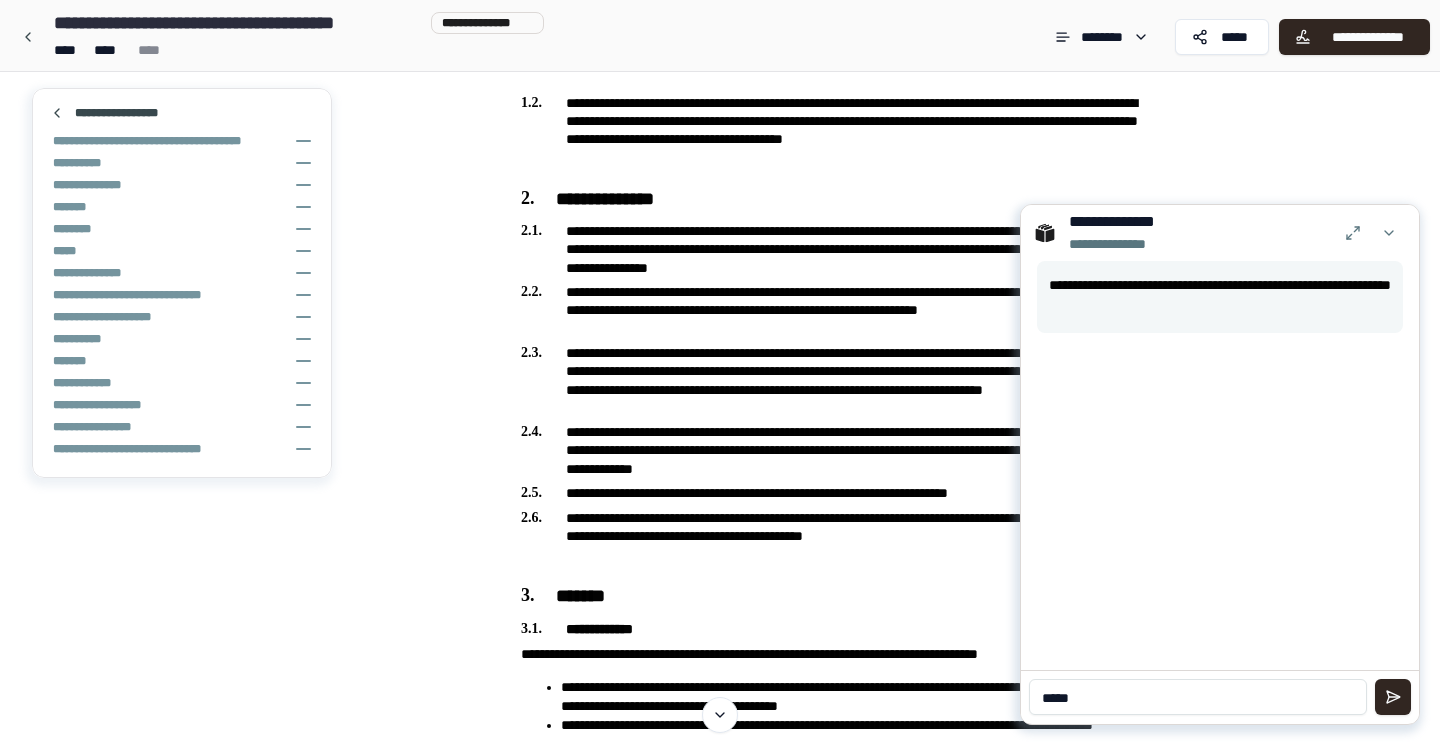 type 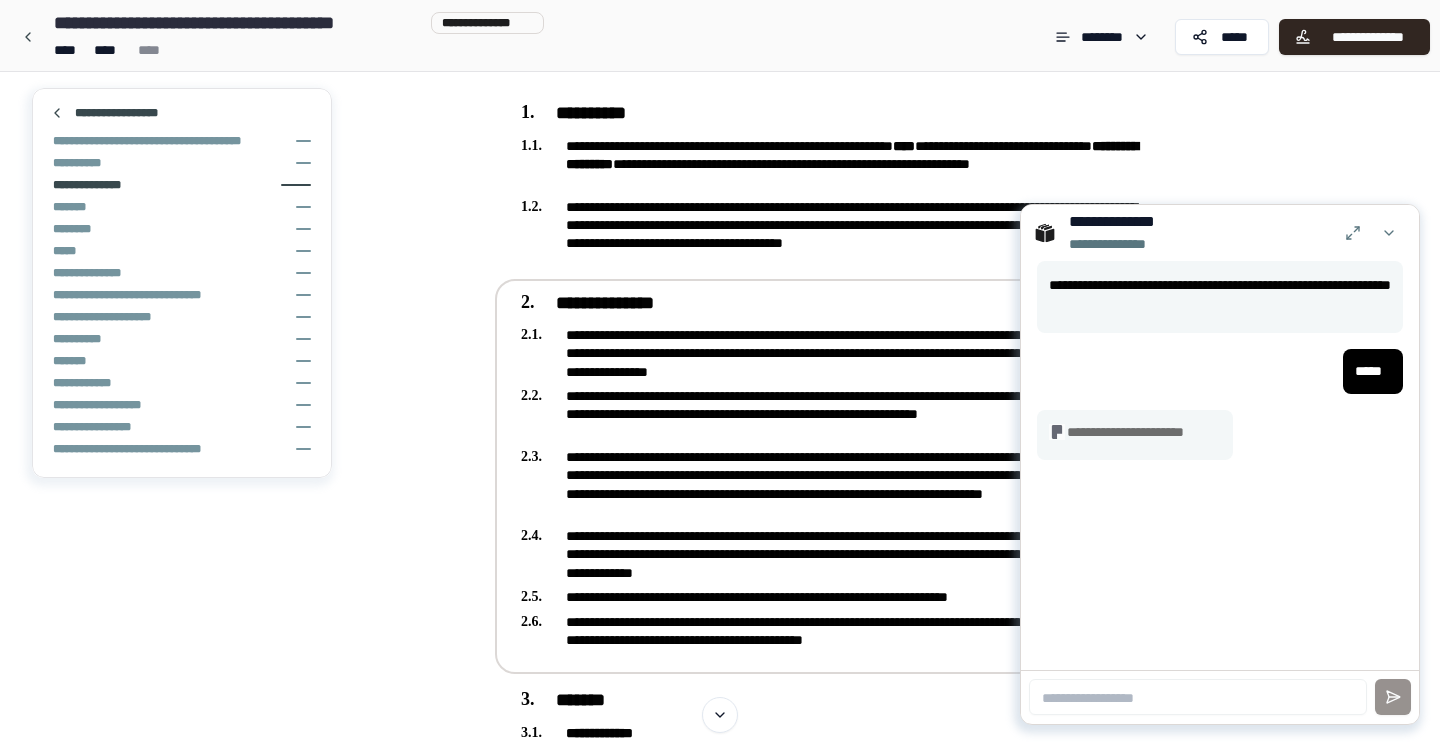 scroll, scrollTop: 316, scrollLeft: 0, axis: vertical 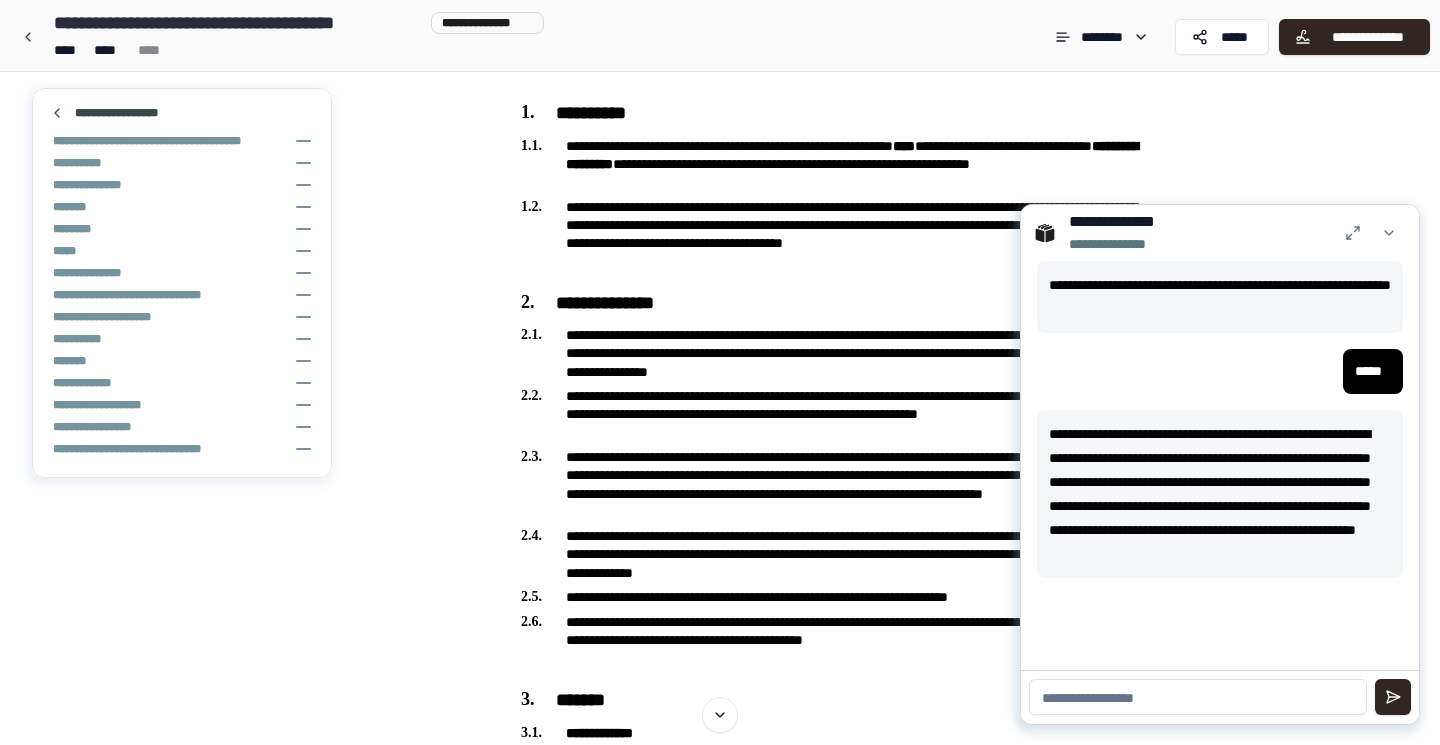 click on "**********" at bounding box center [1220, 494] 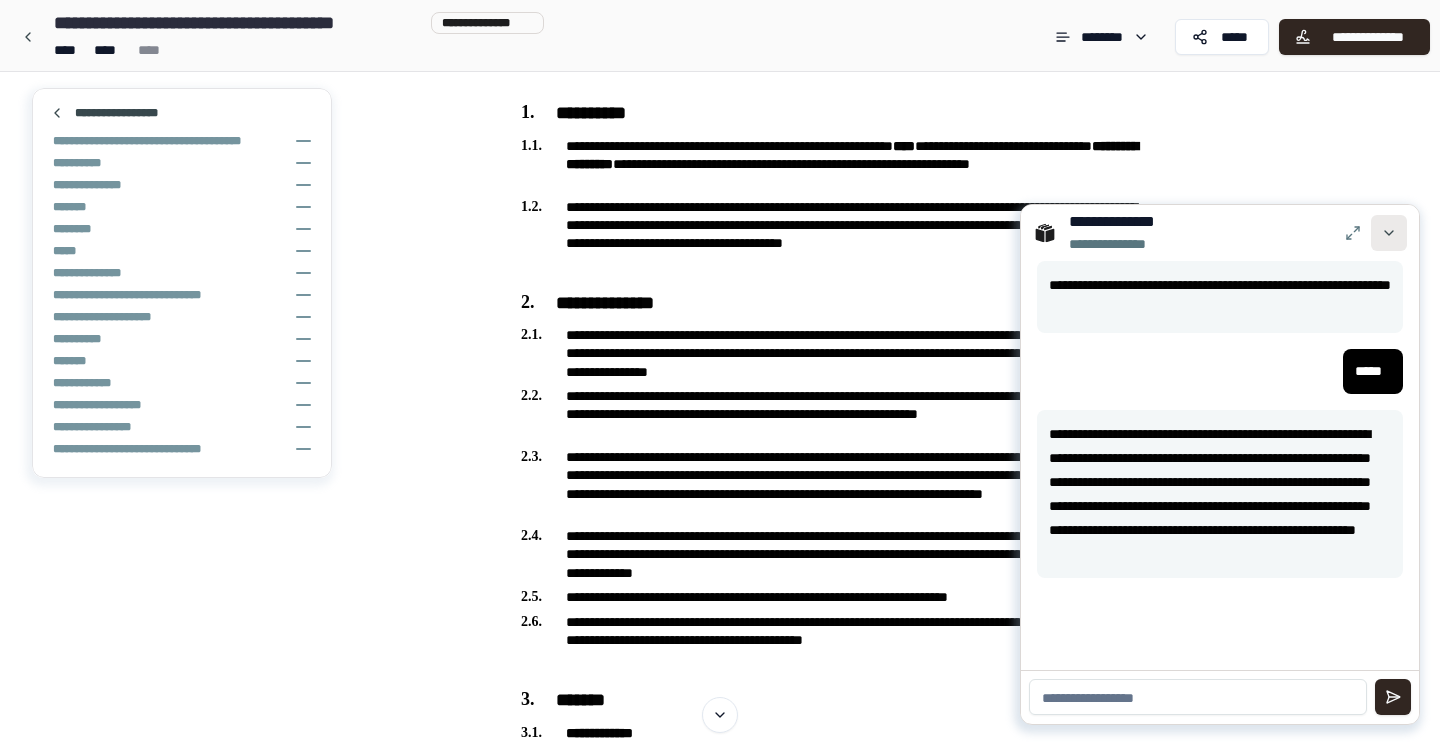click at bounding box center (1389, 233) 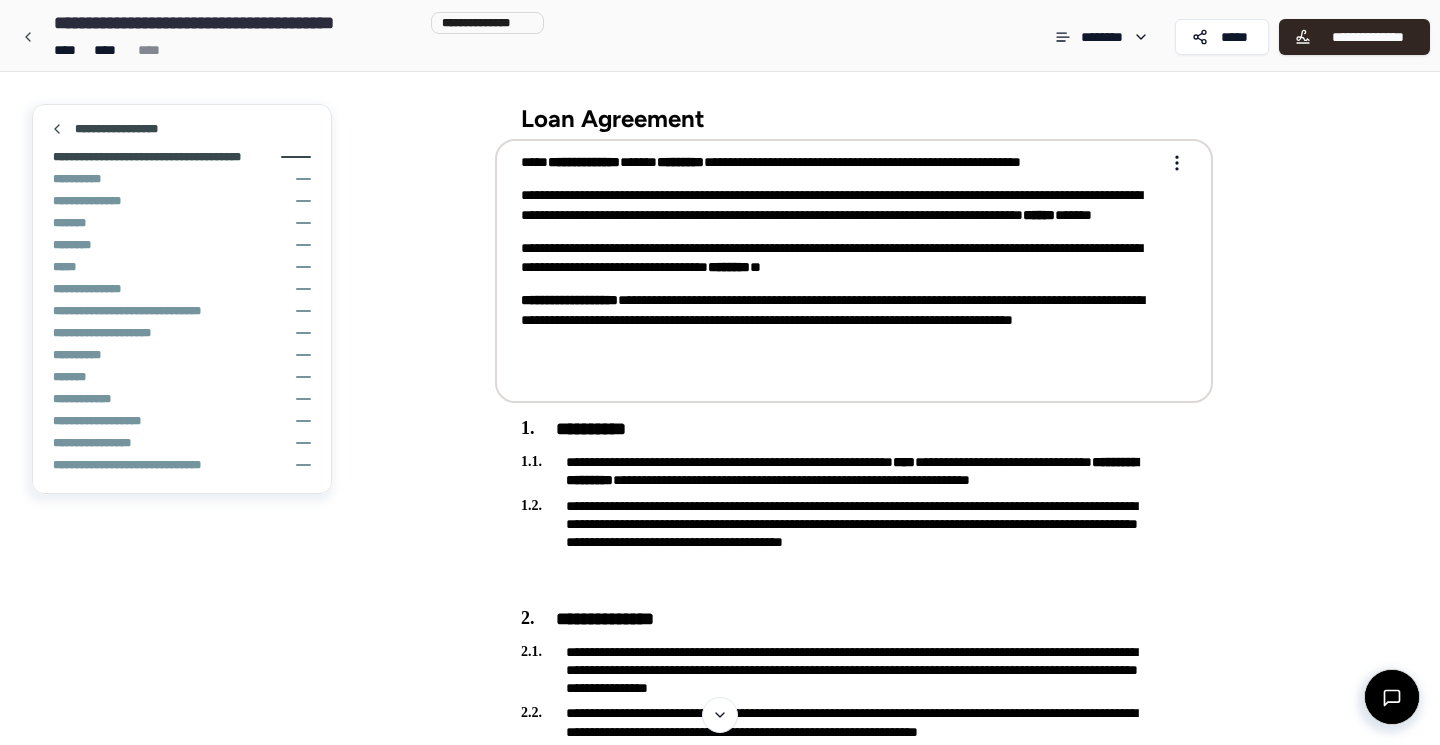 scroll, scrollTop: 0, scrollLeft: 0, axis: both 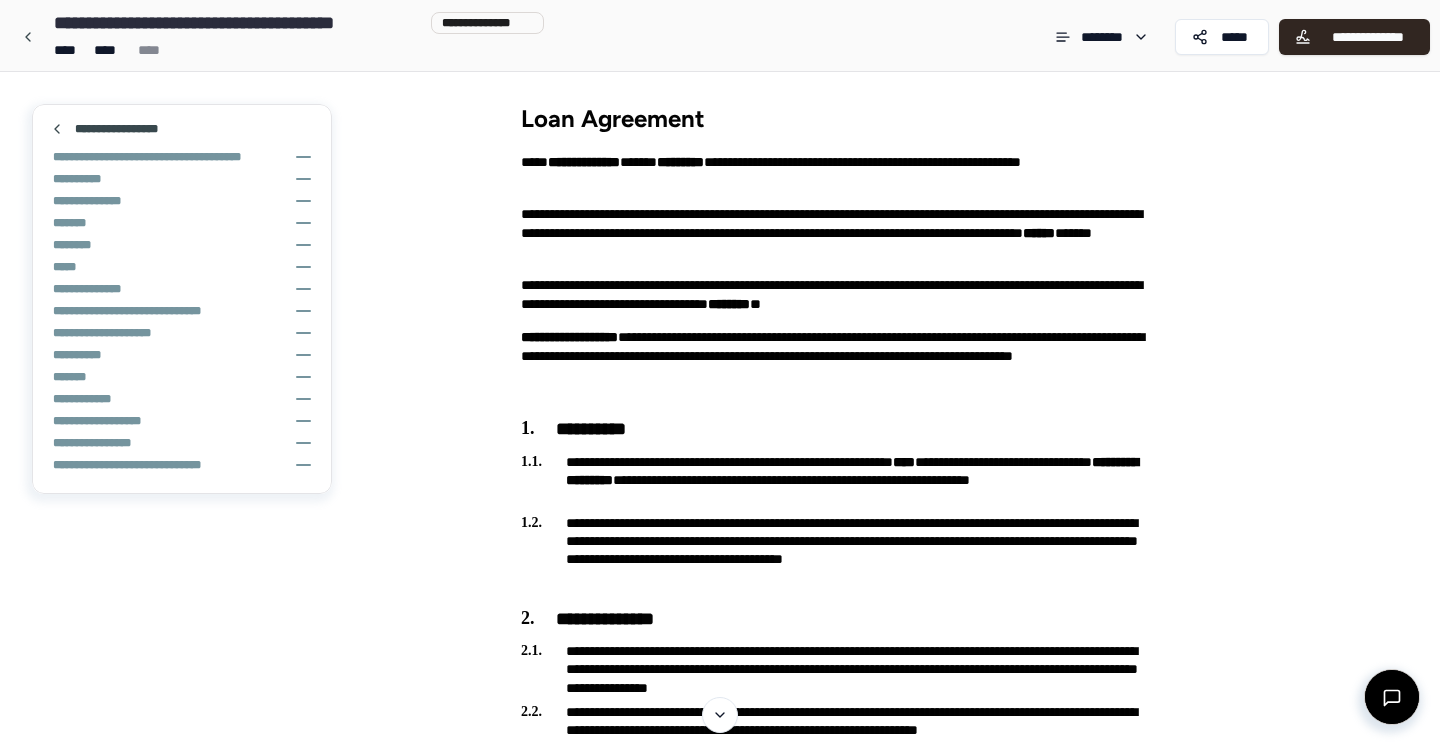 click on "**********" at bounding box center (487, 23) 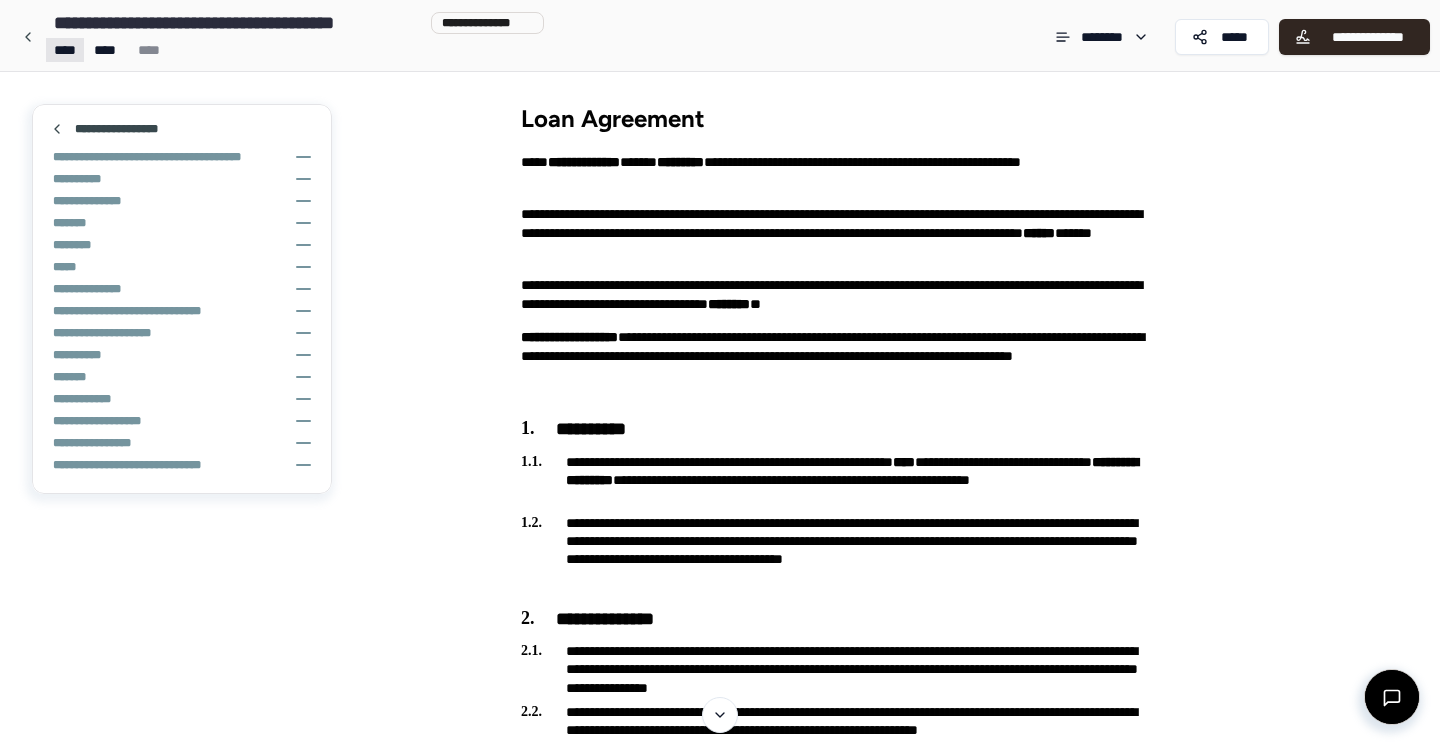 click on "**********" at bounding box center [720, 1861] 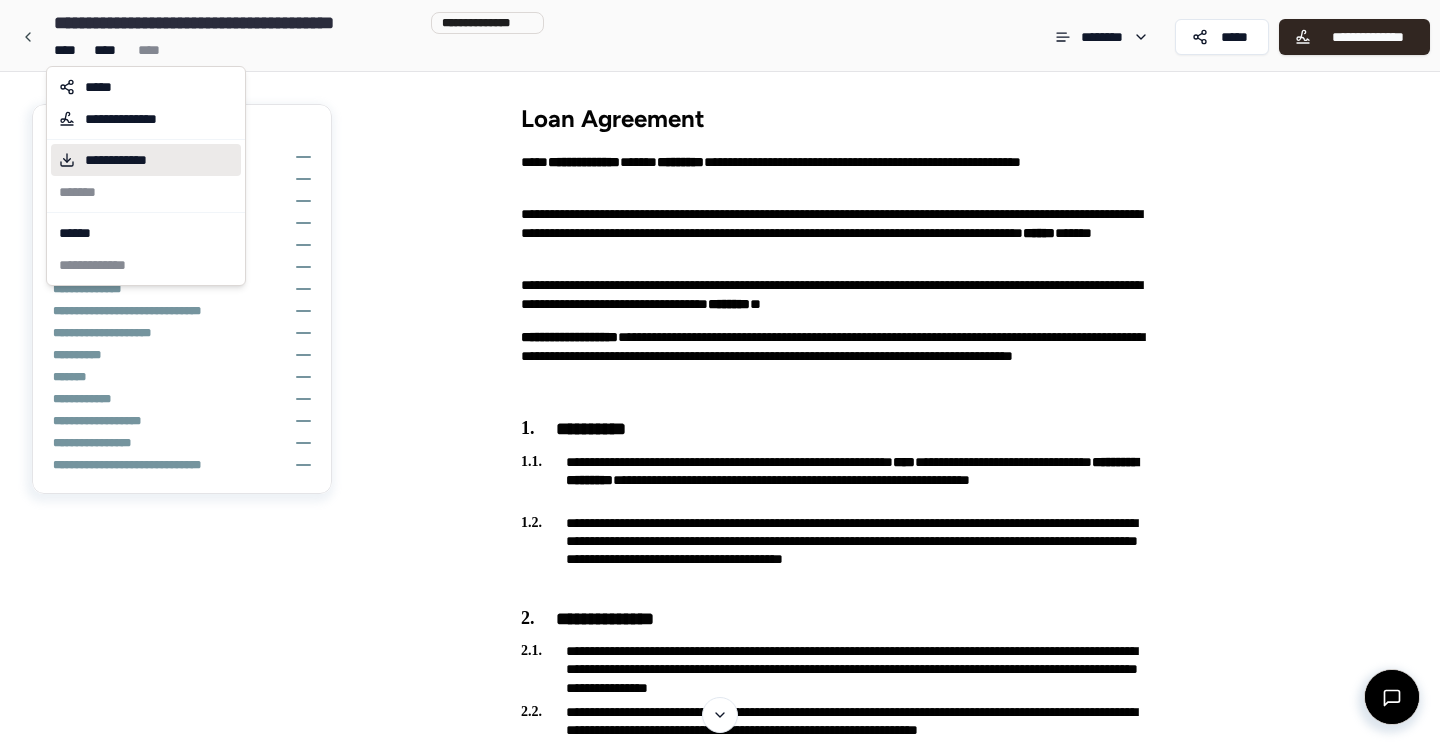 click on "**********" at bounding box center [131, 160] 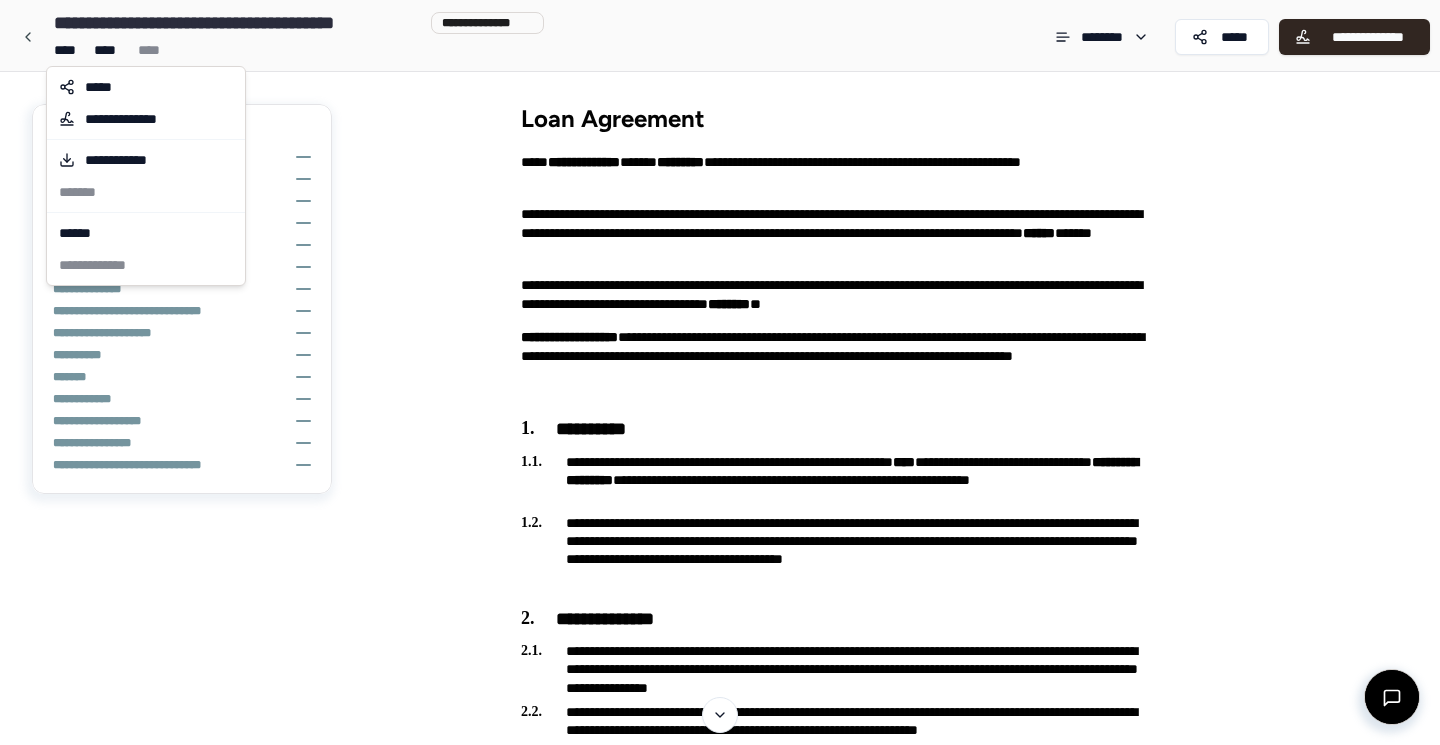 click on "**********" at bounding box center [720, 1861] 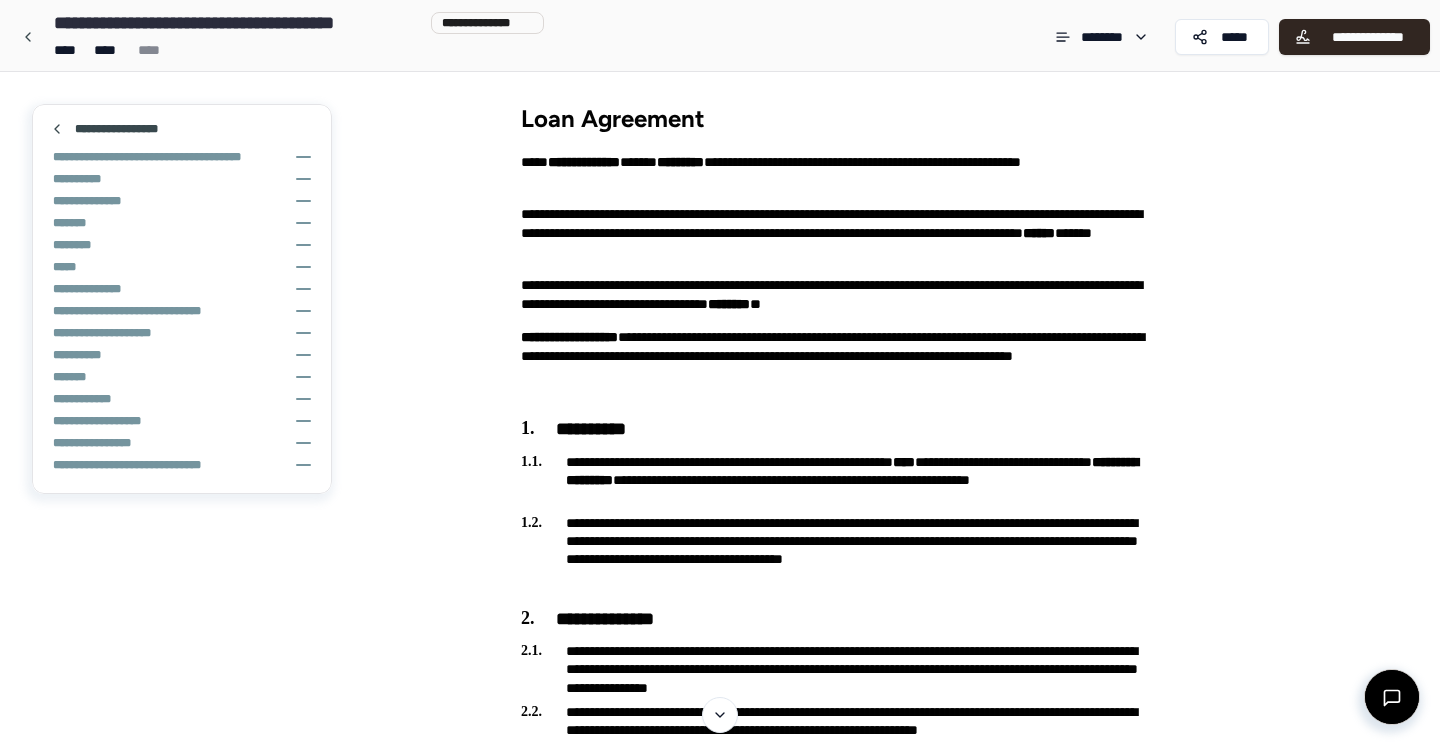 click at bounding box center [28, 37] 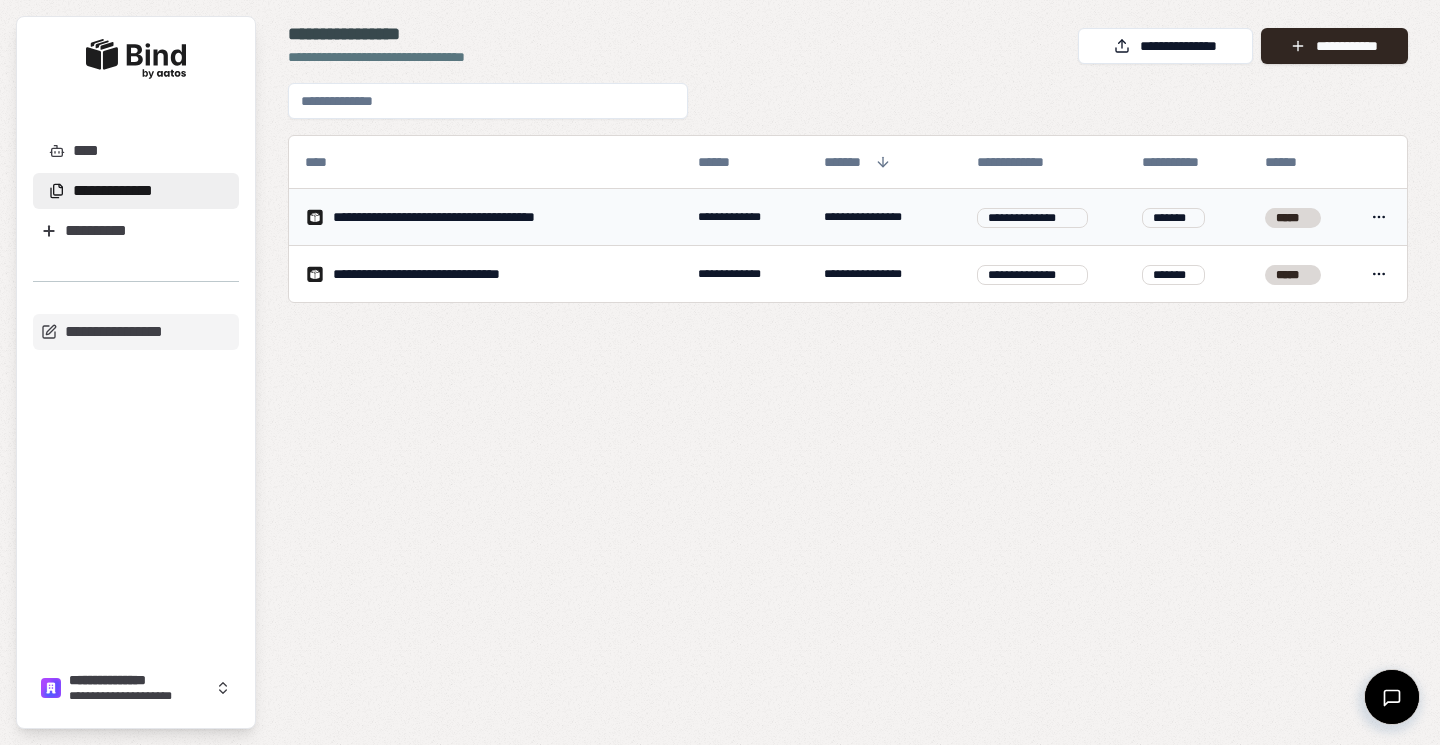 click on "****" at bounding box center (1379, 217) 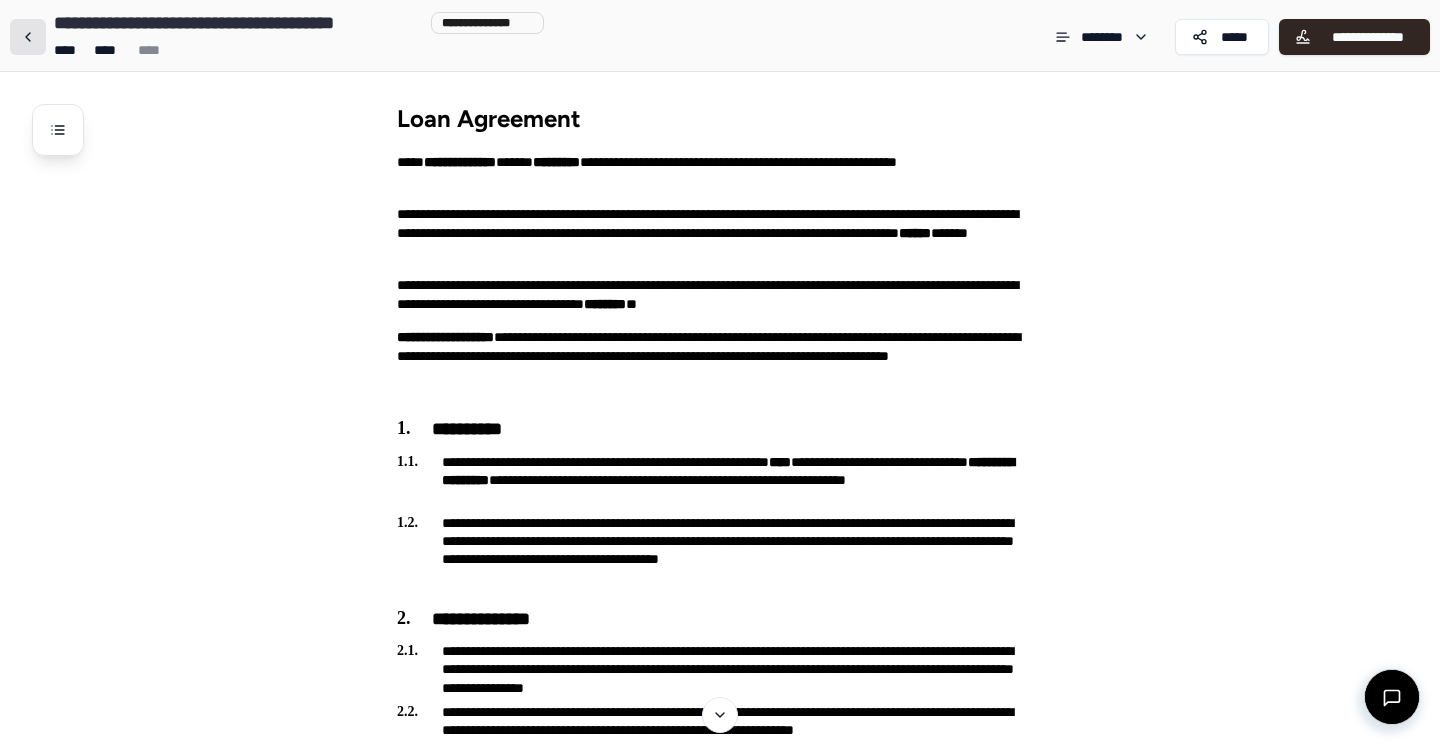 click at bounding box center (28, 37) 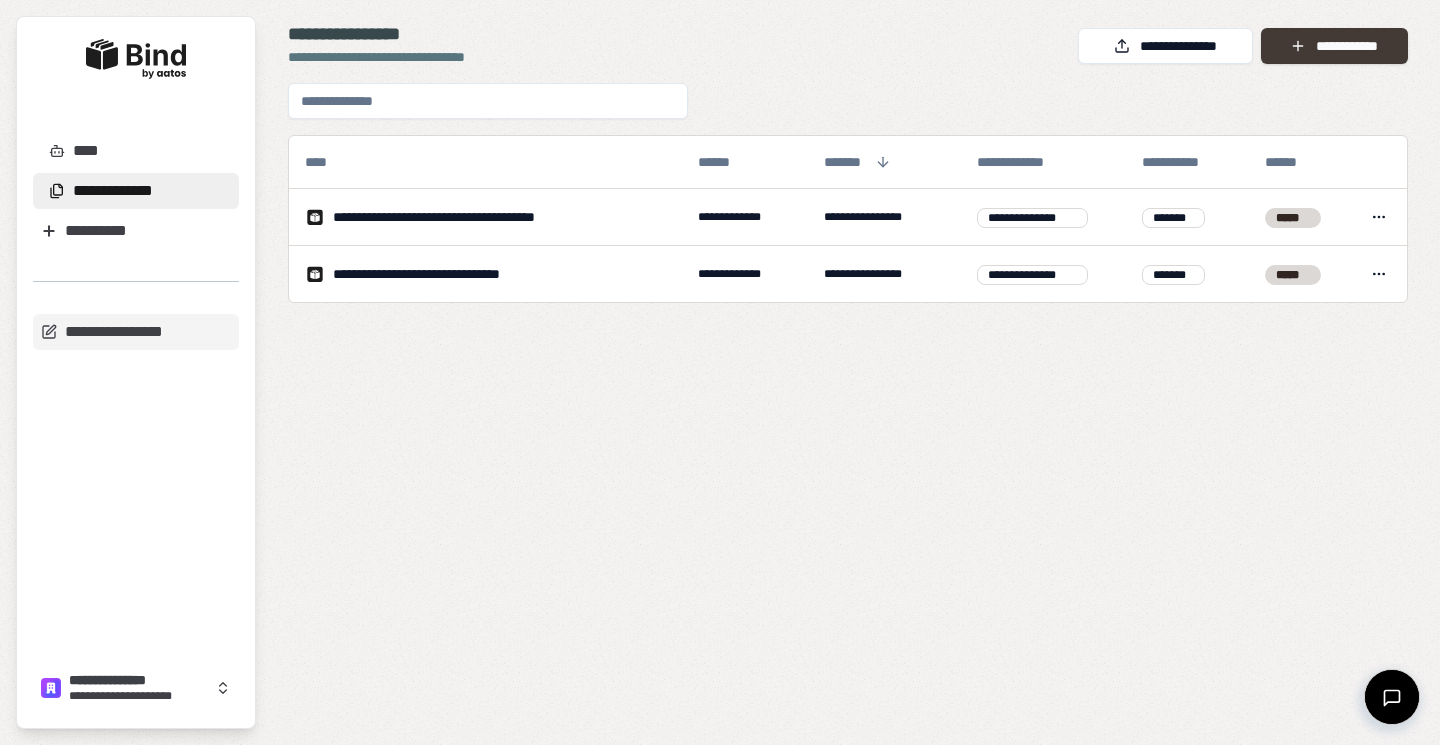 click on "**********" at bounding box center (1334, 46) 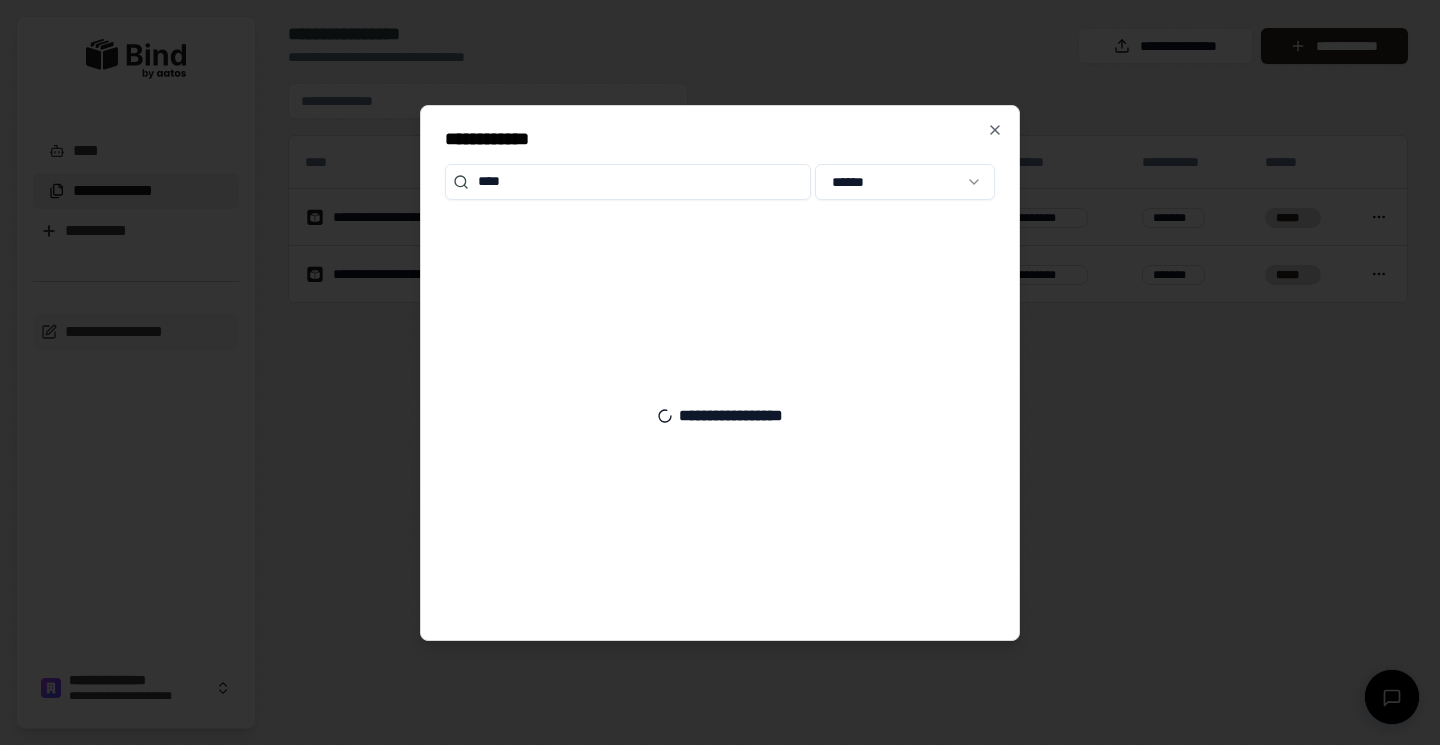 type on "****" 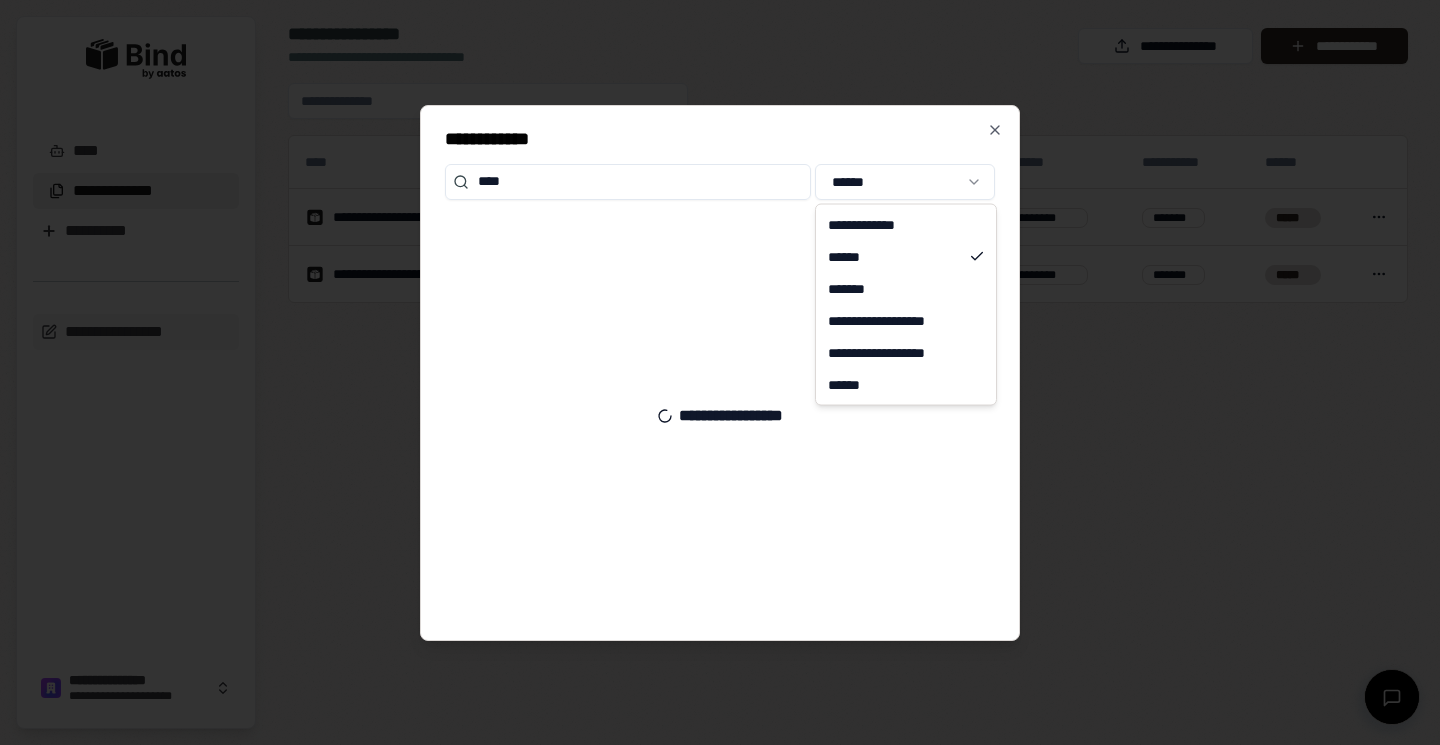 click on "**********" at bounding box center (720, 372) 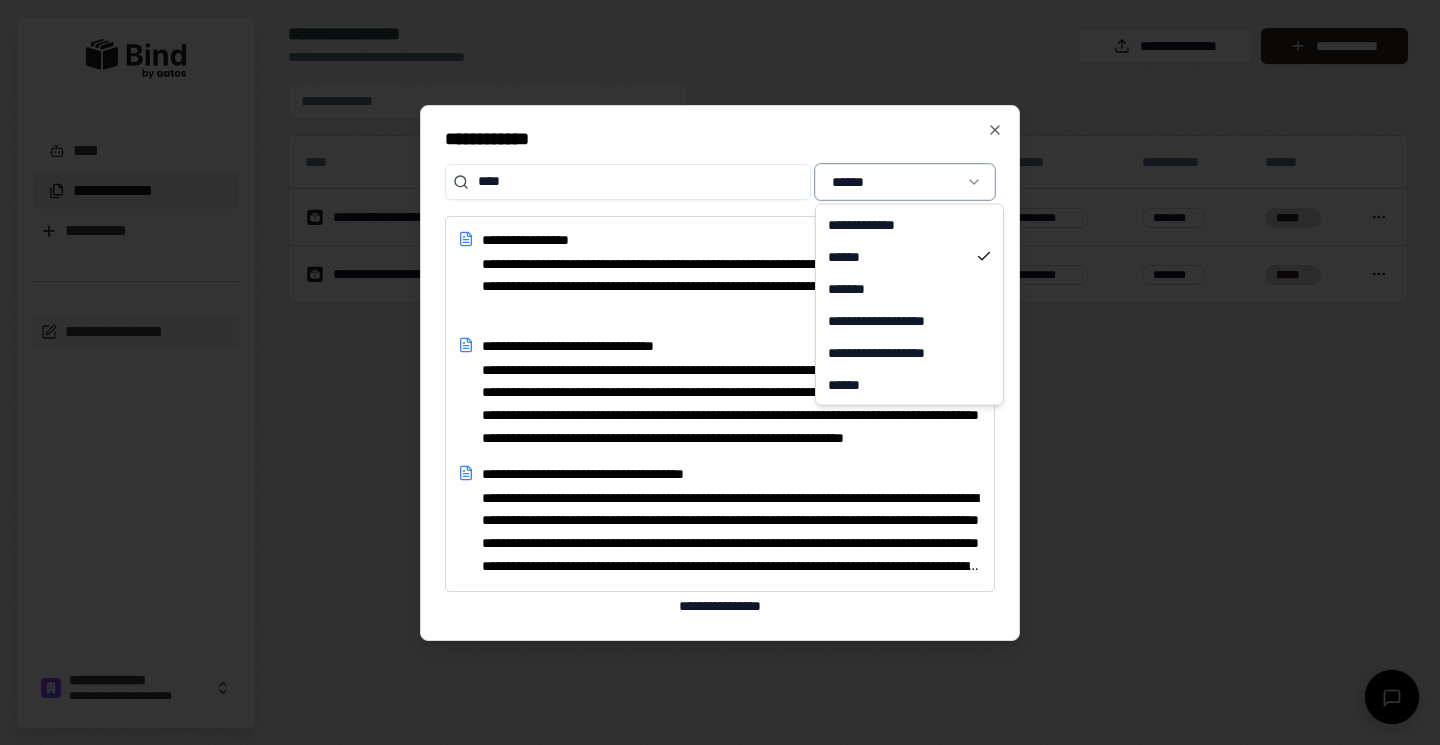 click on "**********" at bounding box center [720, 372] 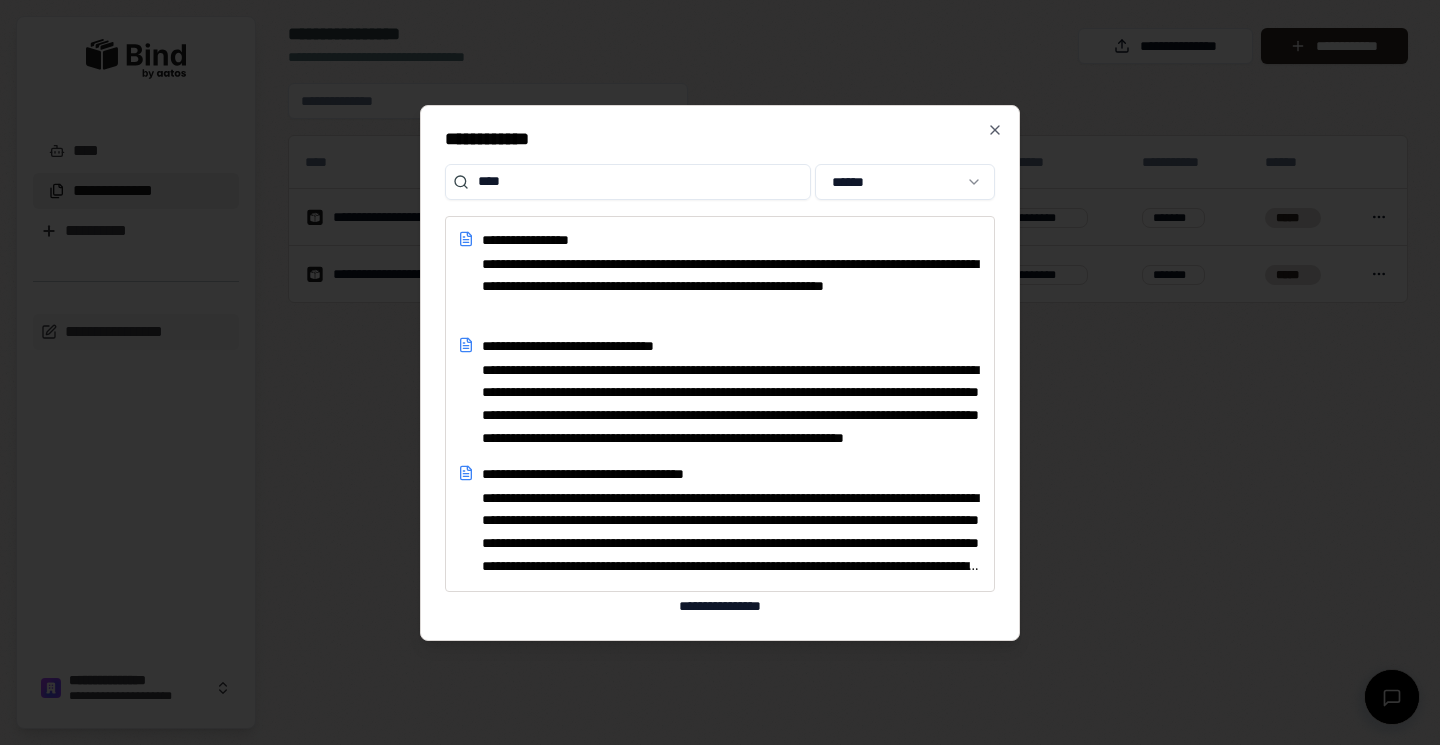 click on "**********" at bounding box center [732, 286] 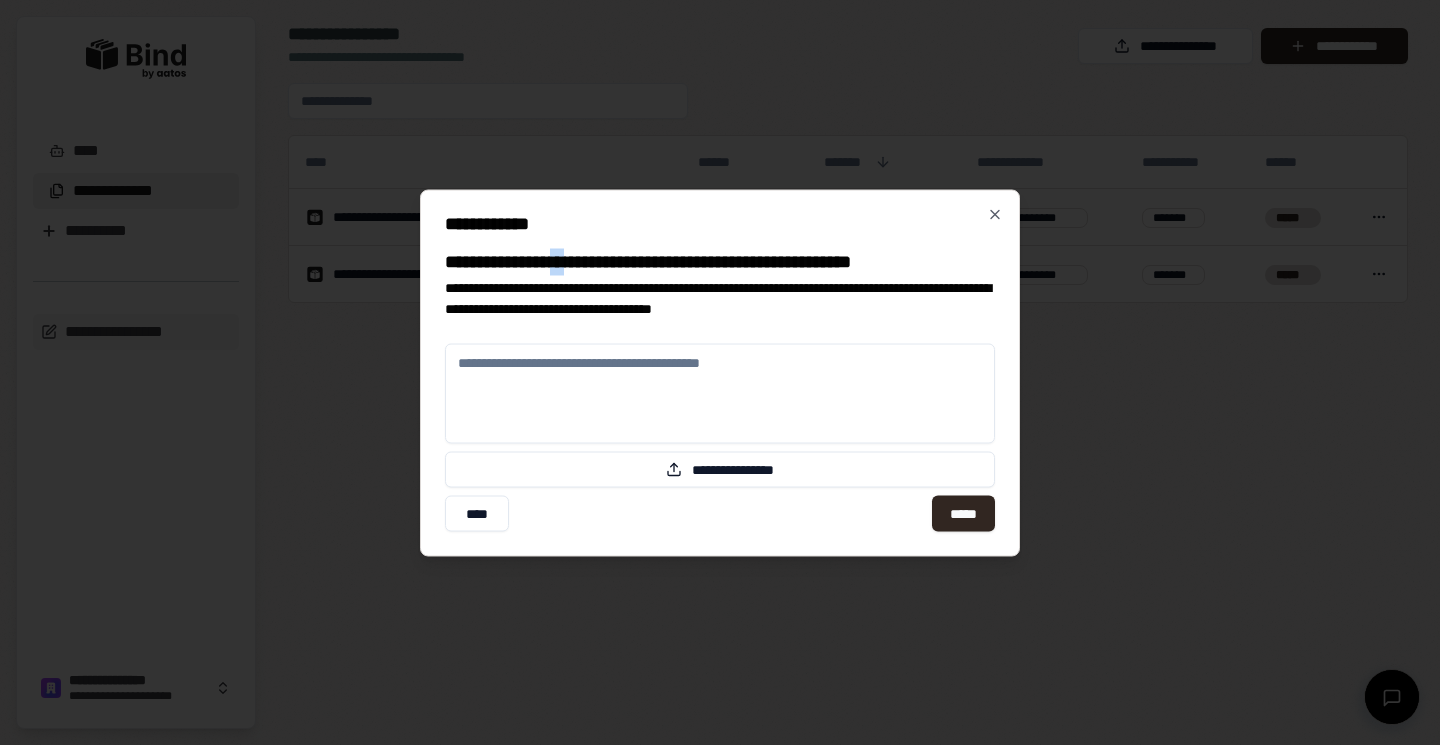 click on "**********" at bounding box center [720, 261] 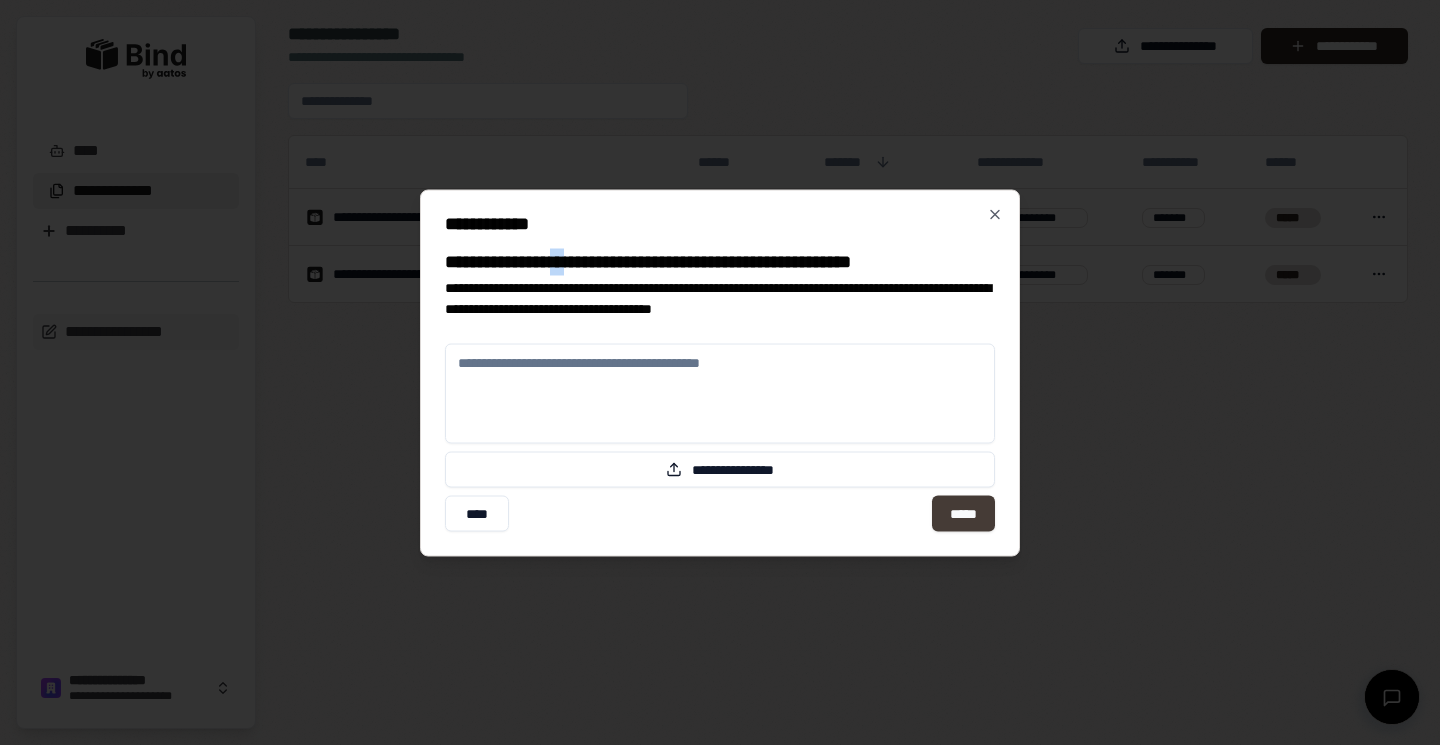 click on "*****" at bounding box center [963, 513] 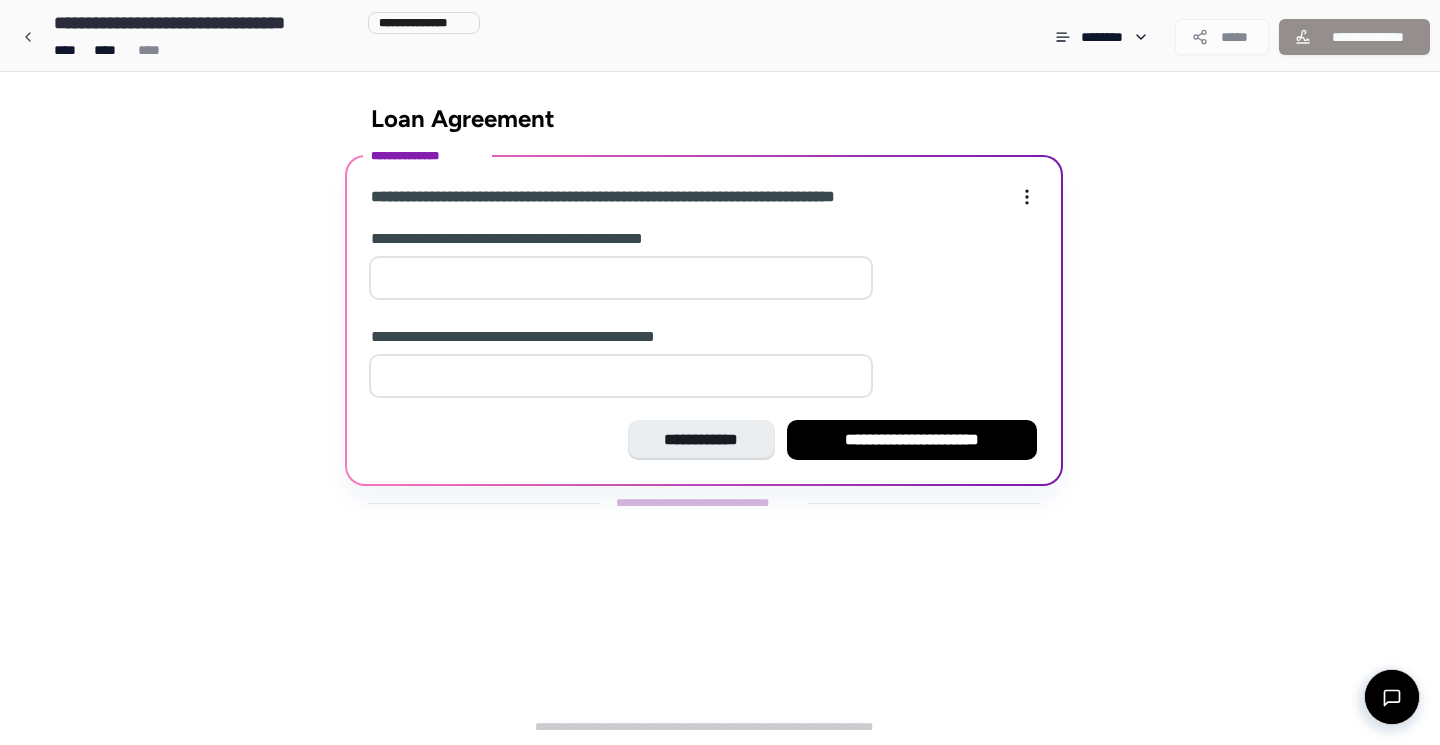 click at bounding box center [621, 278] 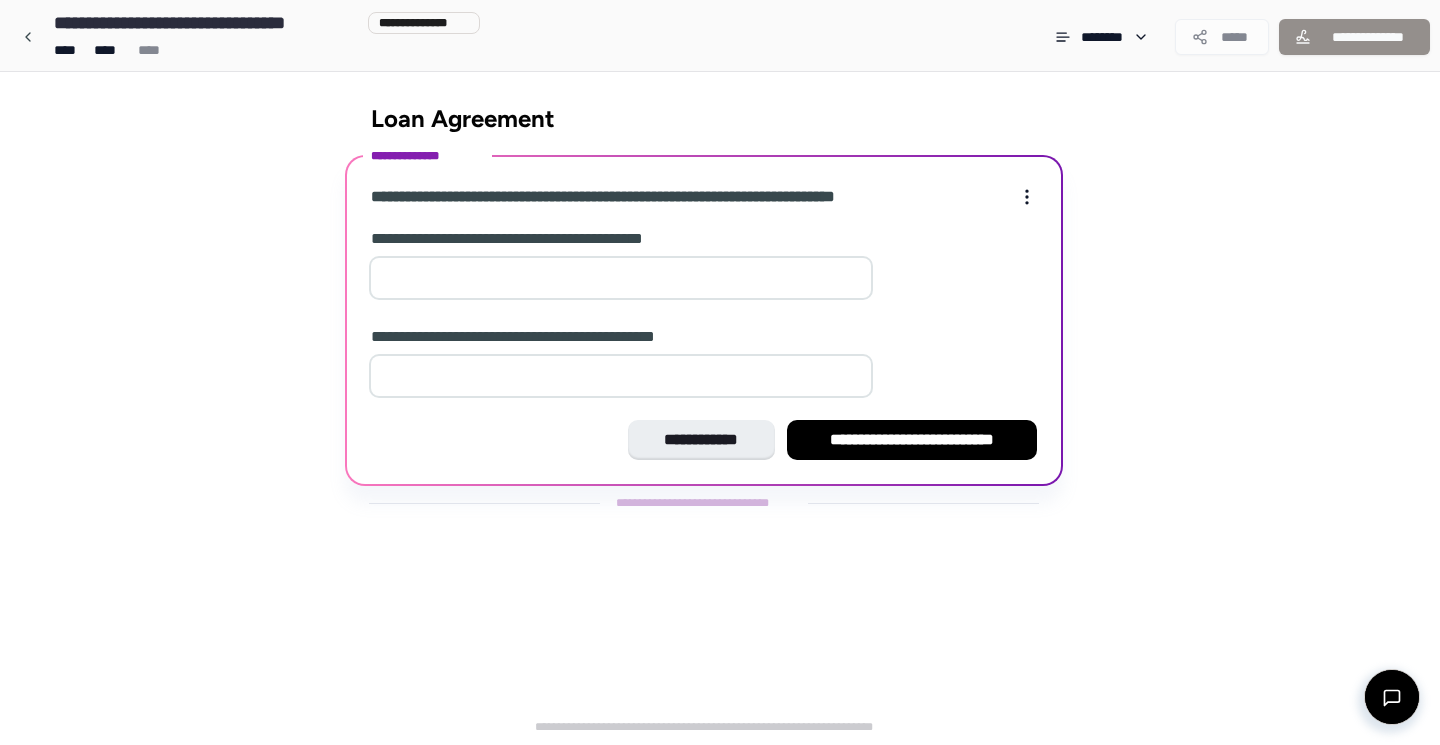 type on "*" 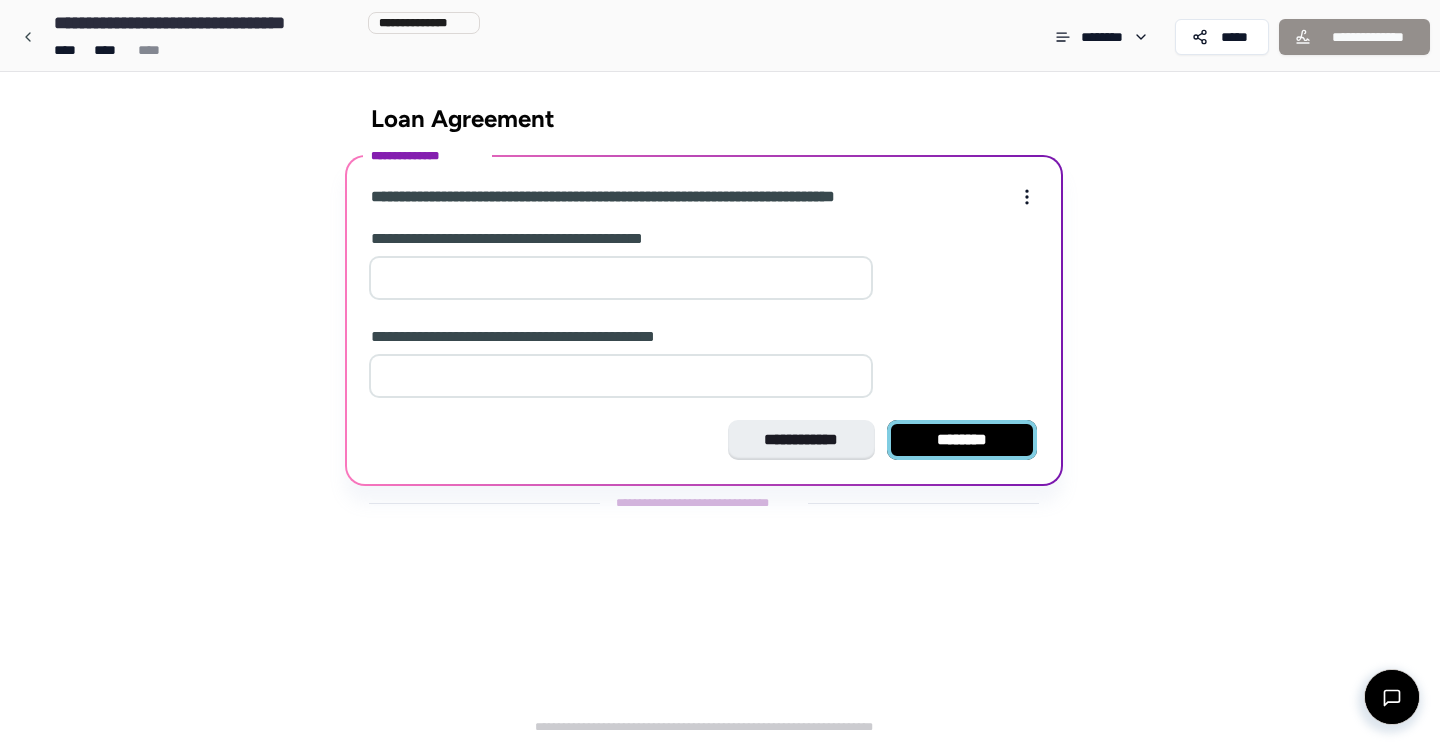 type on "*" 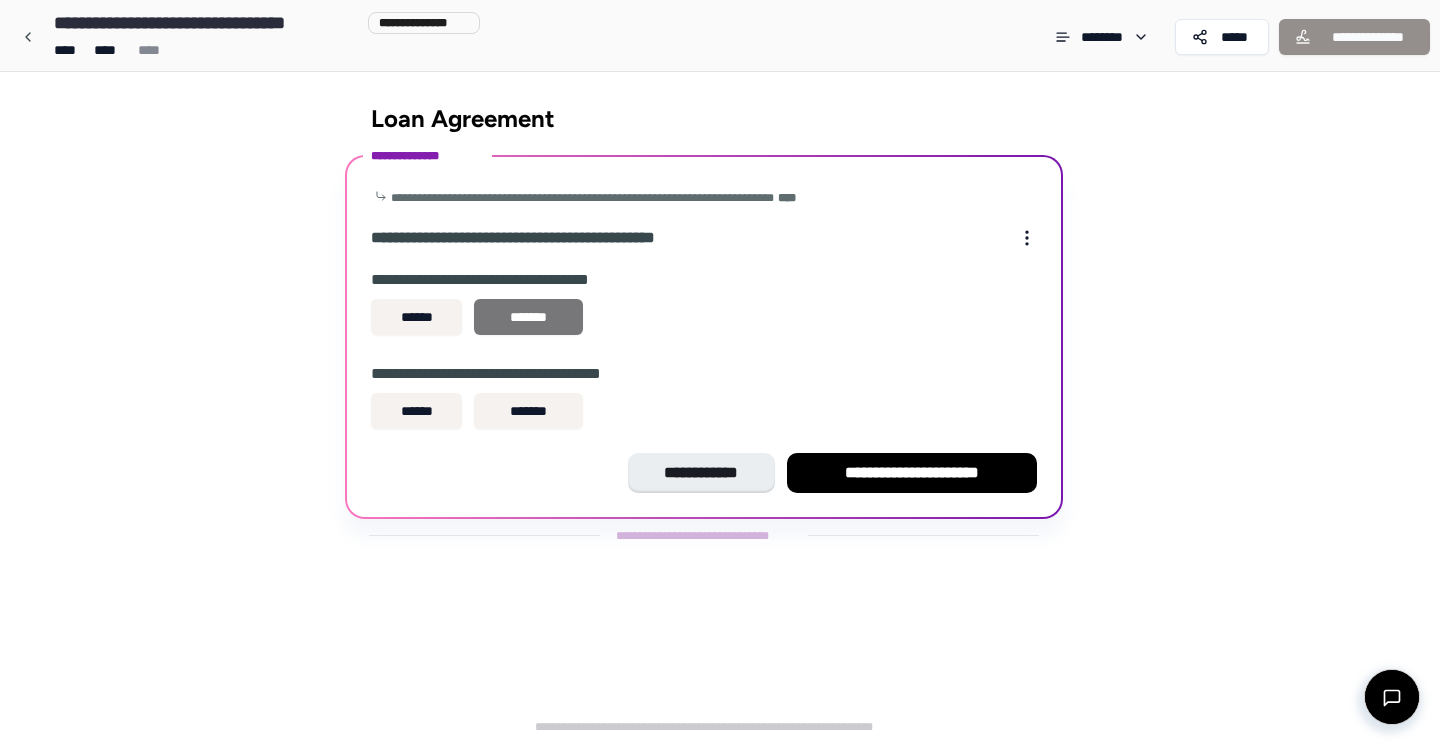 click on "*******" at bounding box center (528, 317) 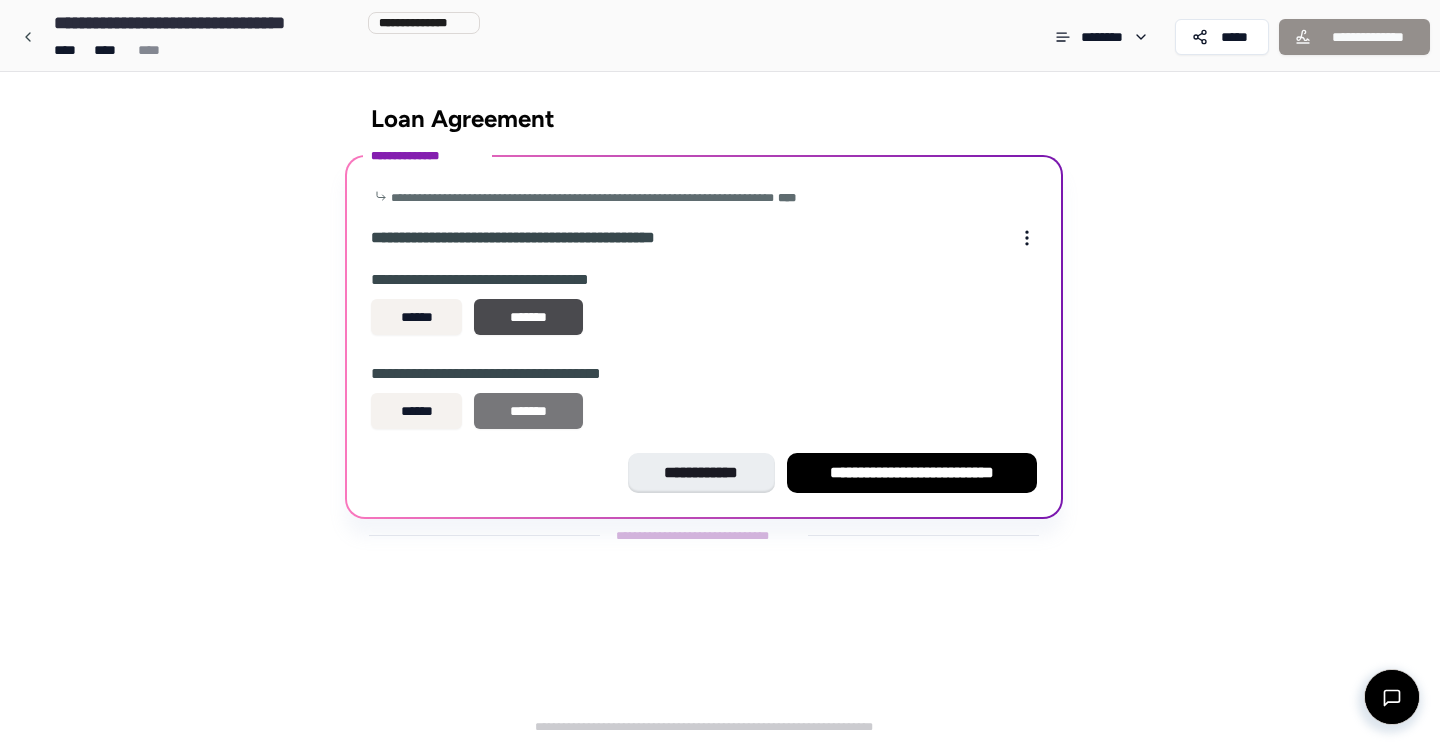 click on "*******" at bounding box center [528, 411] 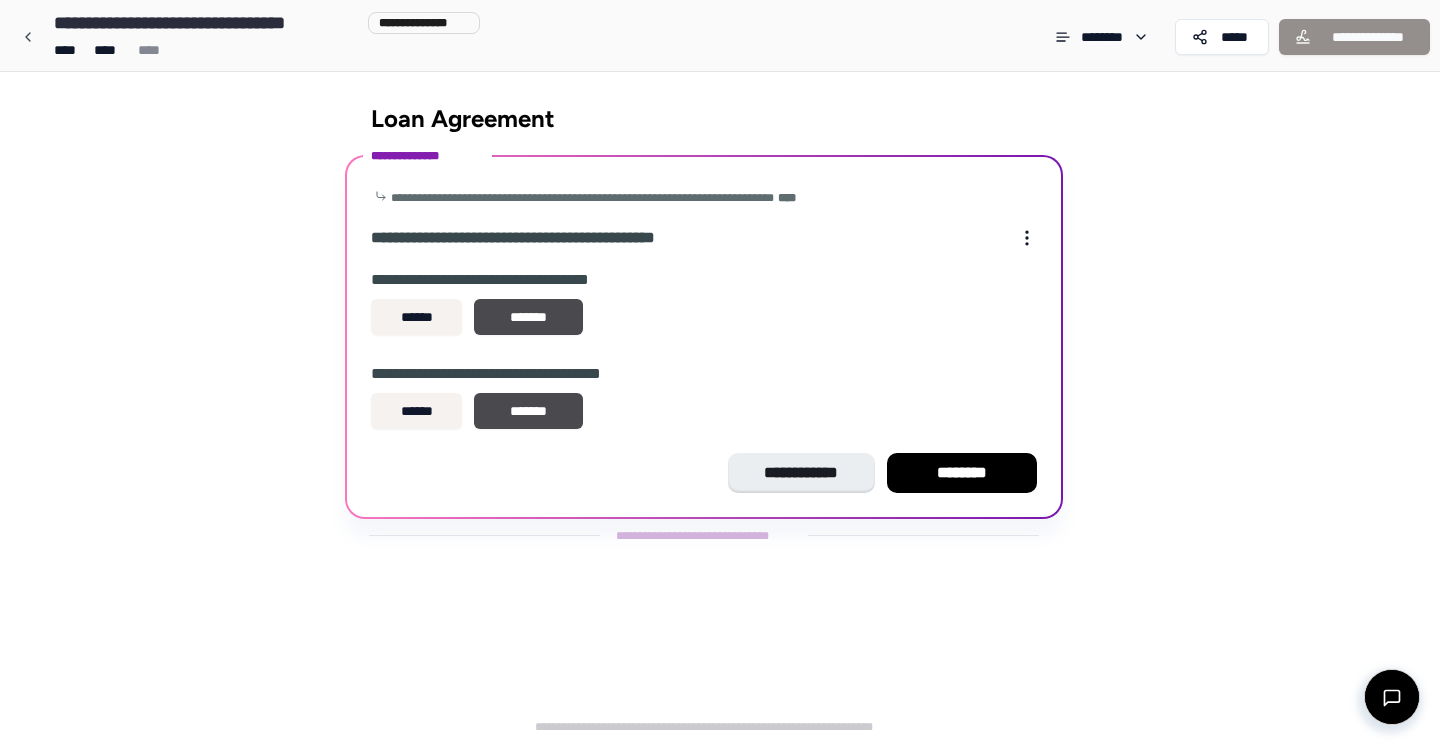 click on "****** *******" at bounding box center (704, 415) 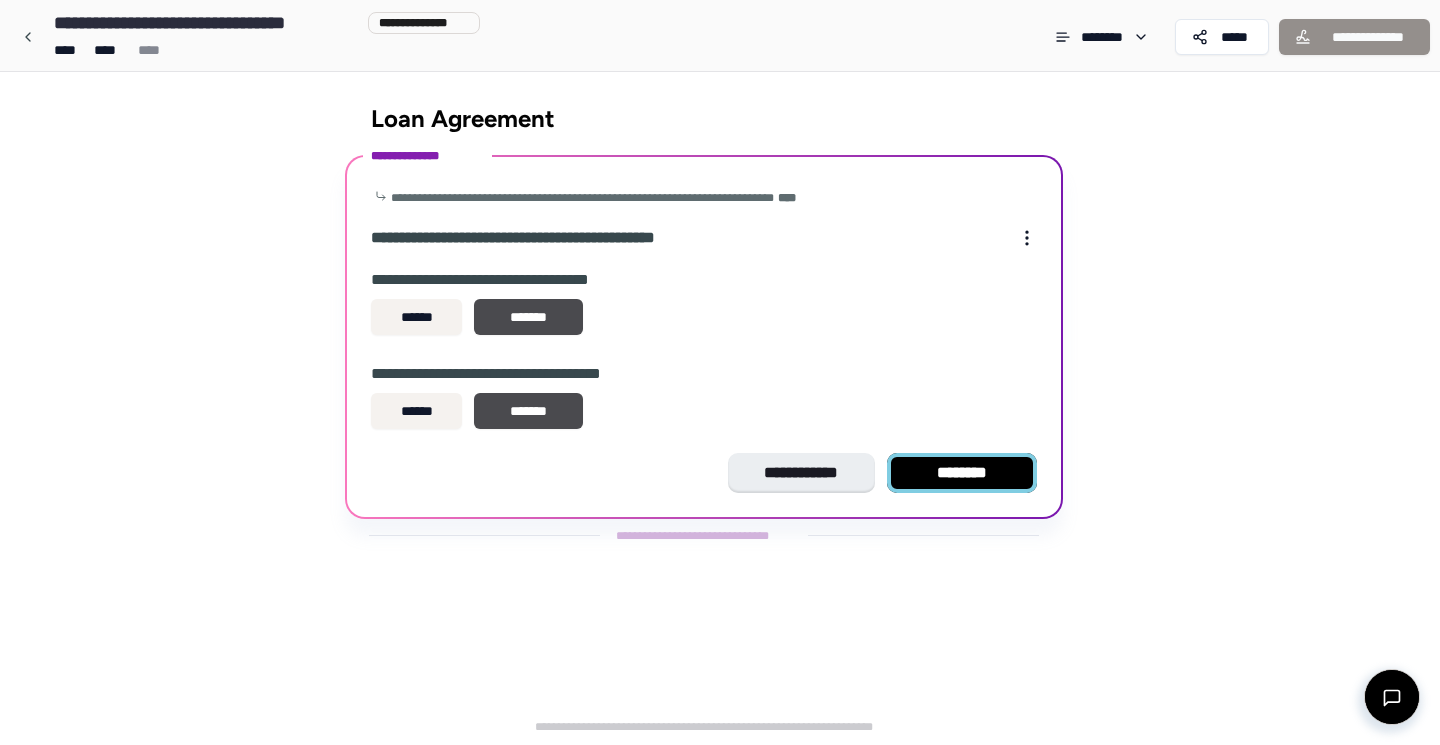 click on "********" at bounding box center (962, 473) 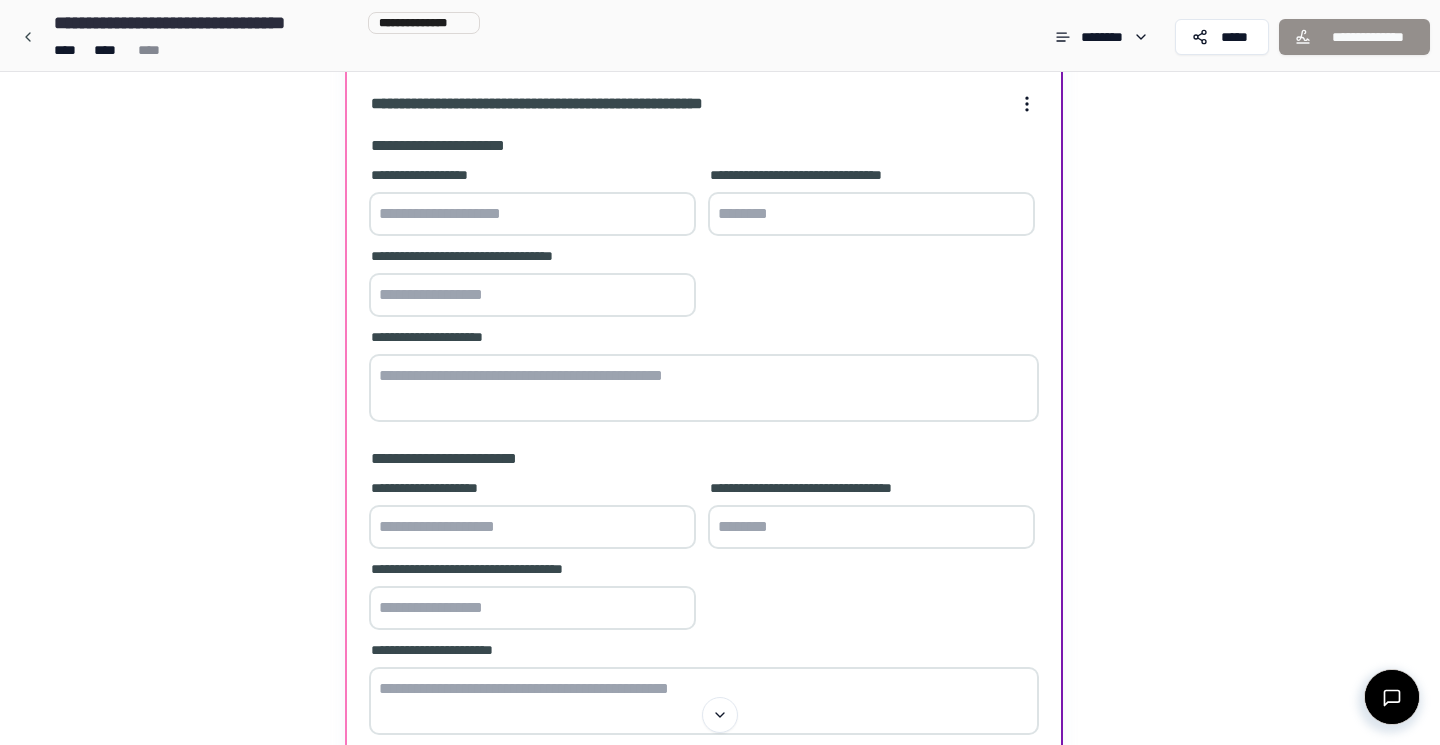 scroll, scrollTop: 63, scrollLeft: 0, axis: vertical 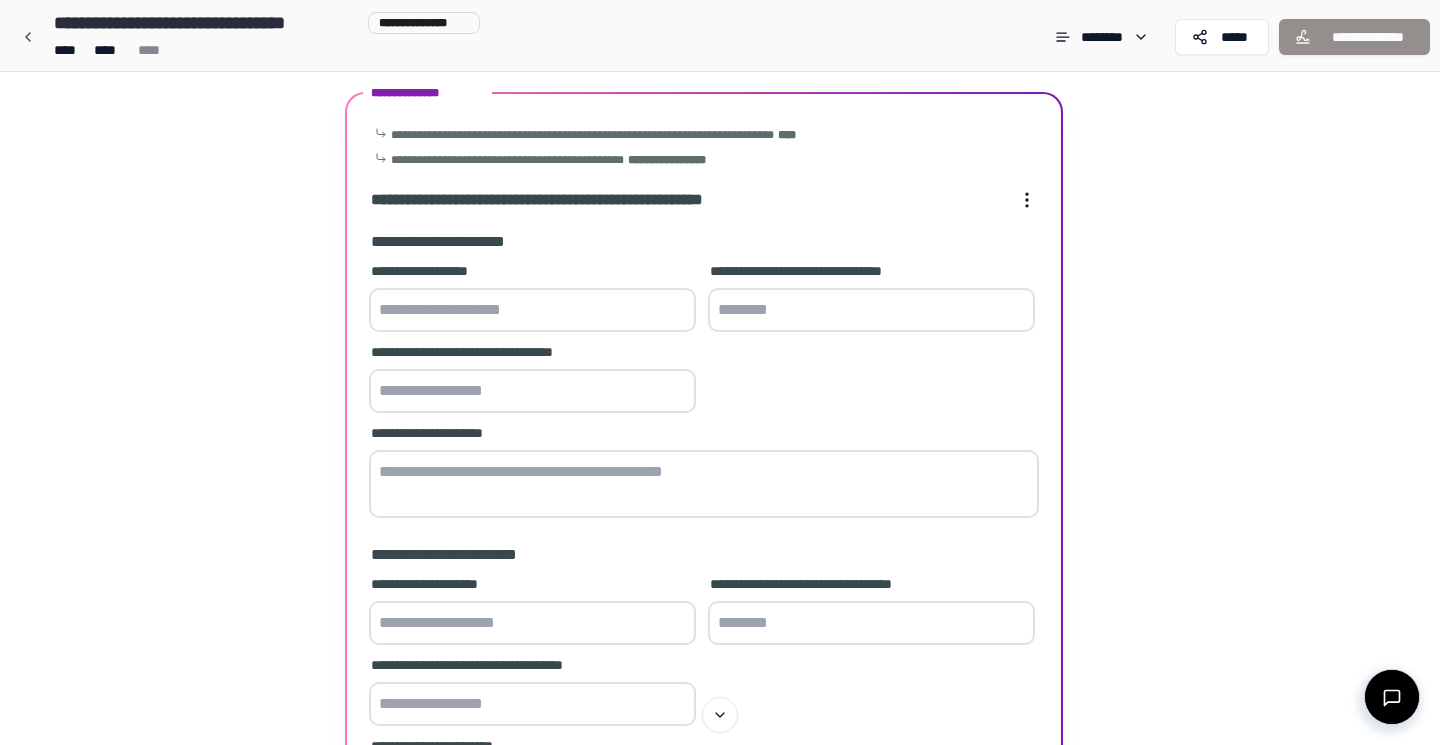 click at bounding box center (532, 310) 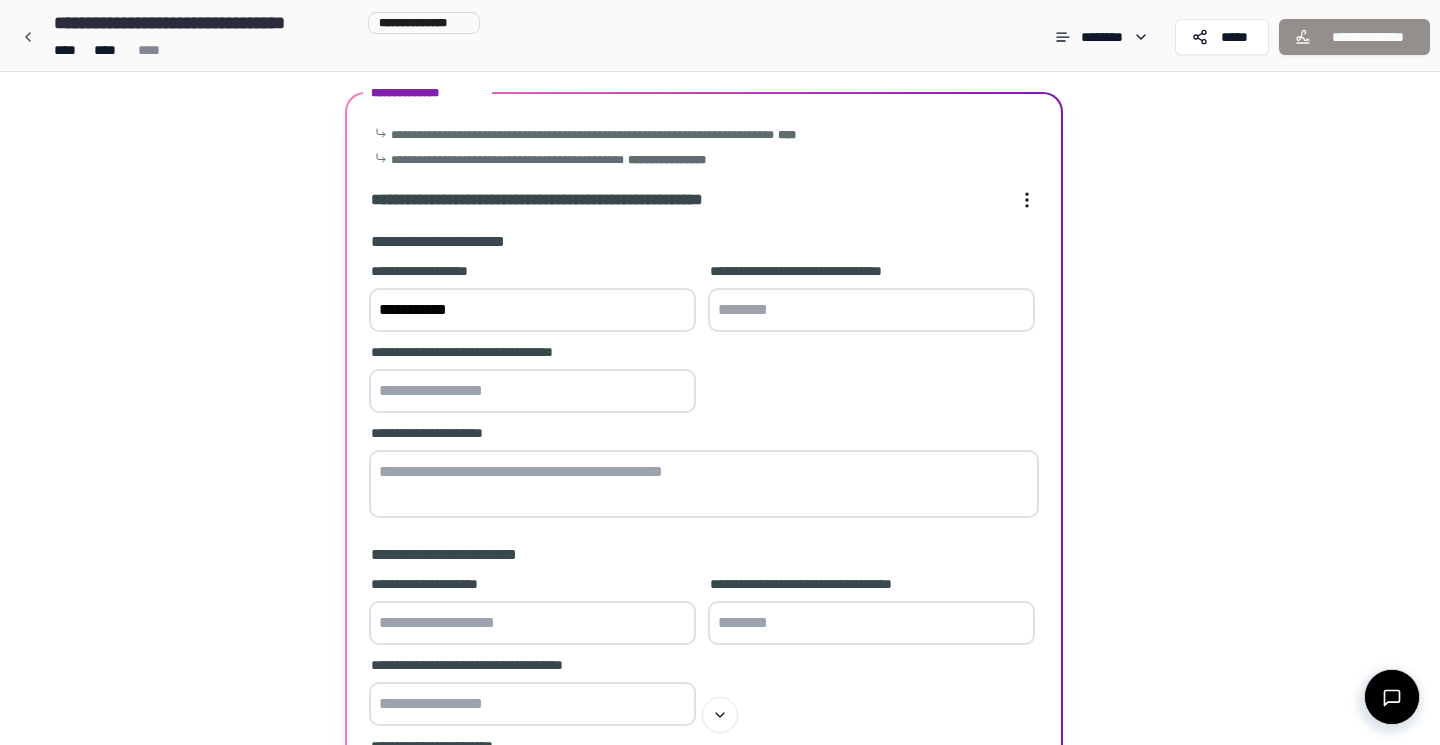 type on "**********" 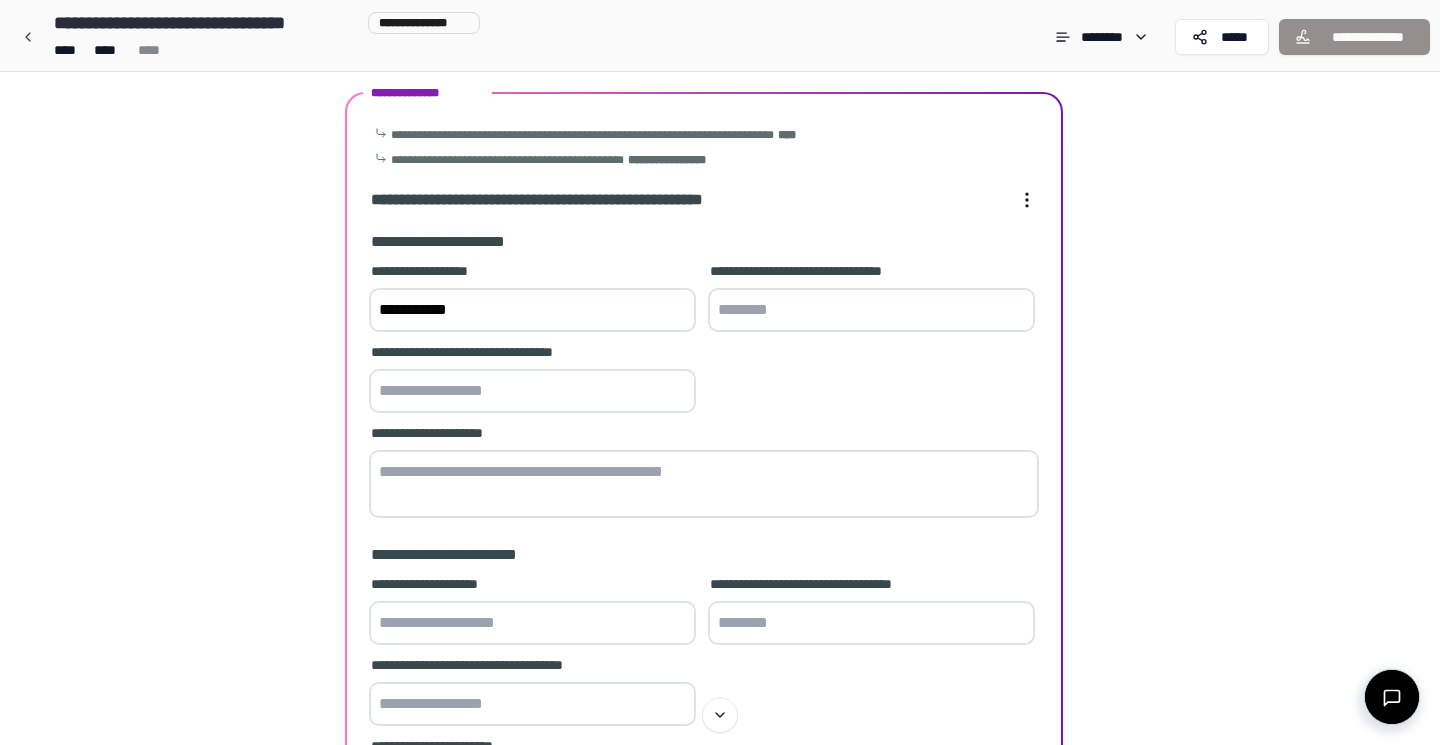 paste on "**********" 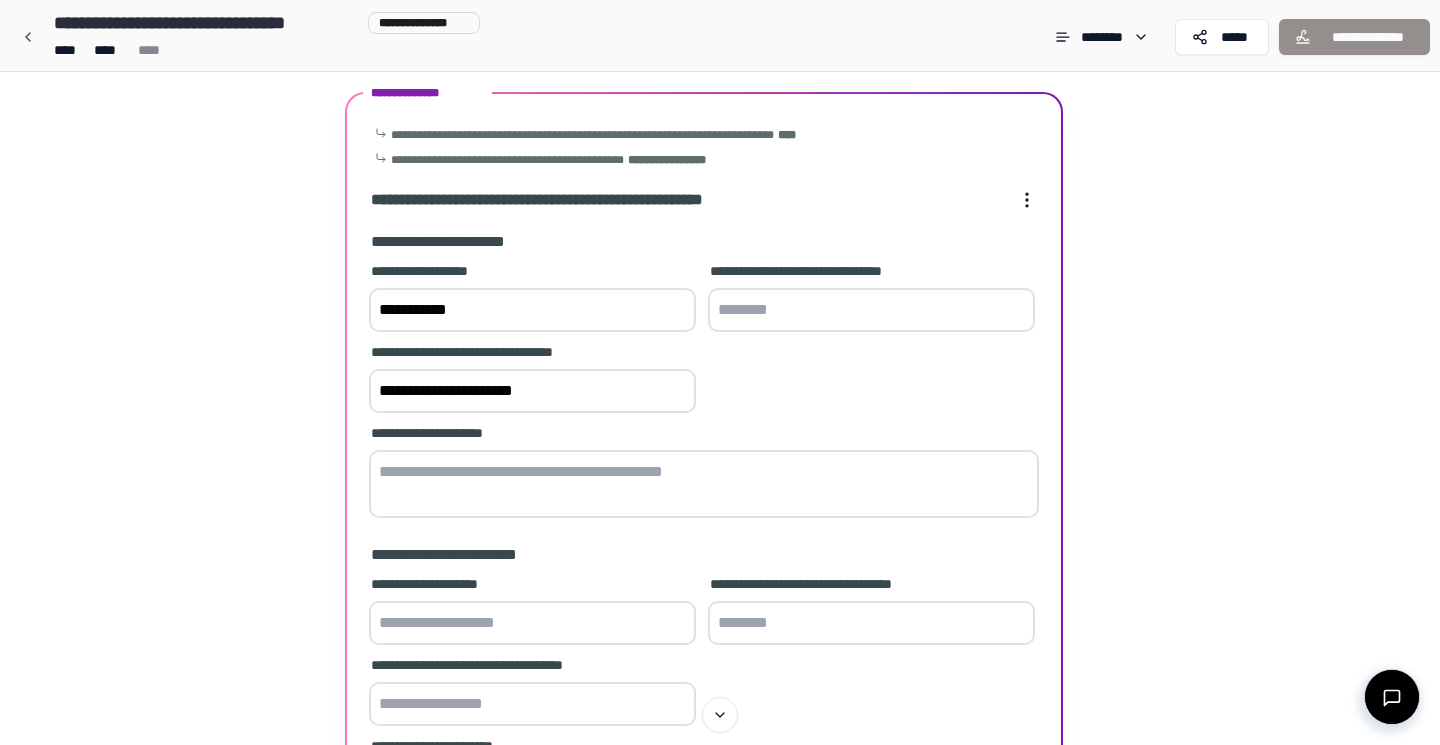 drag, startPoint x: 592, startPoint y: 391, endPoint x: 262, endPoint y: 391, distance: 330 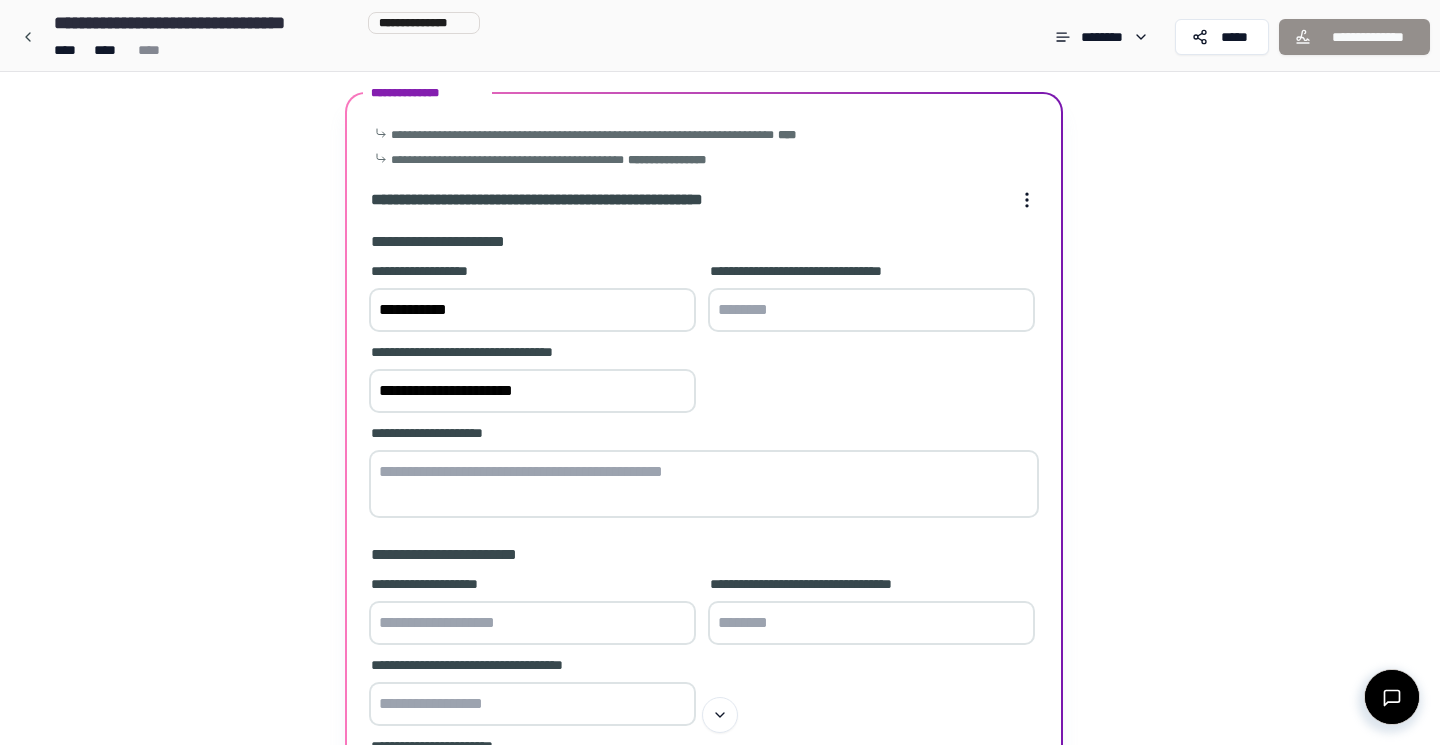 paste on "******" 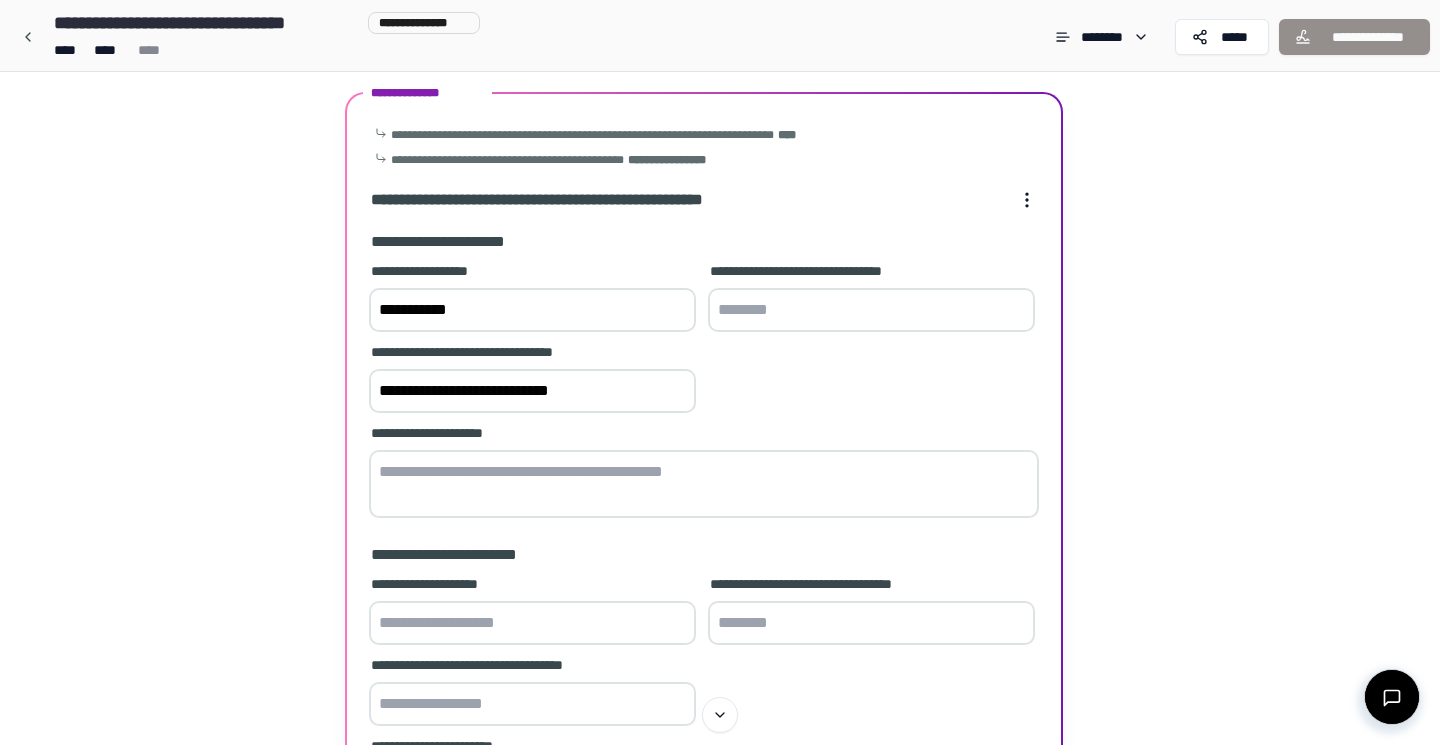 click at bounding box center (704, 484) 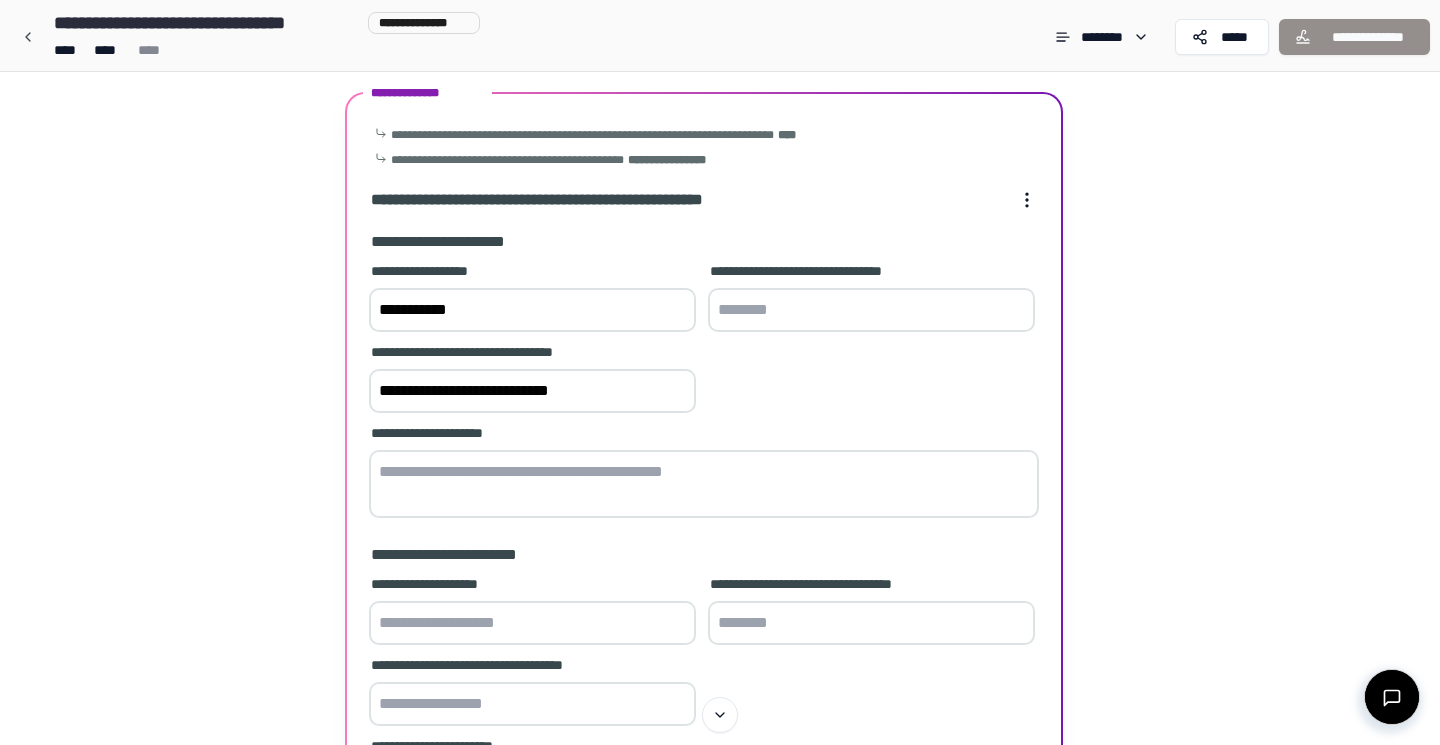 drag, startPoint x: 650, startPoint y: 387, endPoint x: 344, endPoint y: 372, distance: 306.36743 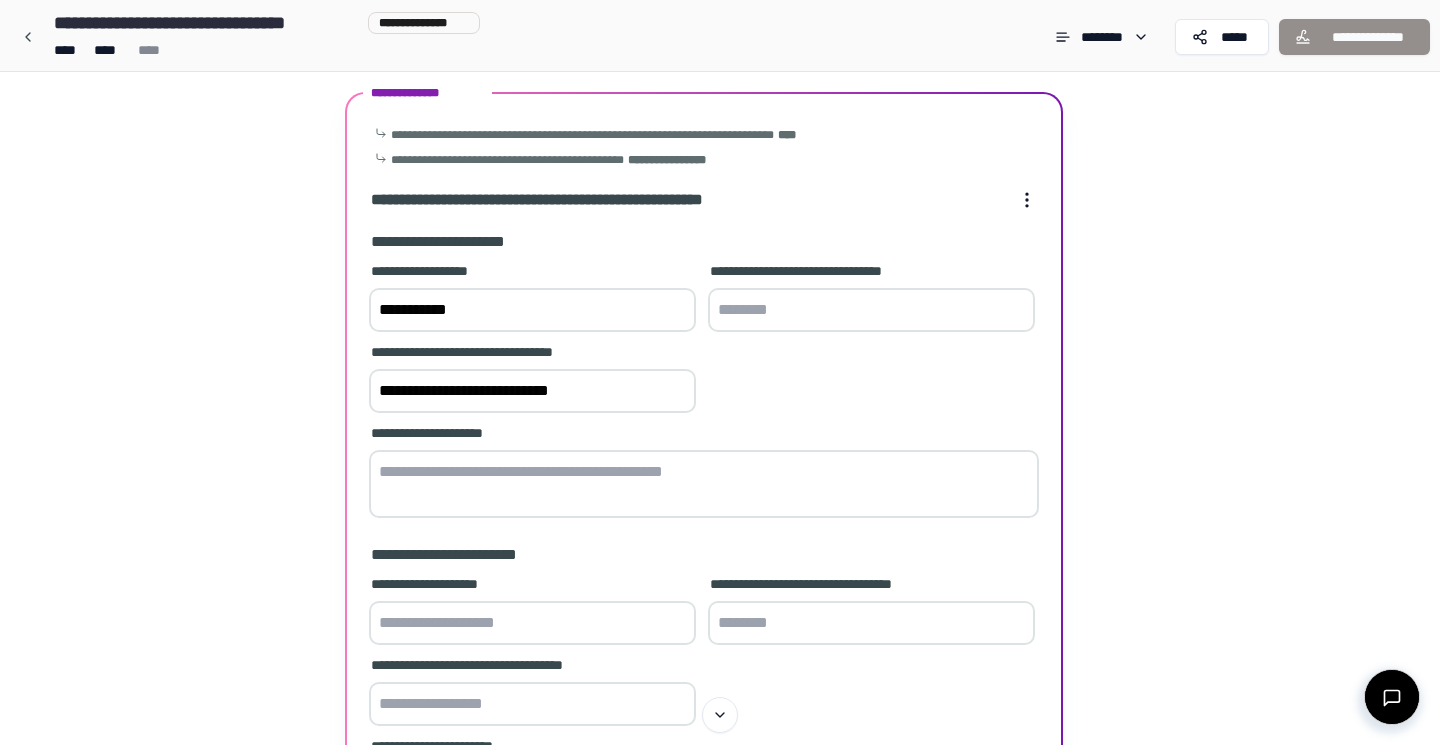 paste on "**********" 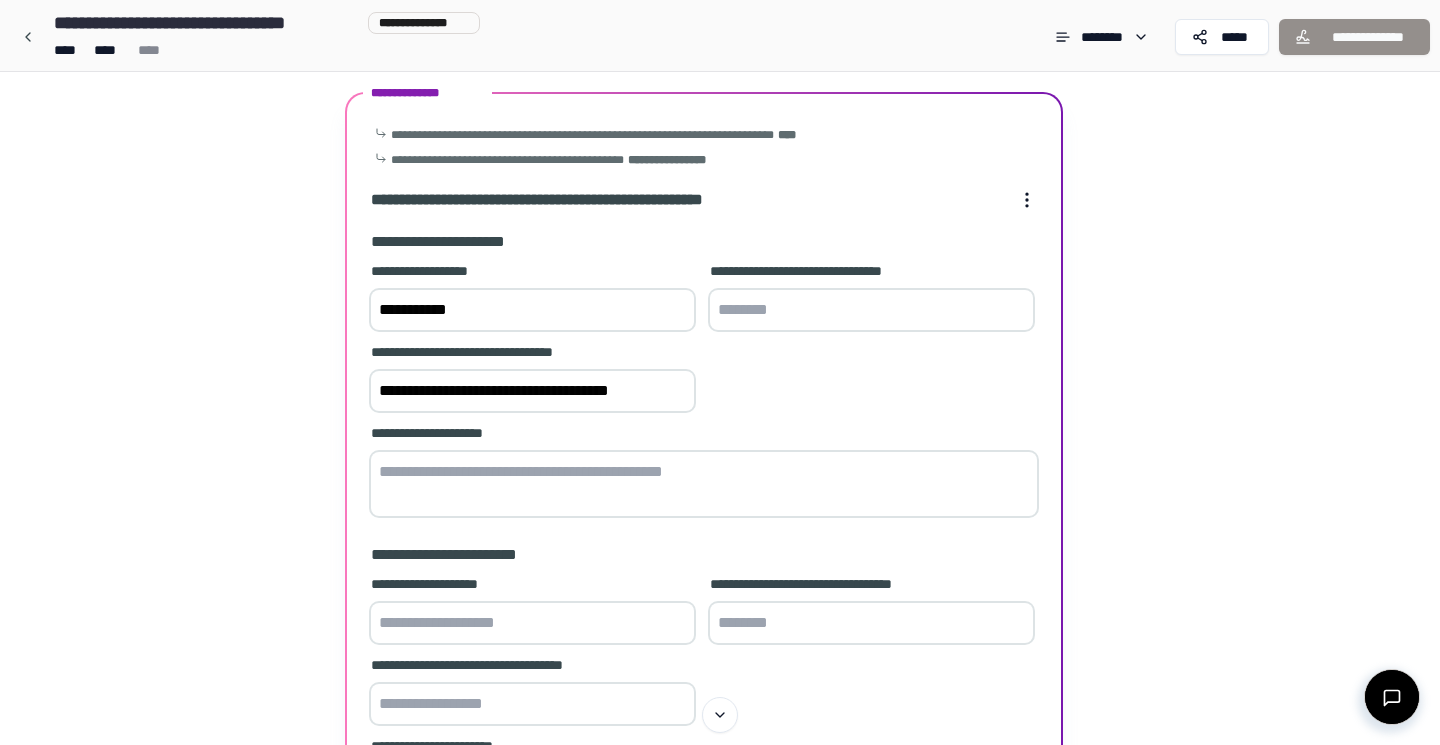 type on "**********" 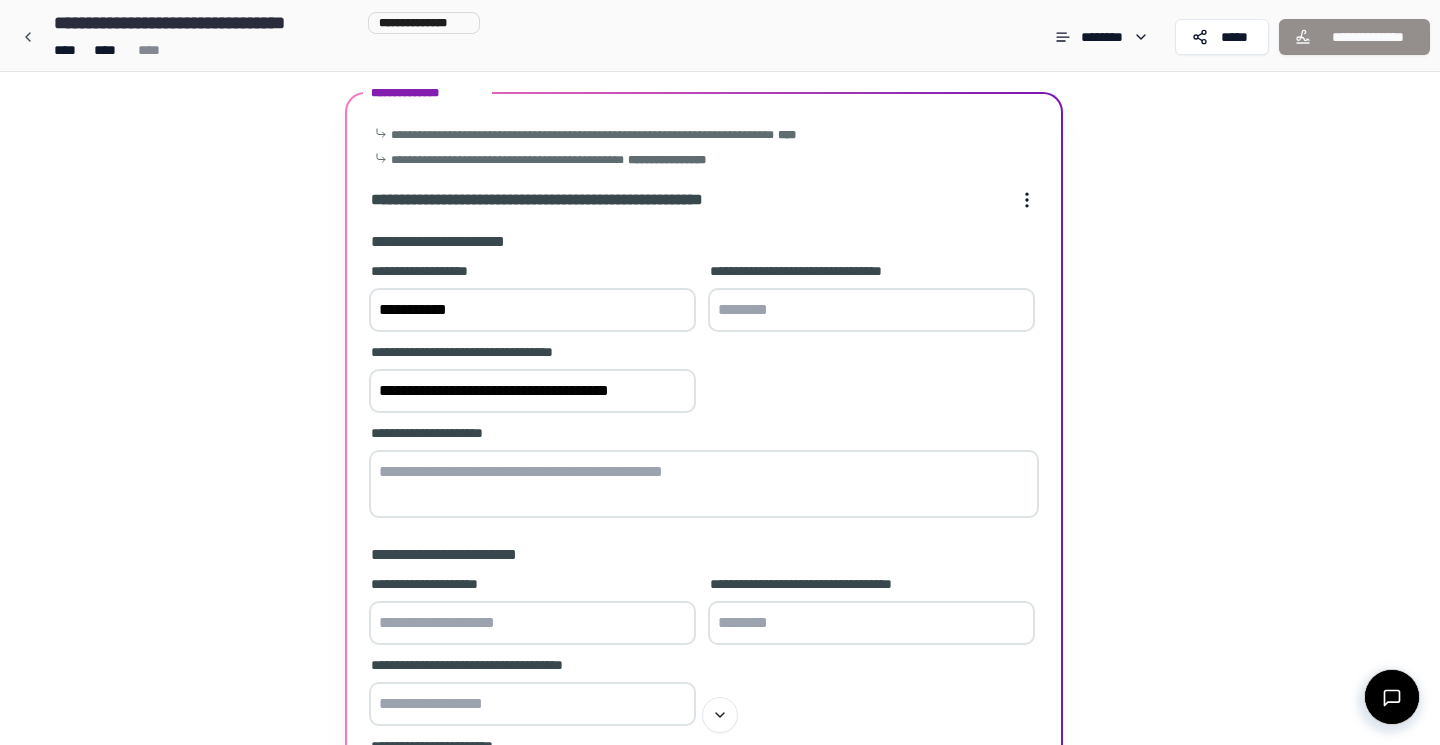 paste on "**********" 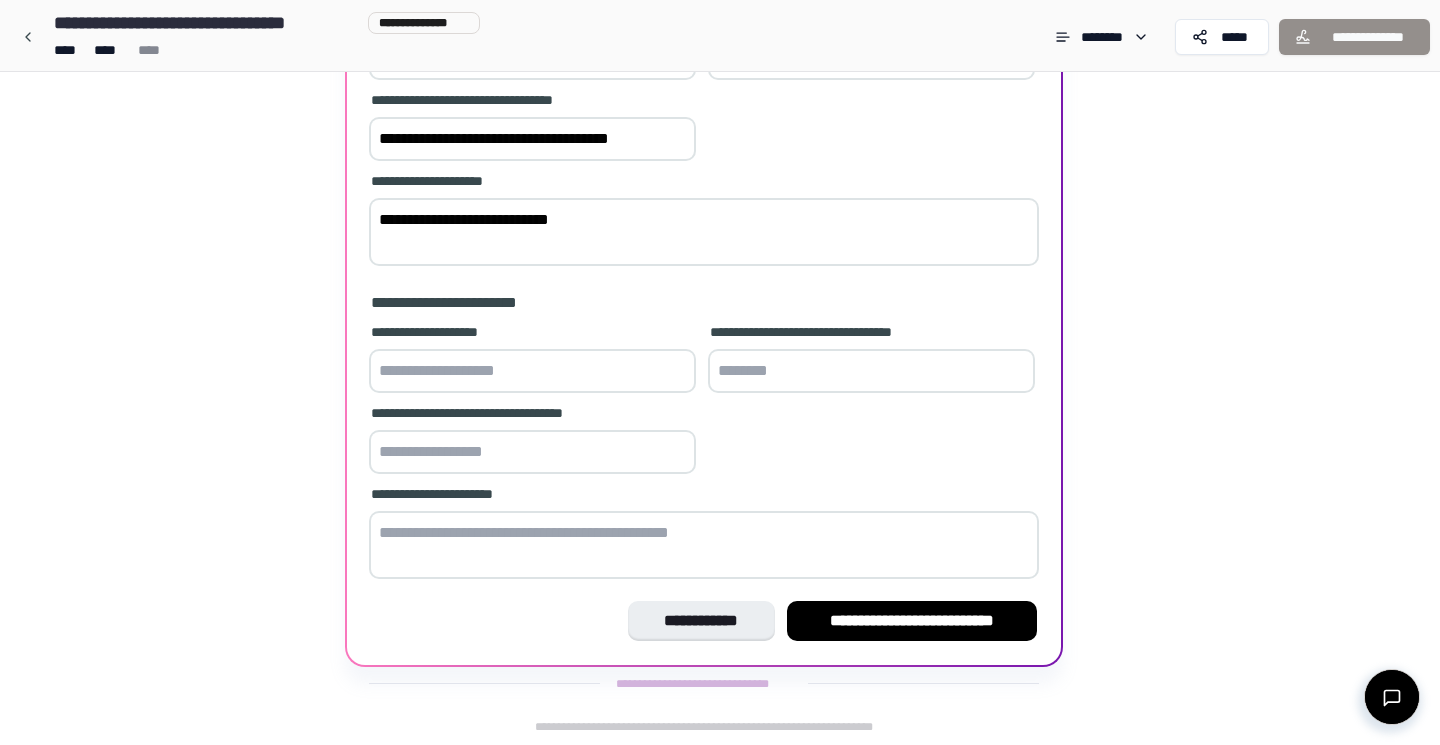 scroll, scrollTop: 315, scrollLeft: 0, axis: vertical 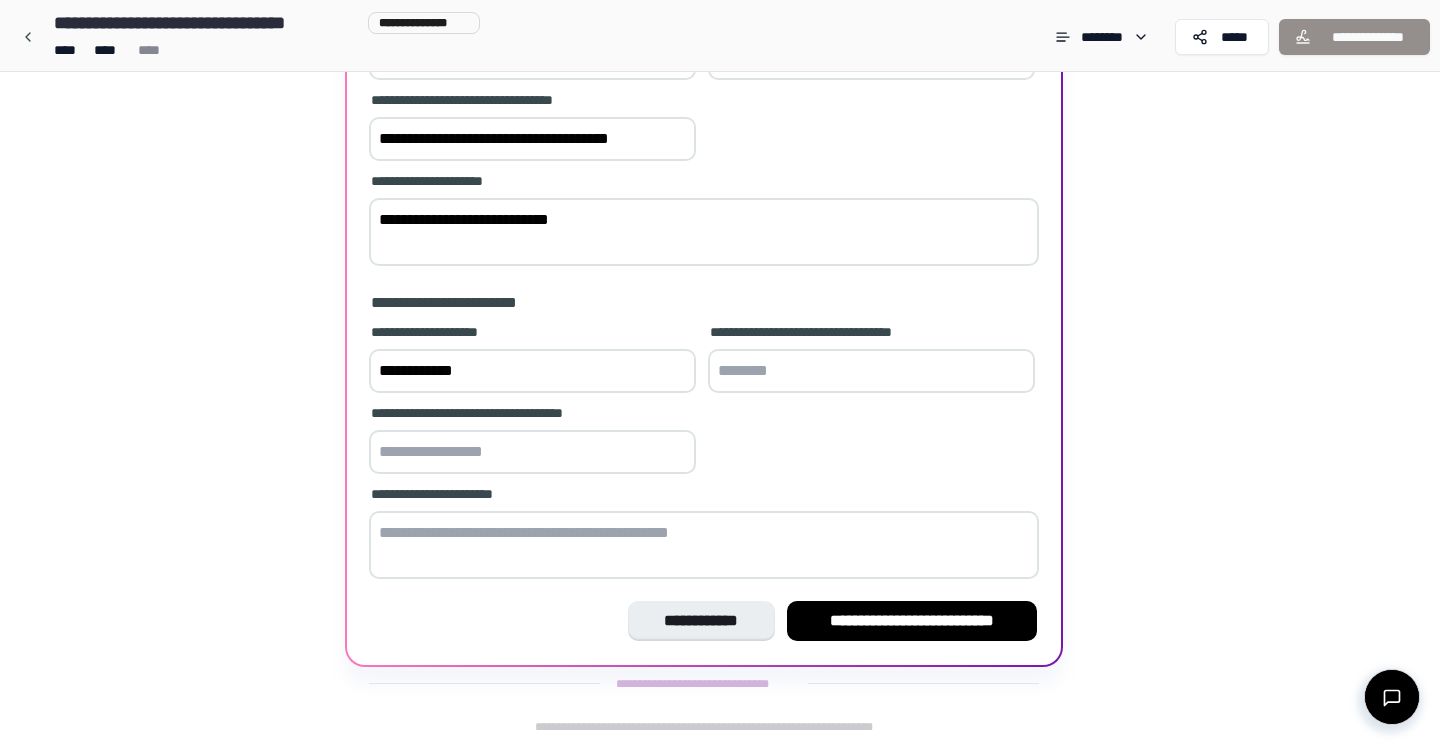 type on "**********" 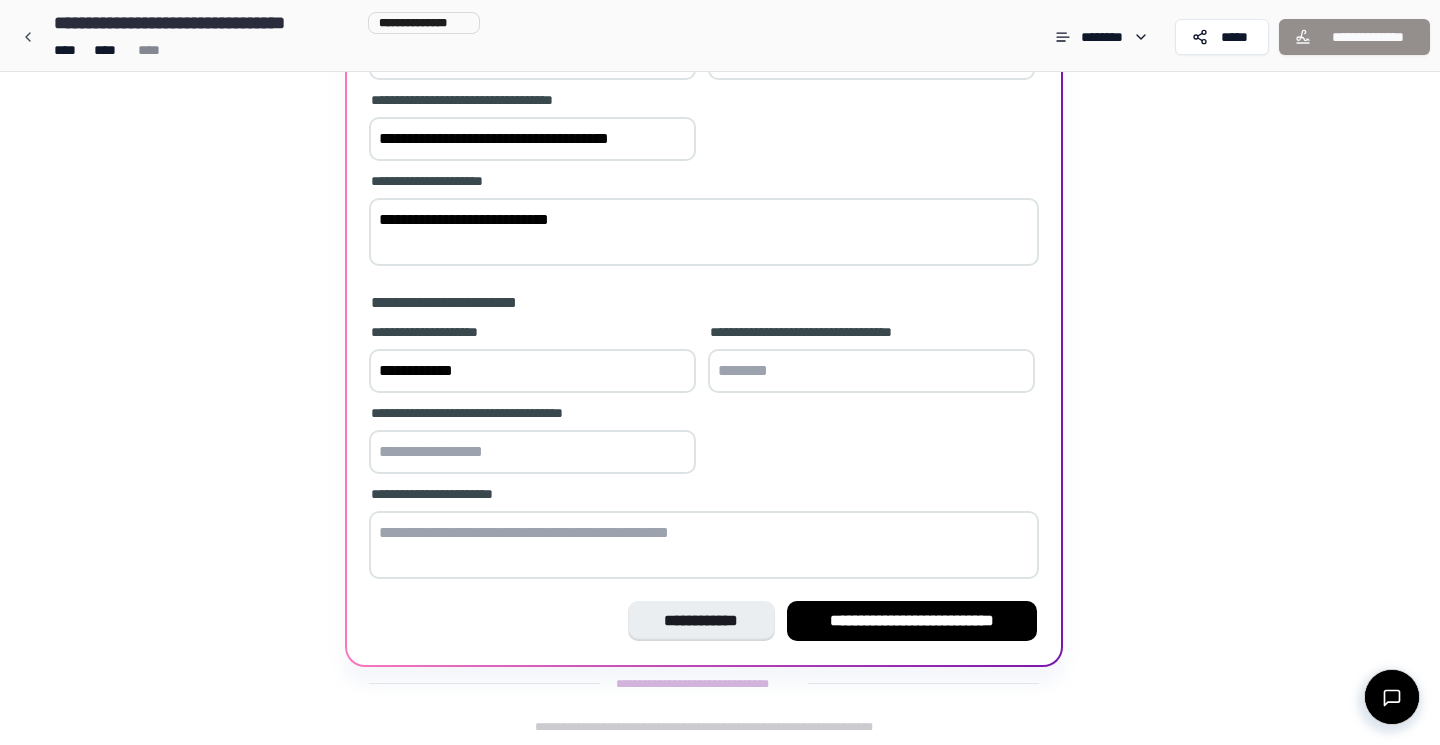click at bounding box center [532, 452] 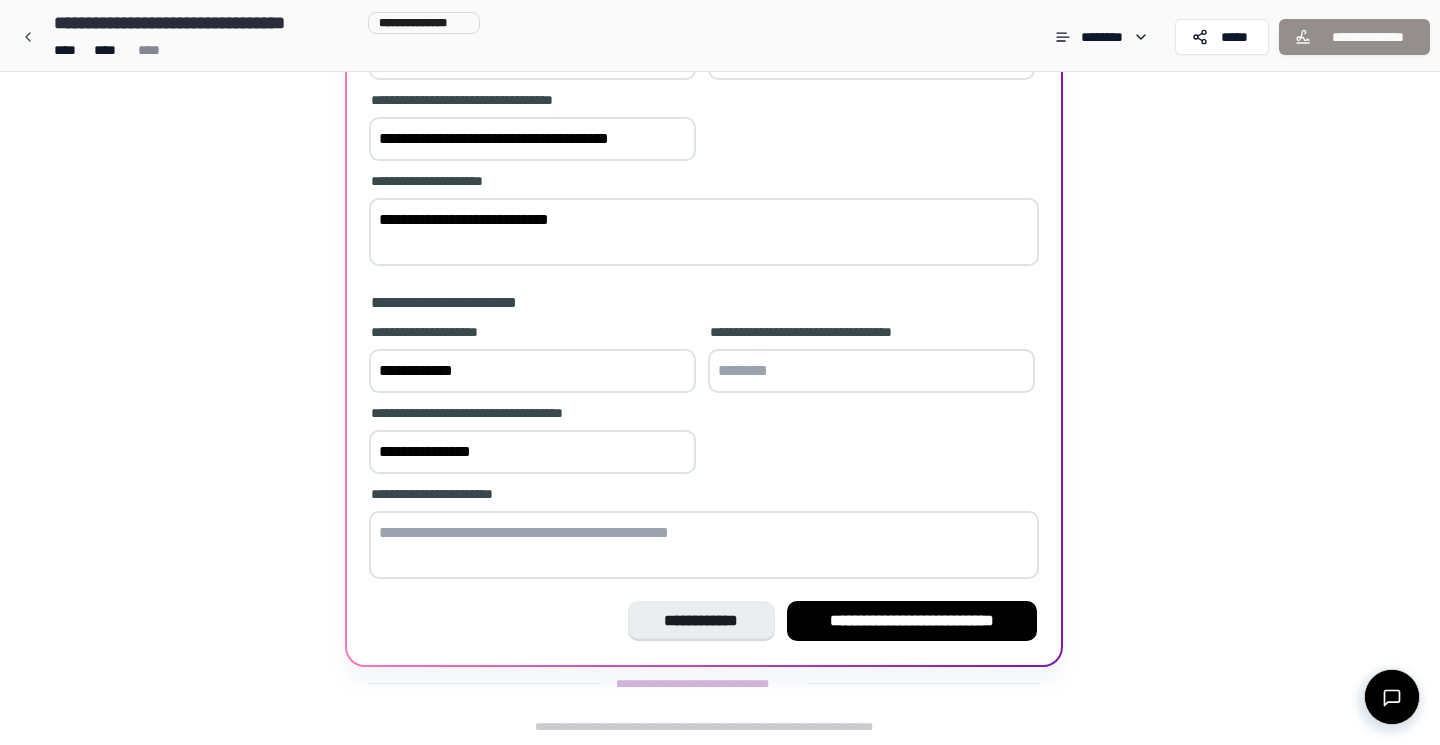 scroll, scrollTop: 315, scrollLeft: 0, axis: vertical 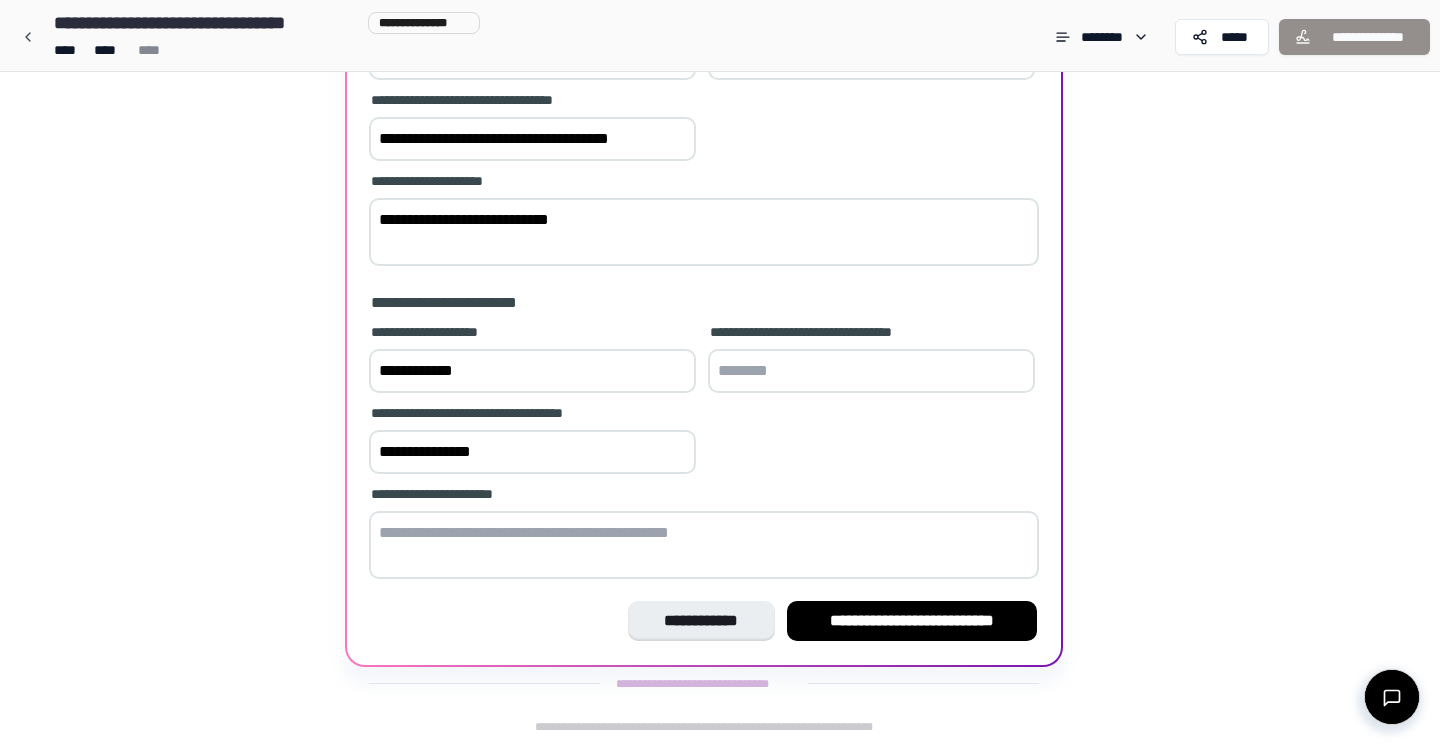 type on "**********" 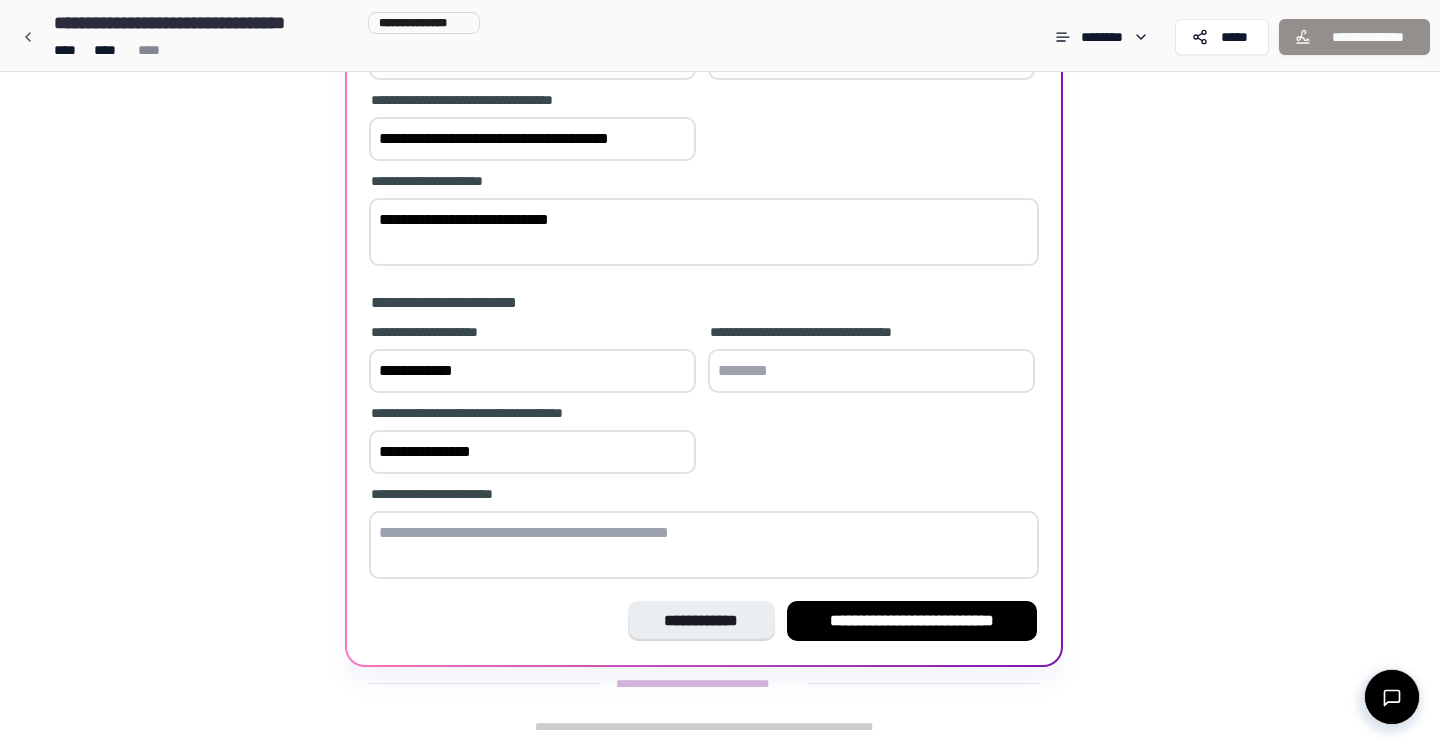 paste on "**********" 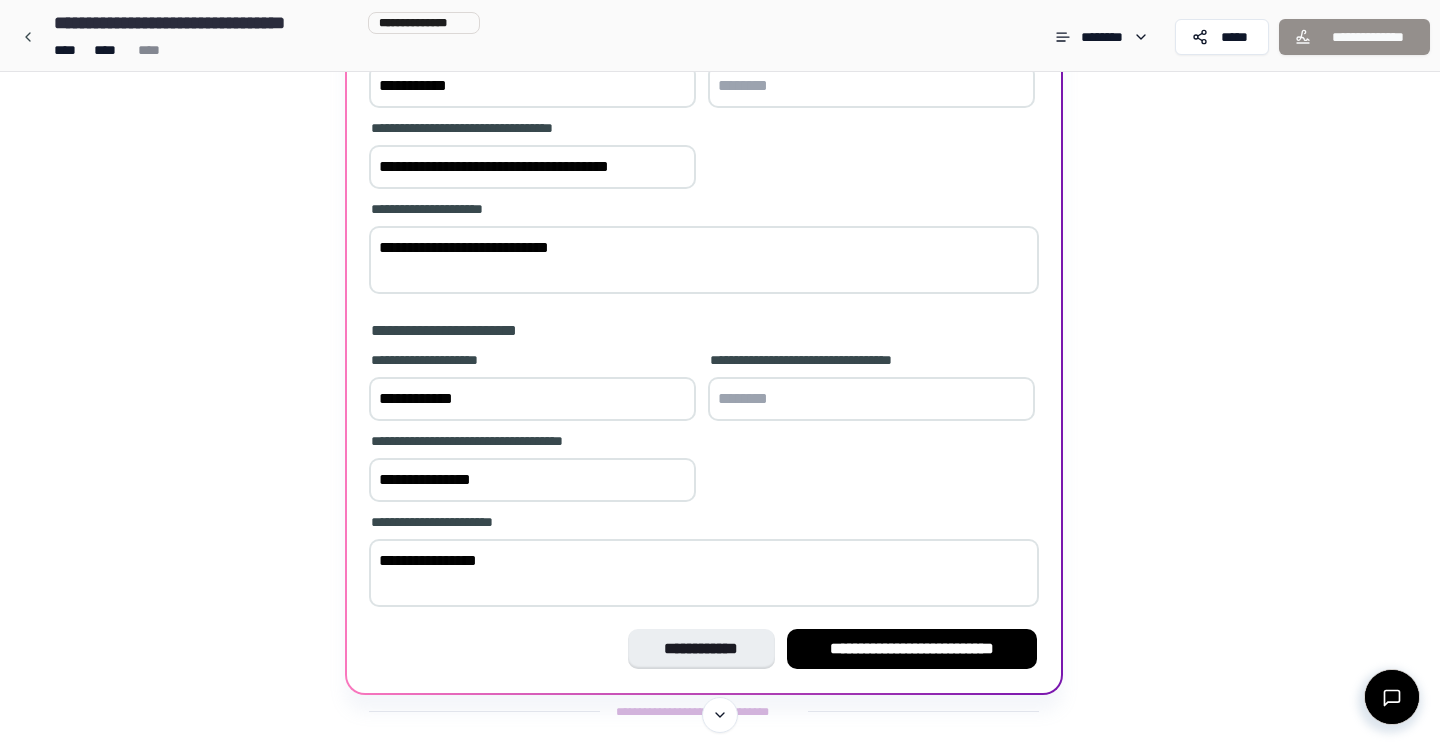 scroll, scrollTop: 288, scrollLeft: 0, axis: vertical 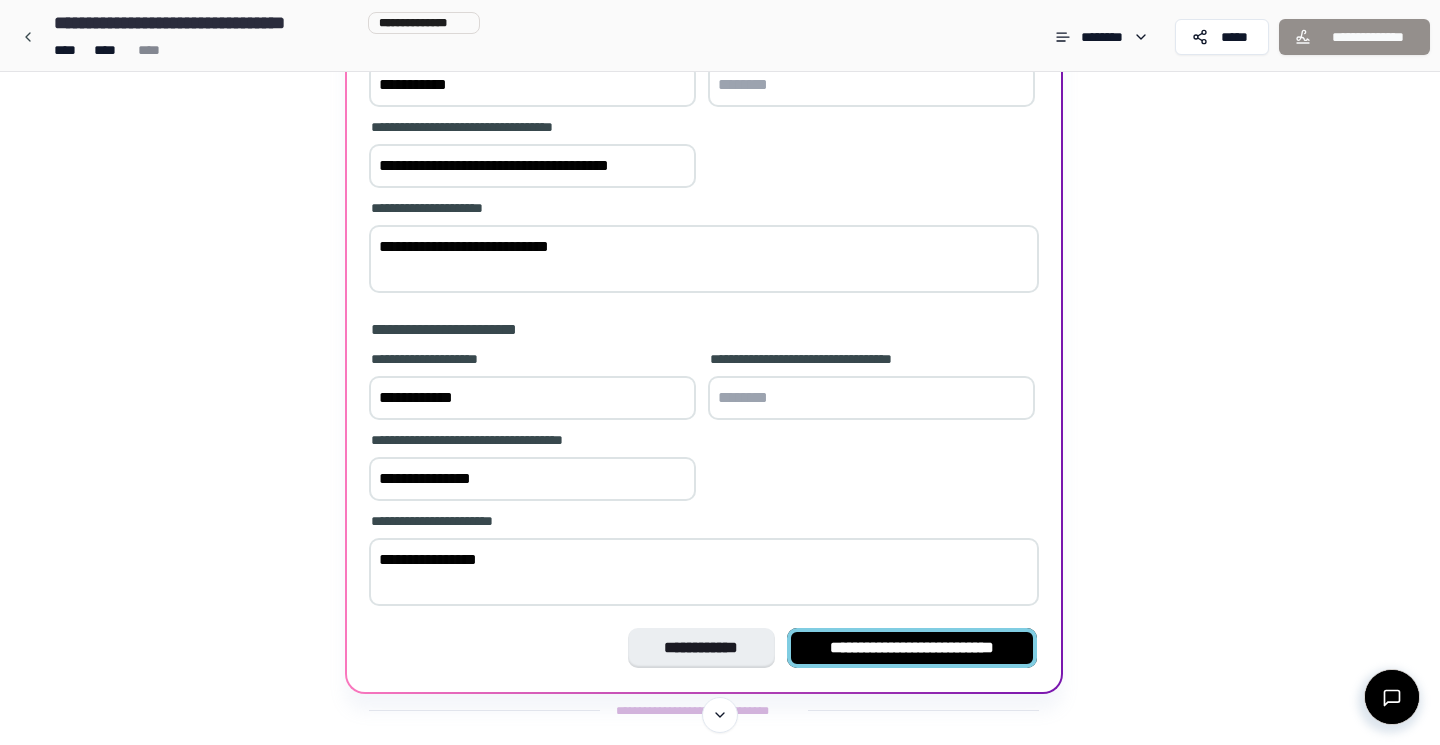type on "**********" 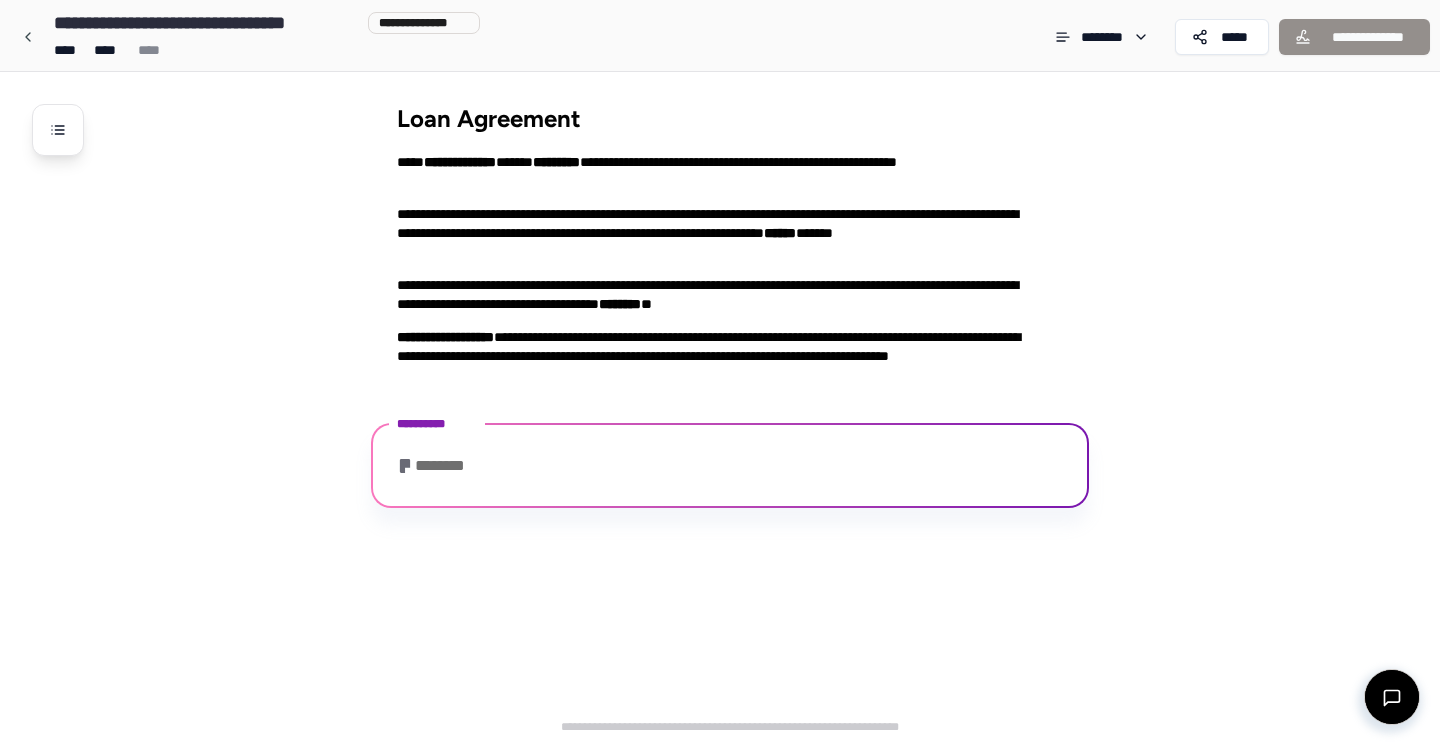 scroll, scrollTop: 274, scrollLeft: 0, axis: vertical 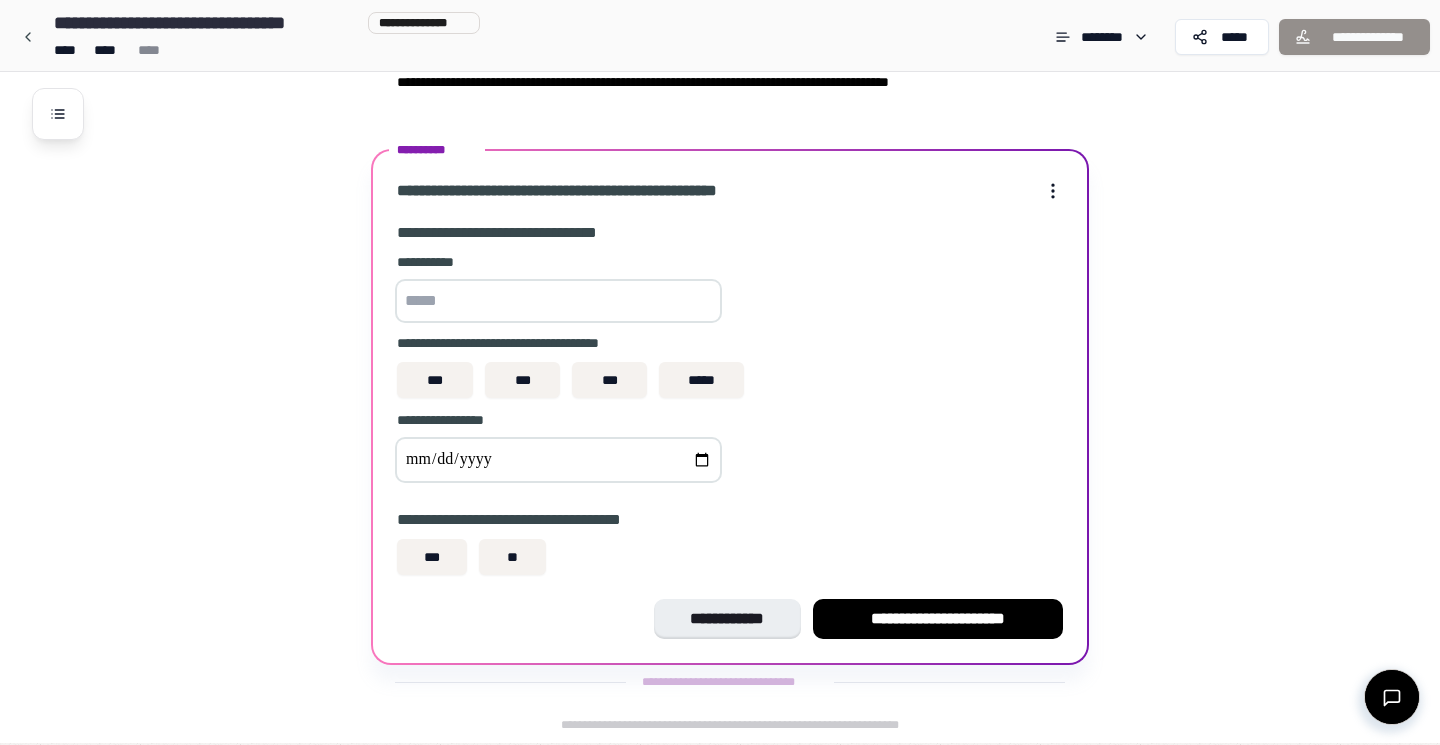 click at bounding box center (558, 301) 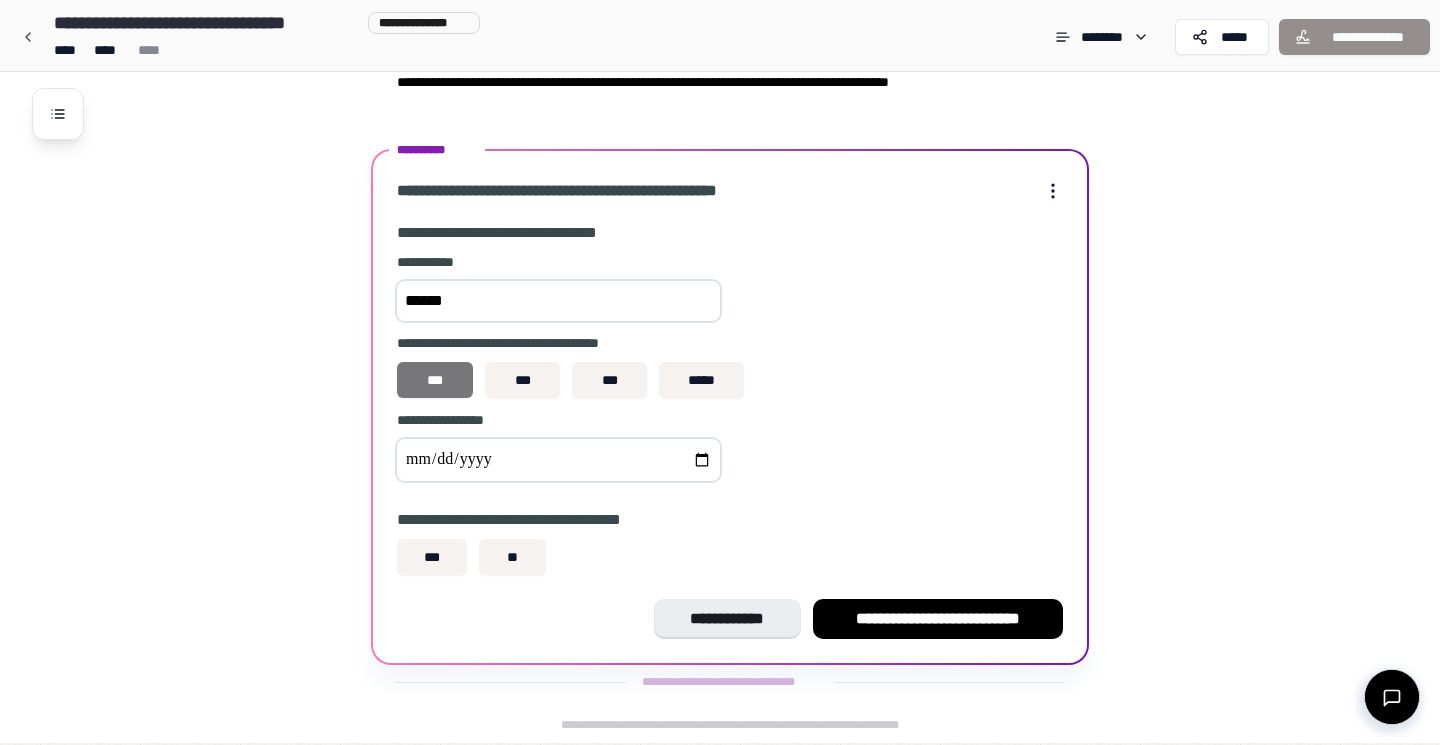 type on "******" 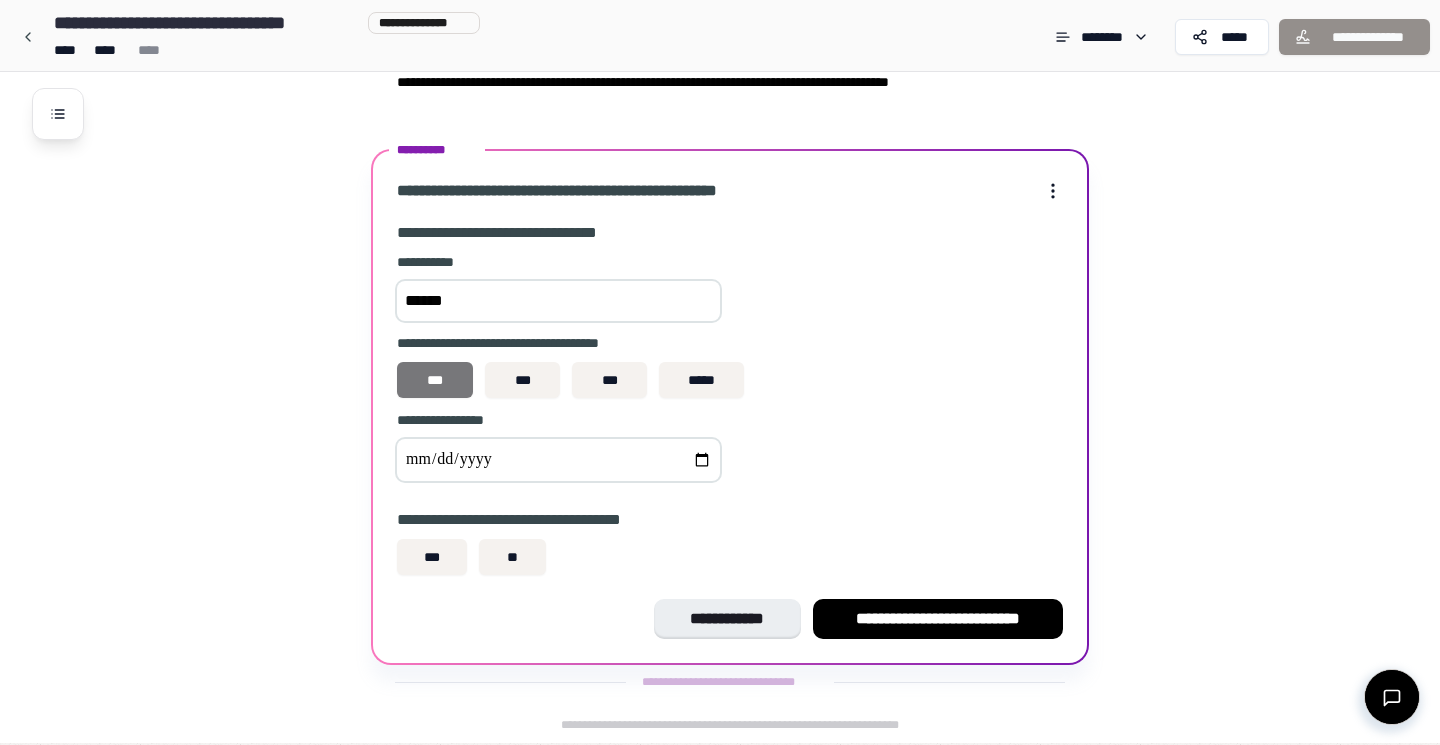 click on "***" at bounding box center [435, 380] 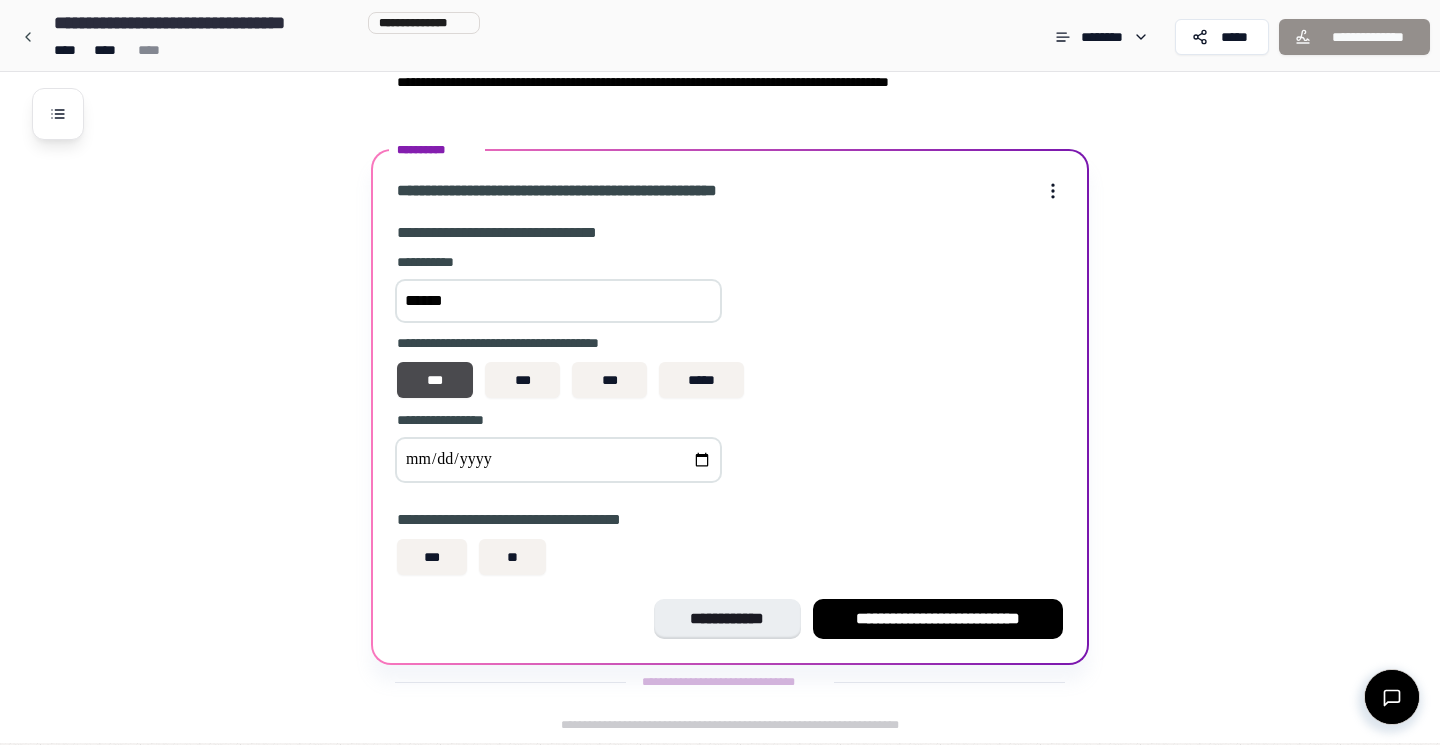 click at bounding box center [558, 460] 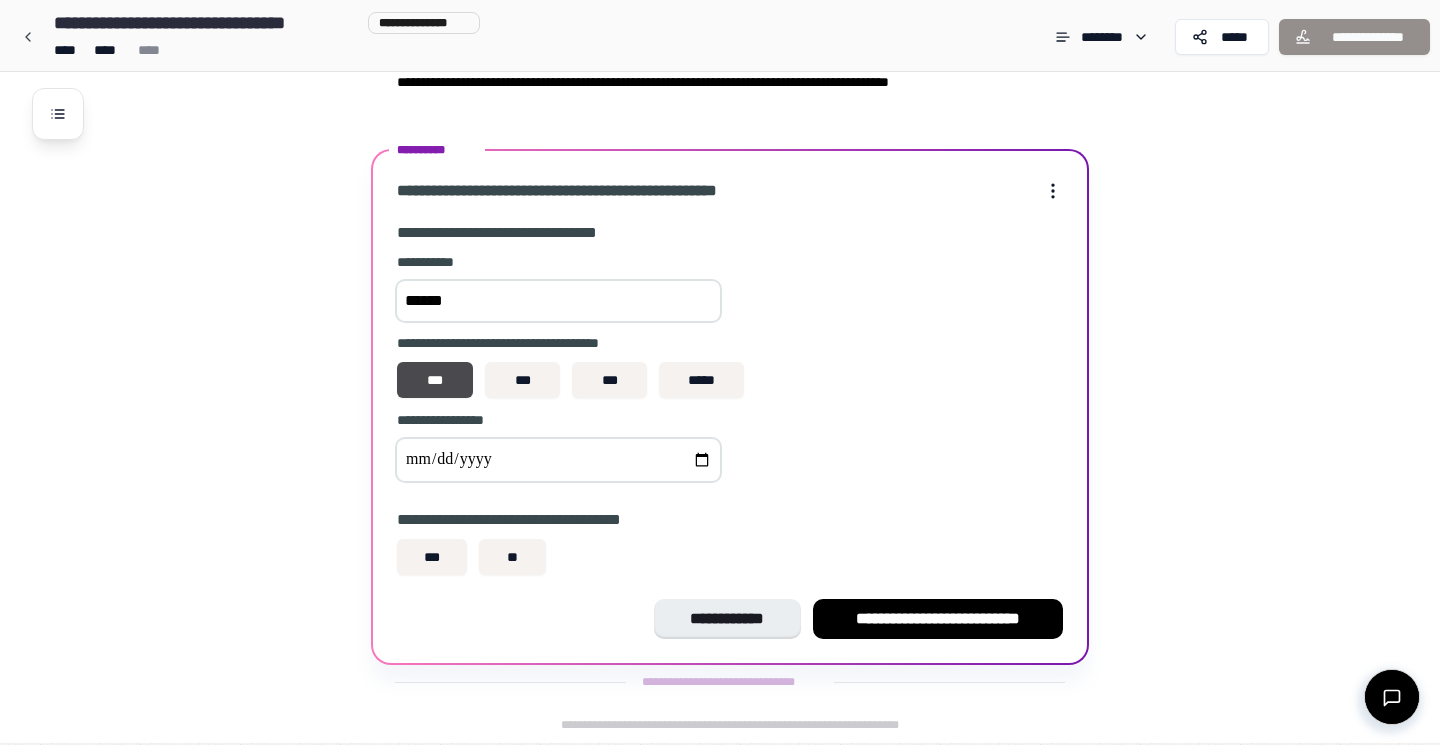 type on "**********" 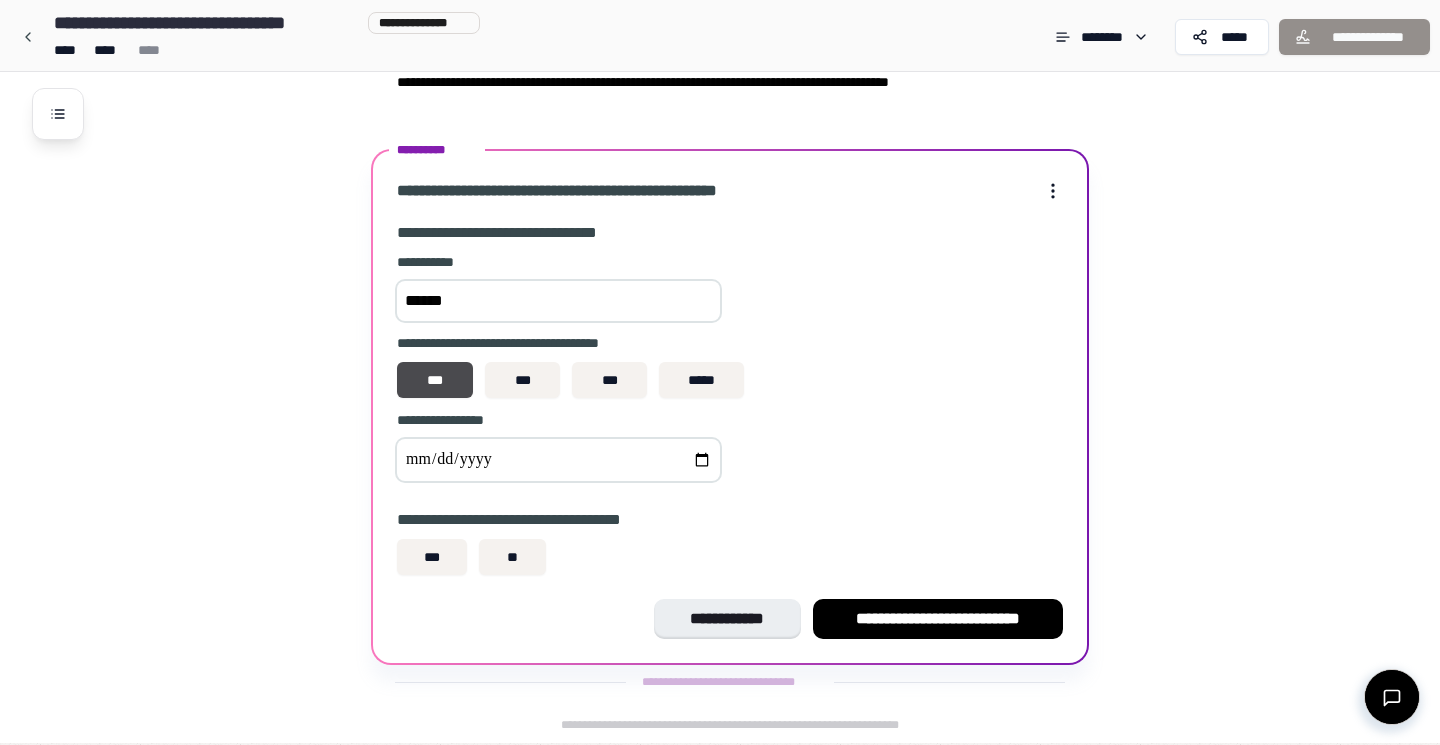click on "**********" at bounding box center [532, 520] 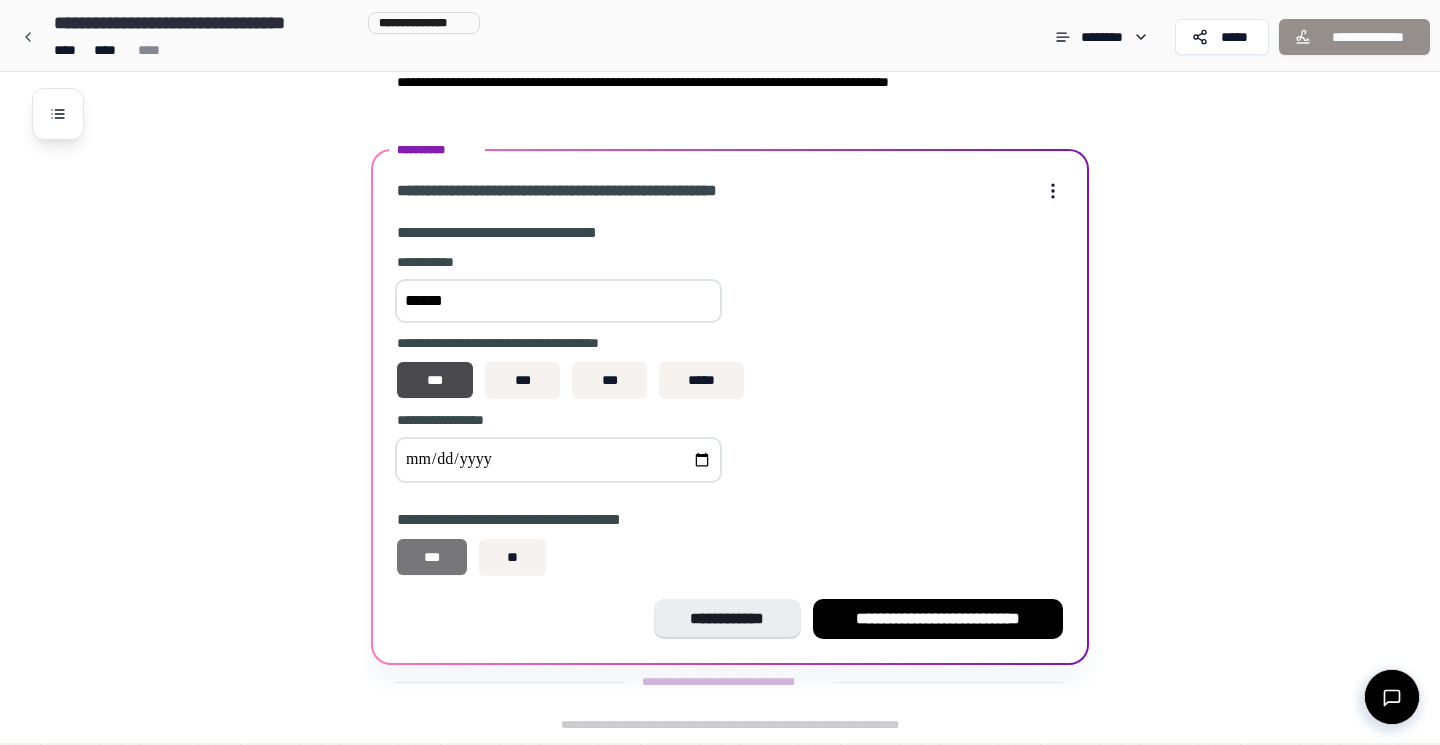 click on "***" at bounding box center [432, 557] 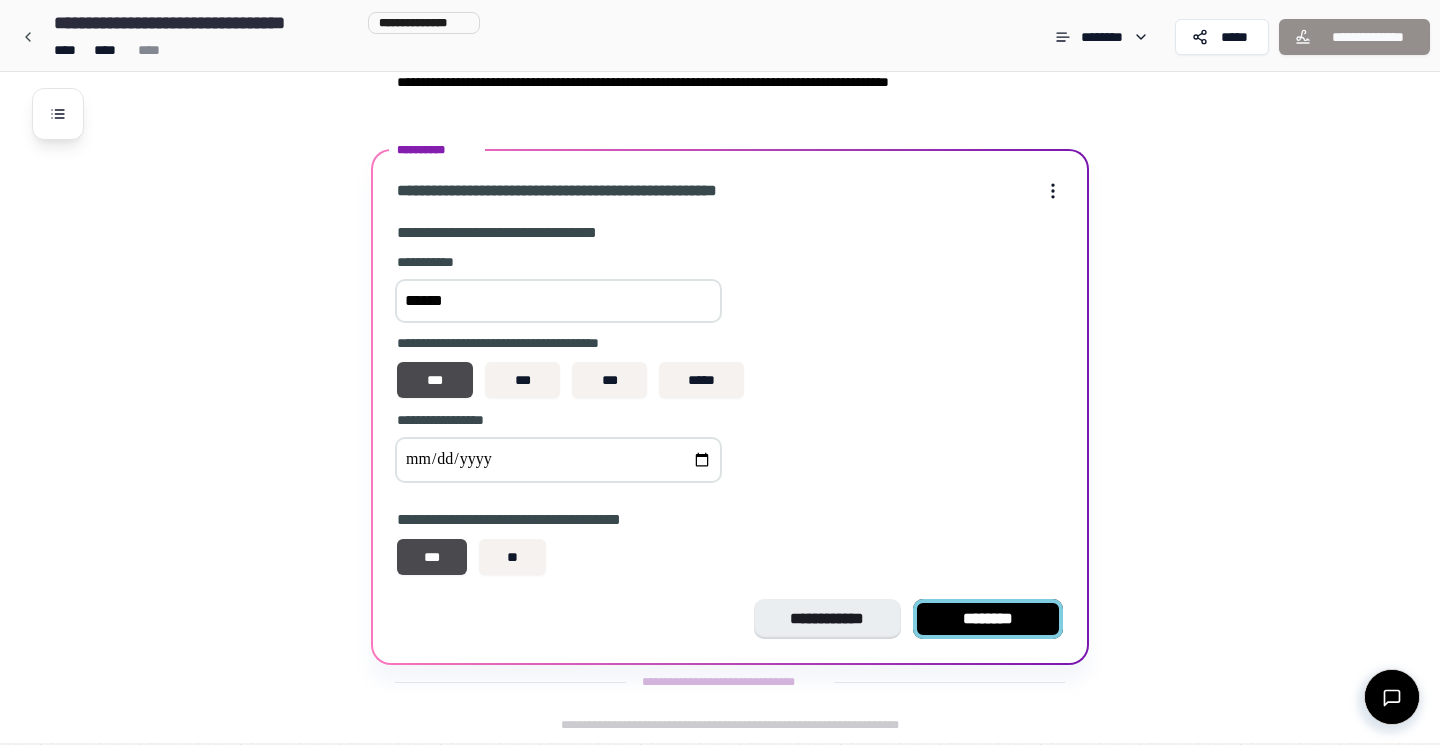 click on "********" at bounding box center [988, 619] 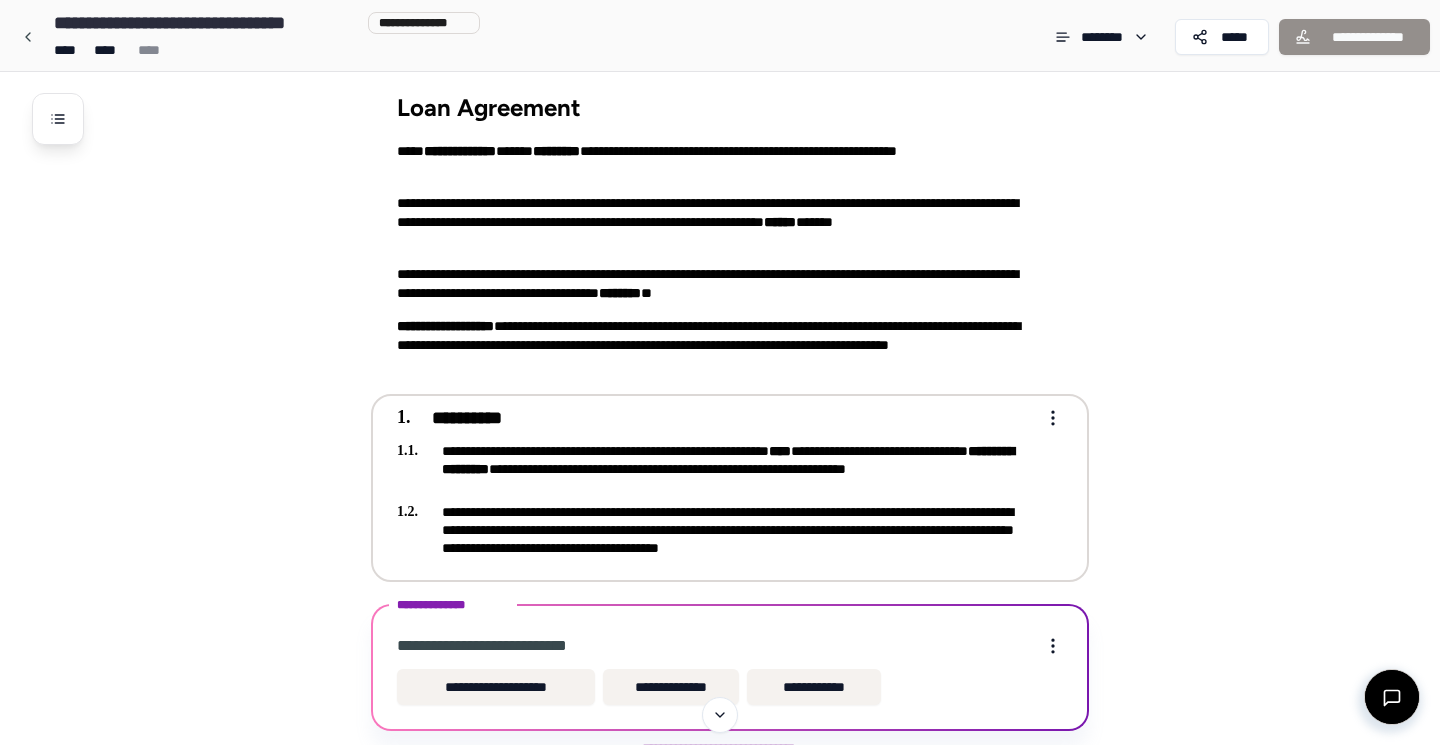 scroll, scrollTop: 9, scrollLeft: 0, axis: vertical 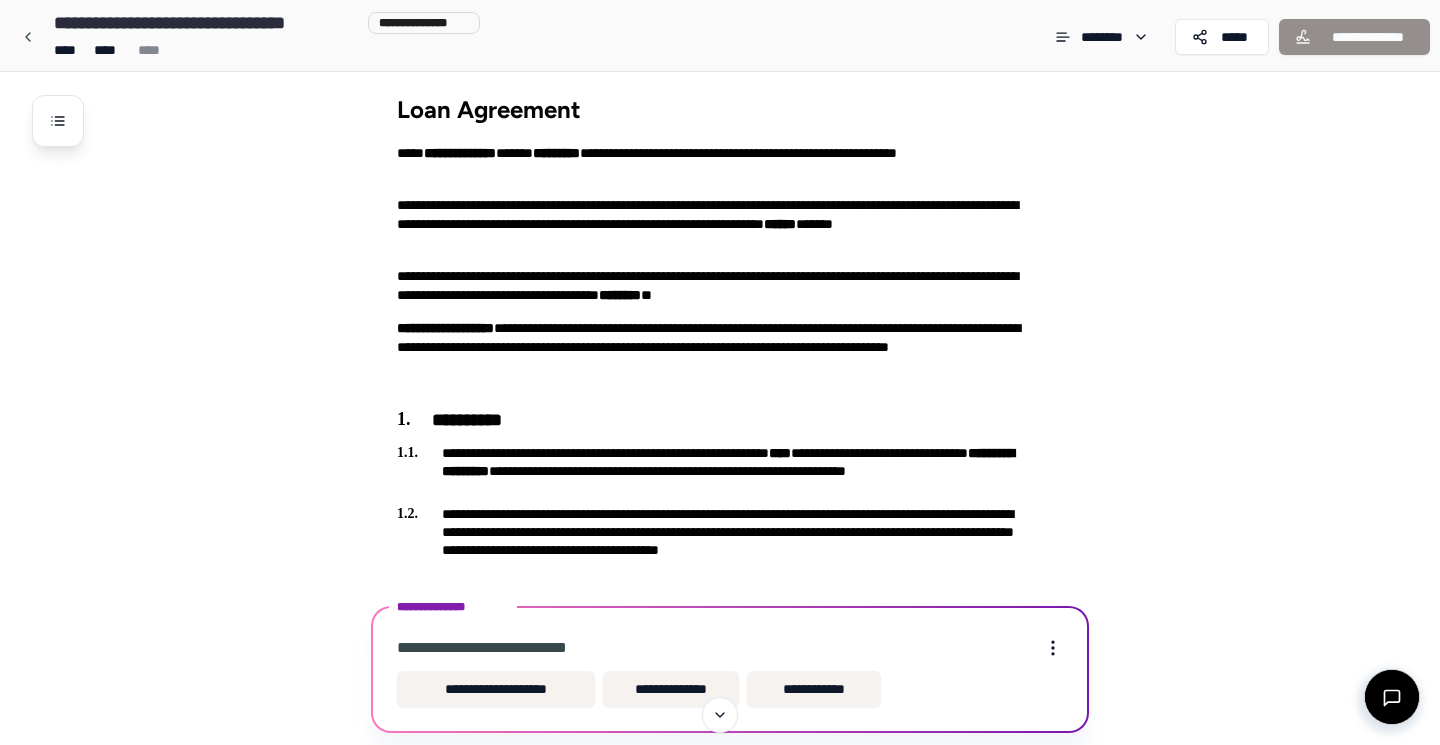 click on "**********" at bounding box center [730, 669] 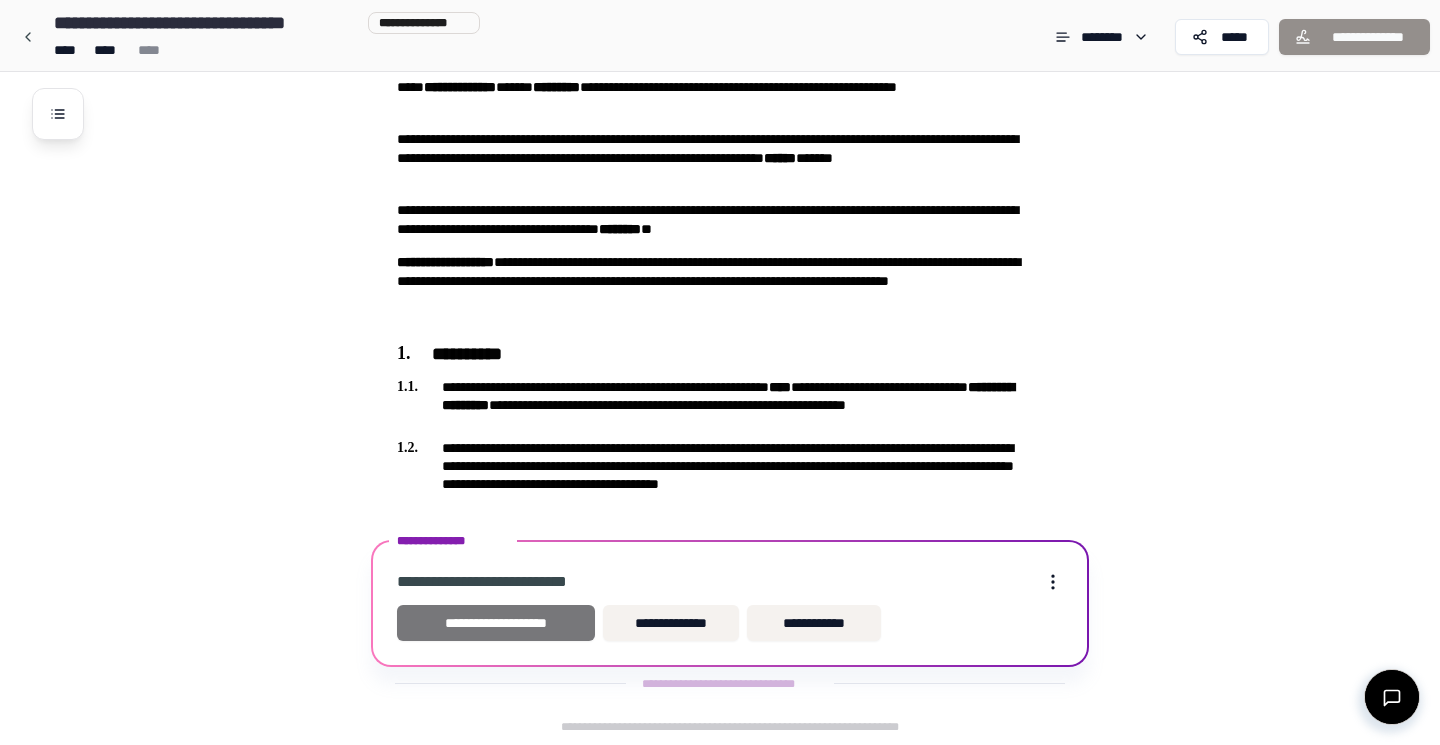scroll, scrollTop: 75, scrollLeft: 0, axis: vertical 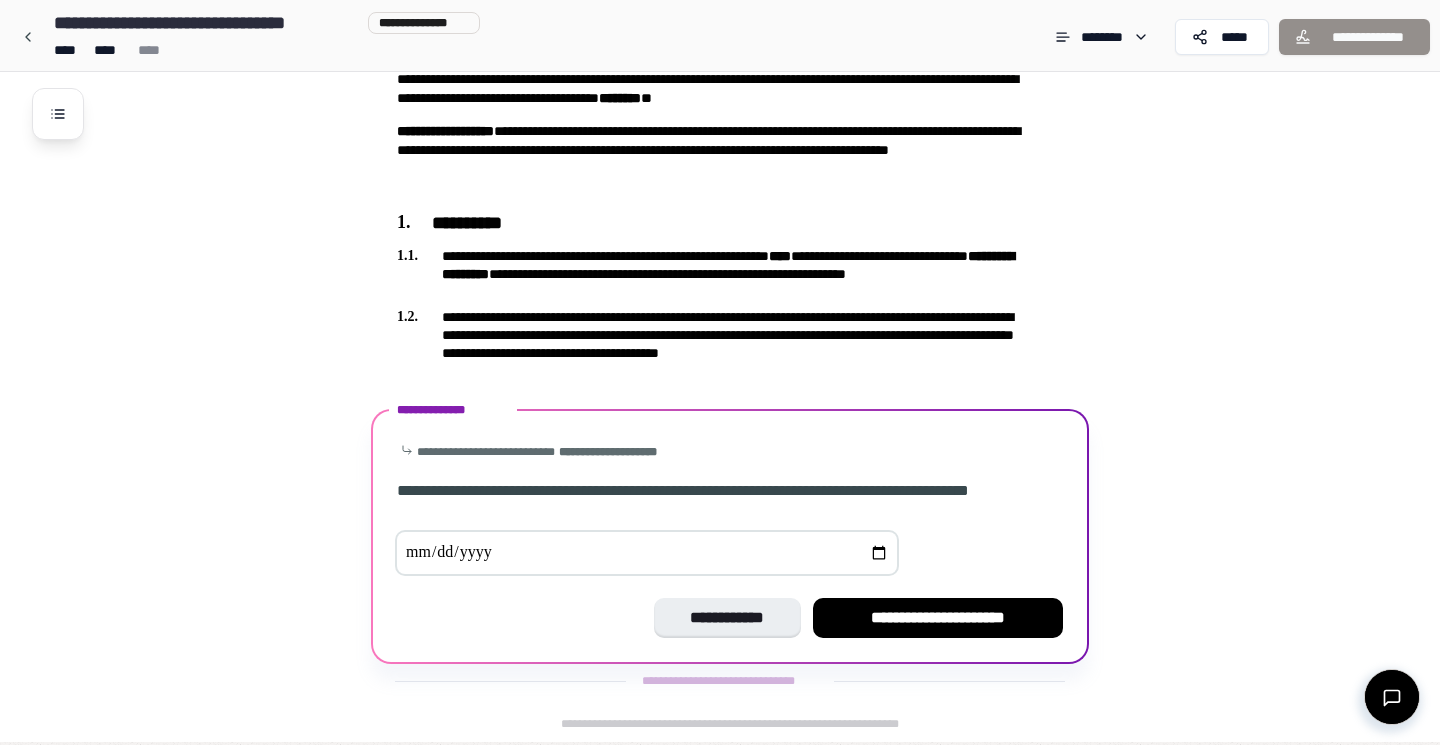click at bounding box center (647, 553) 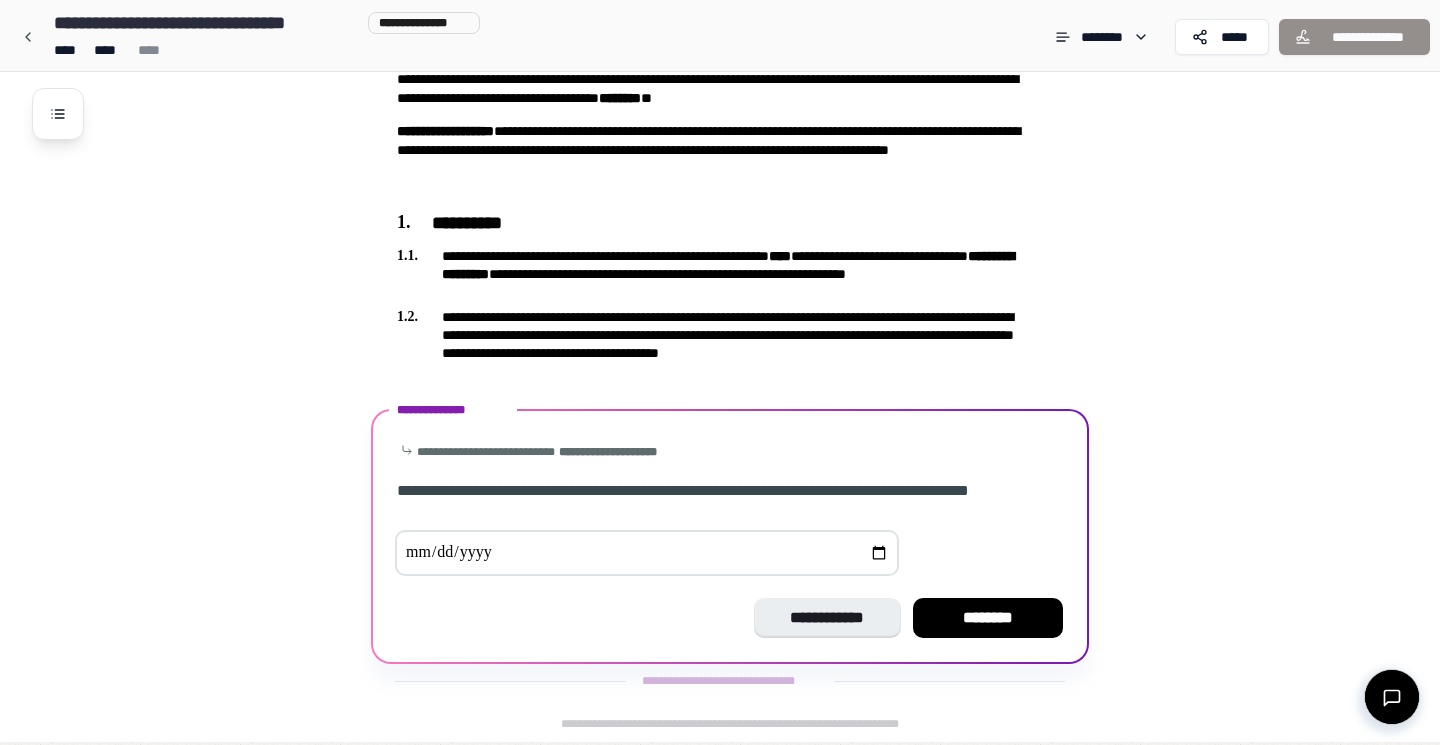 click on "**********" at bounding box center [647, 553] 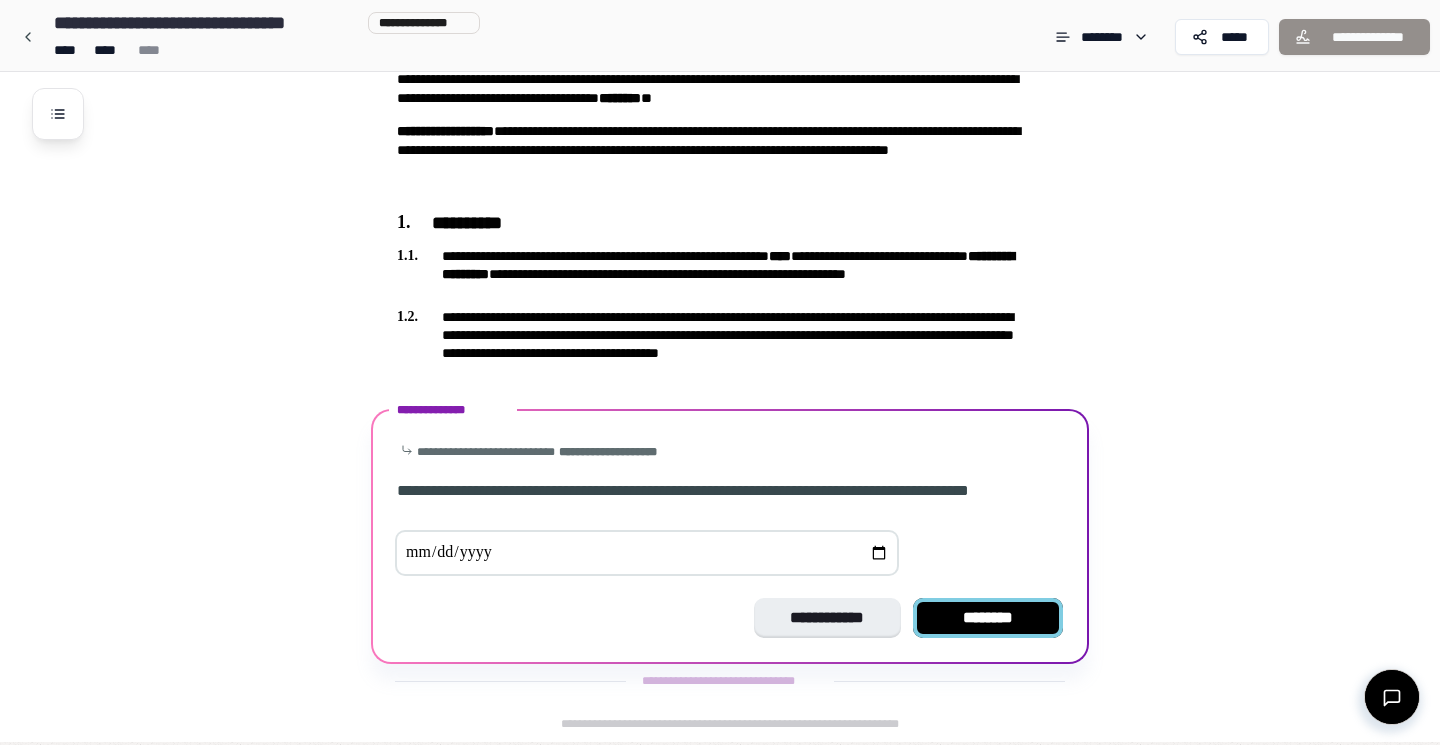 click on "********" at bounding box center [988, 618] 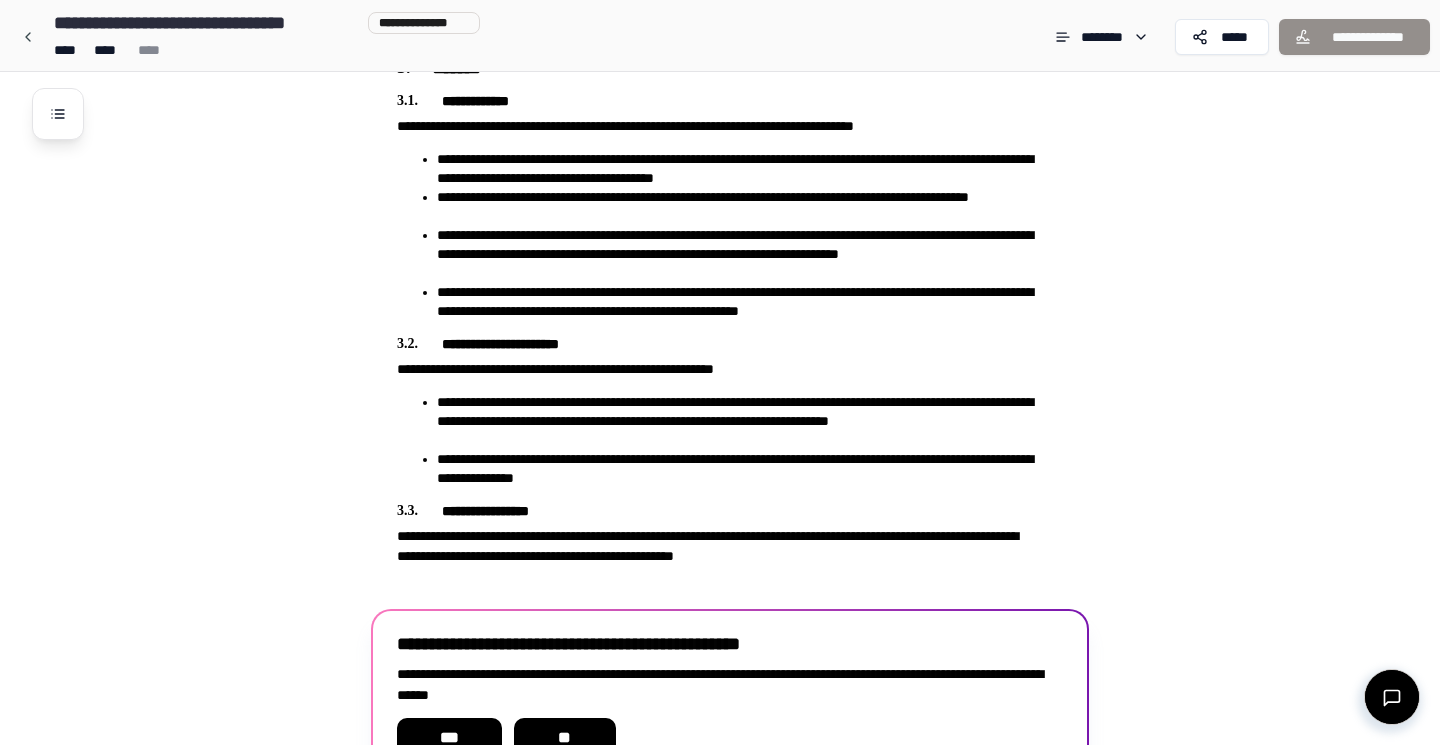scroll, scrollTop: 1022, scrollLeft: 0, axis: vertical 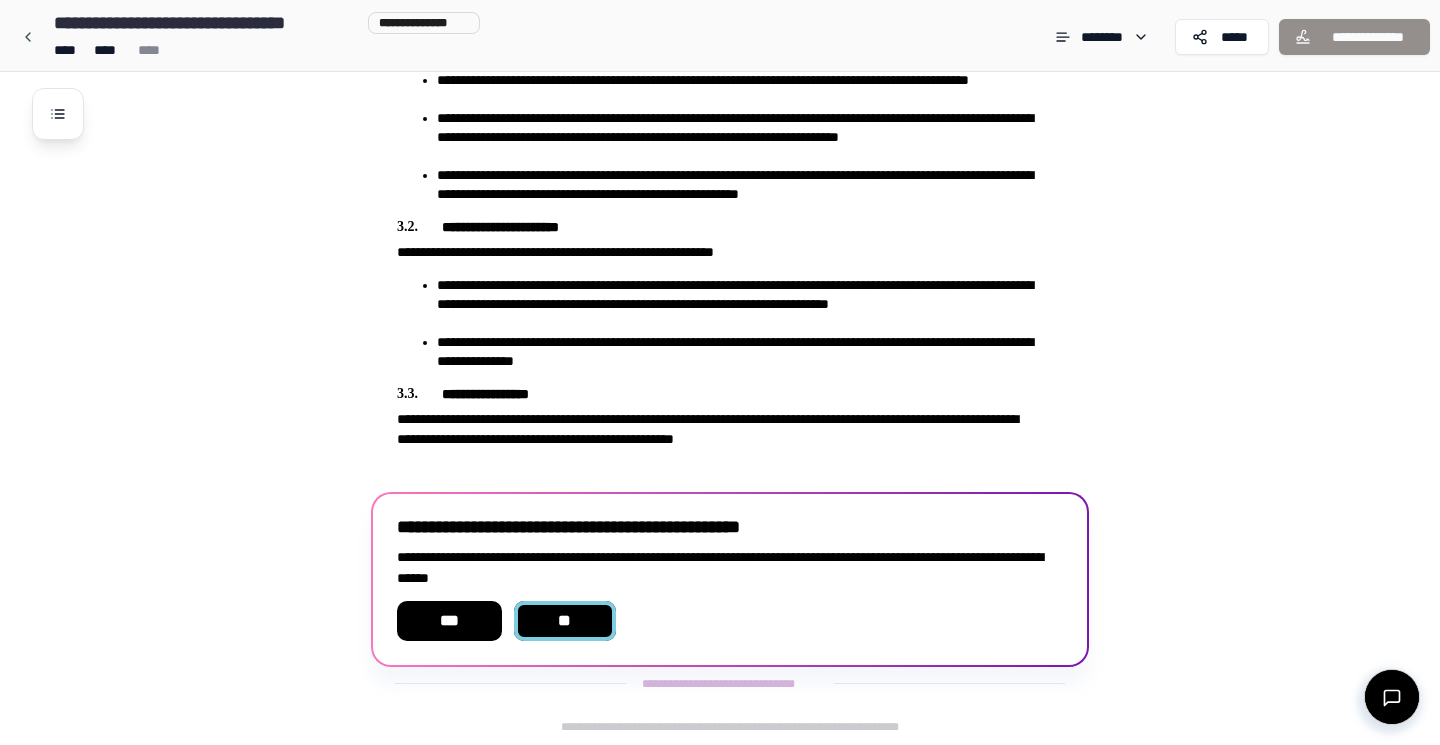 click on "**" at bounding box center (565, 621) 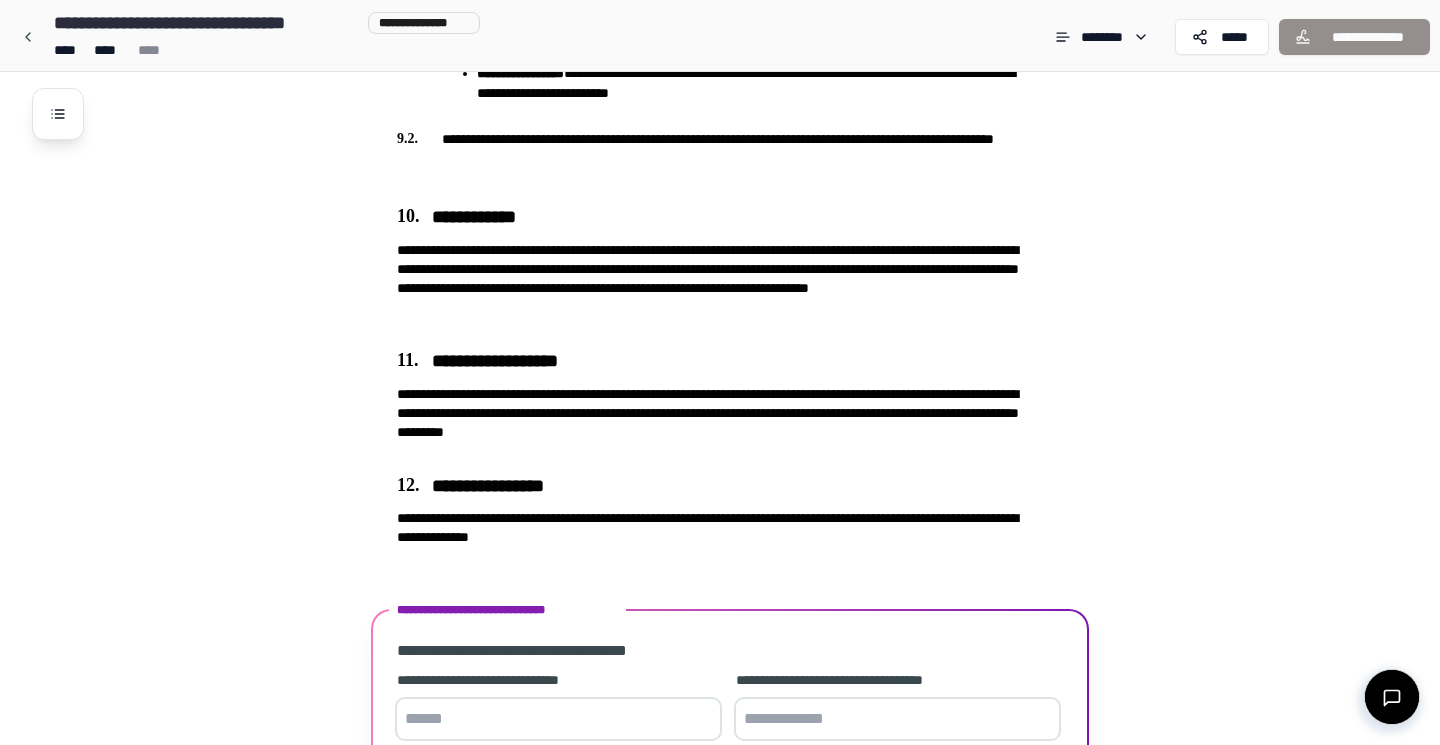 scroll, scrollTop: 2464, scrollLeft: 0, axis: vertical 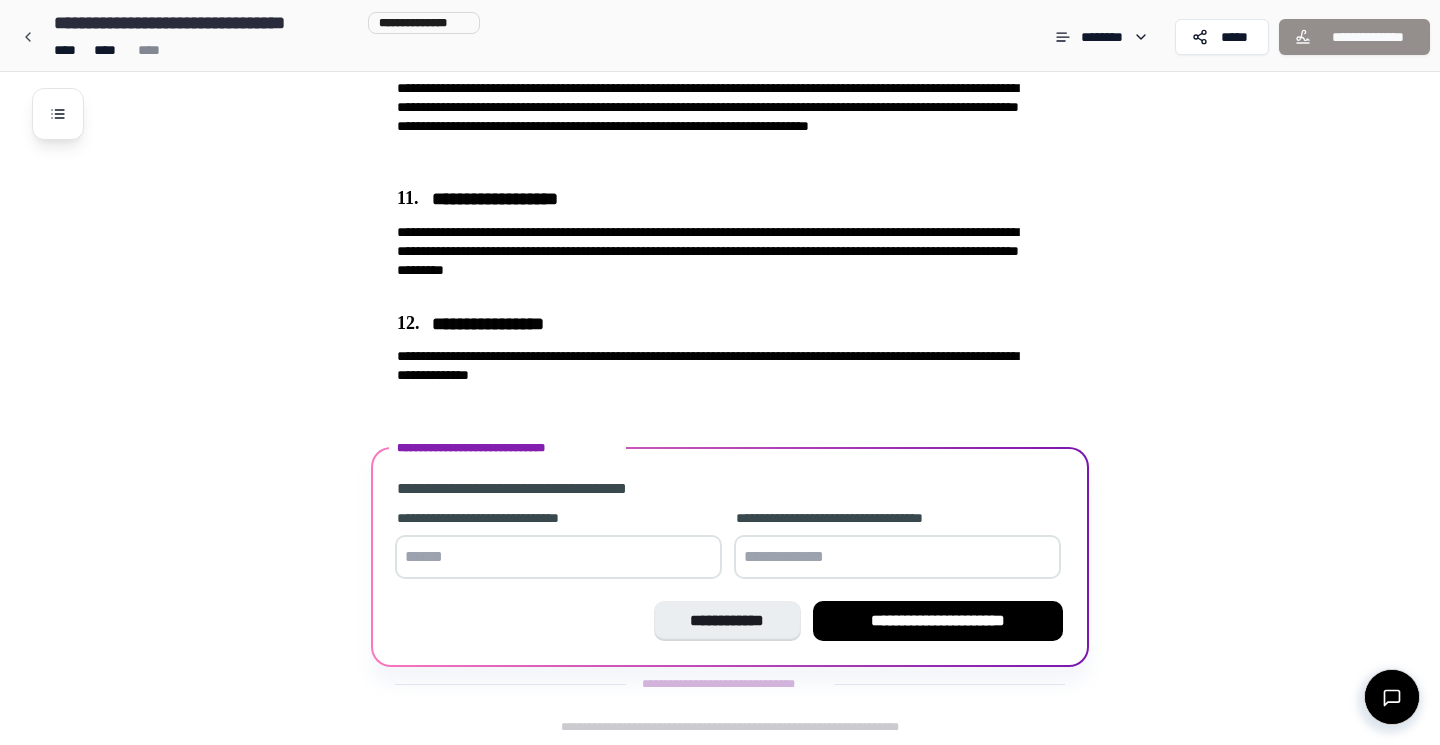 click at bounding box center [558, 557] 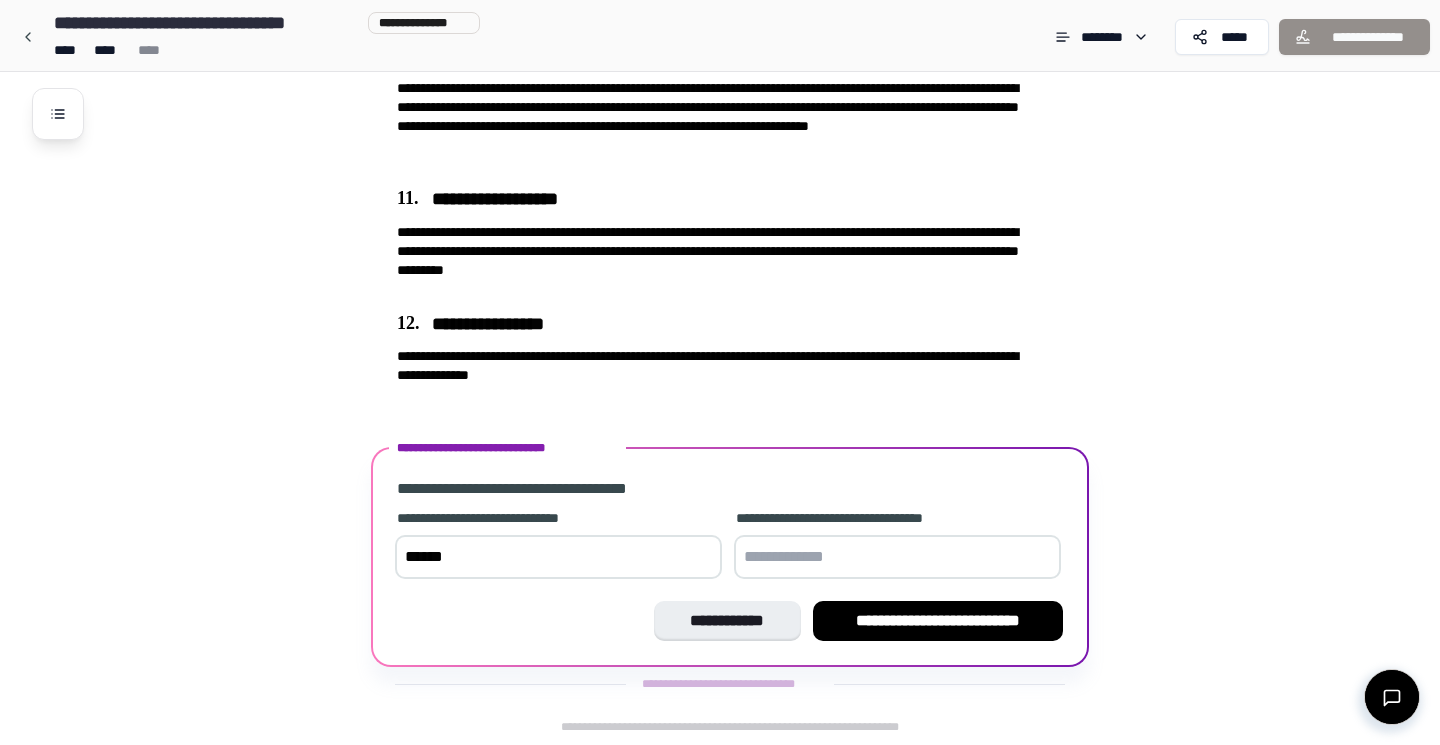 type on "******" 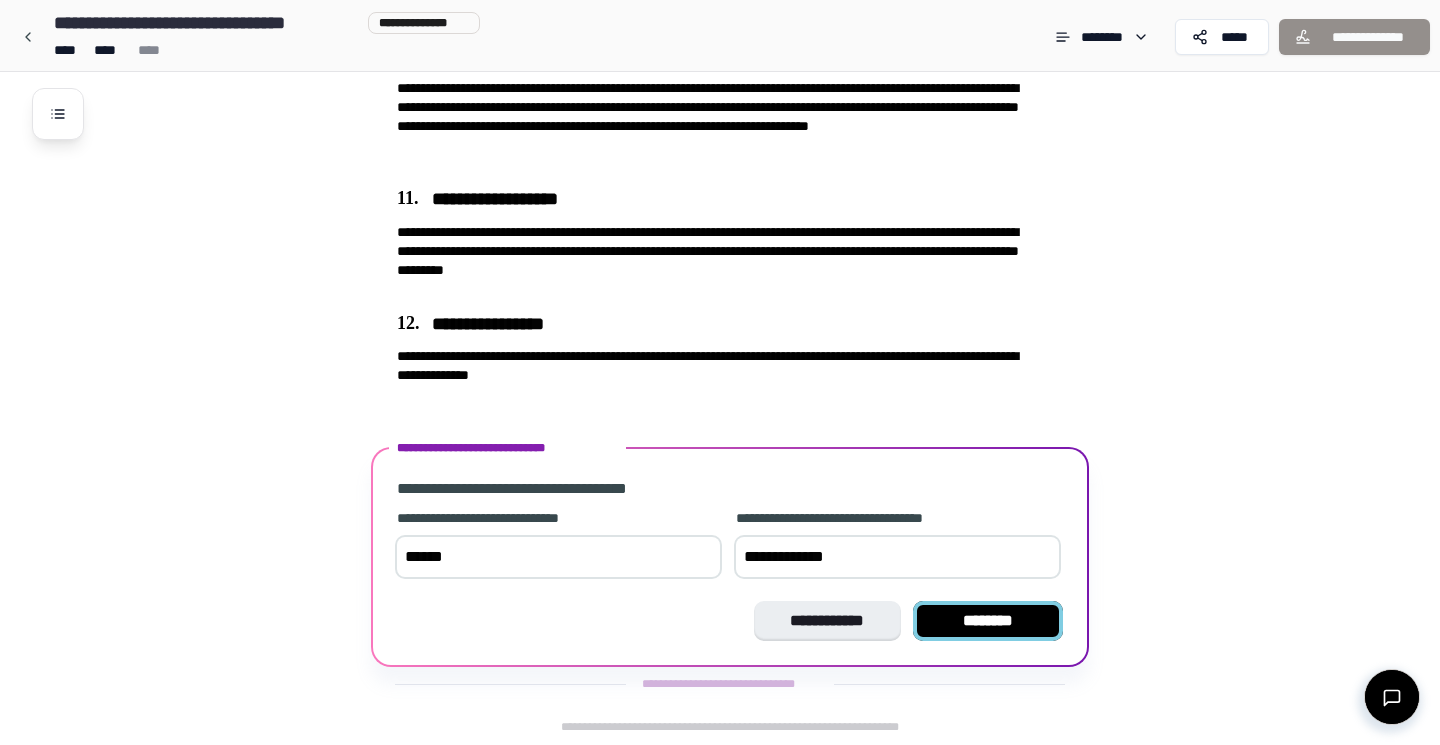 type on "**********" 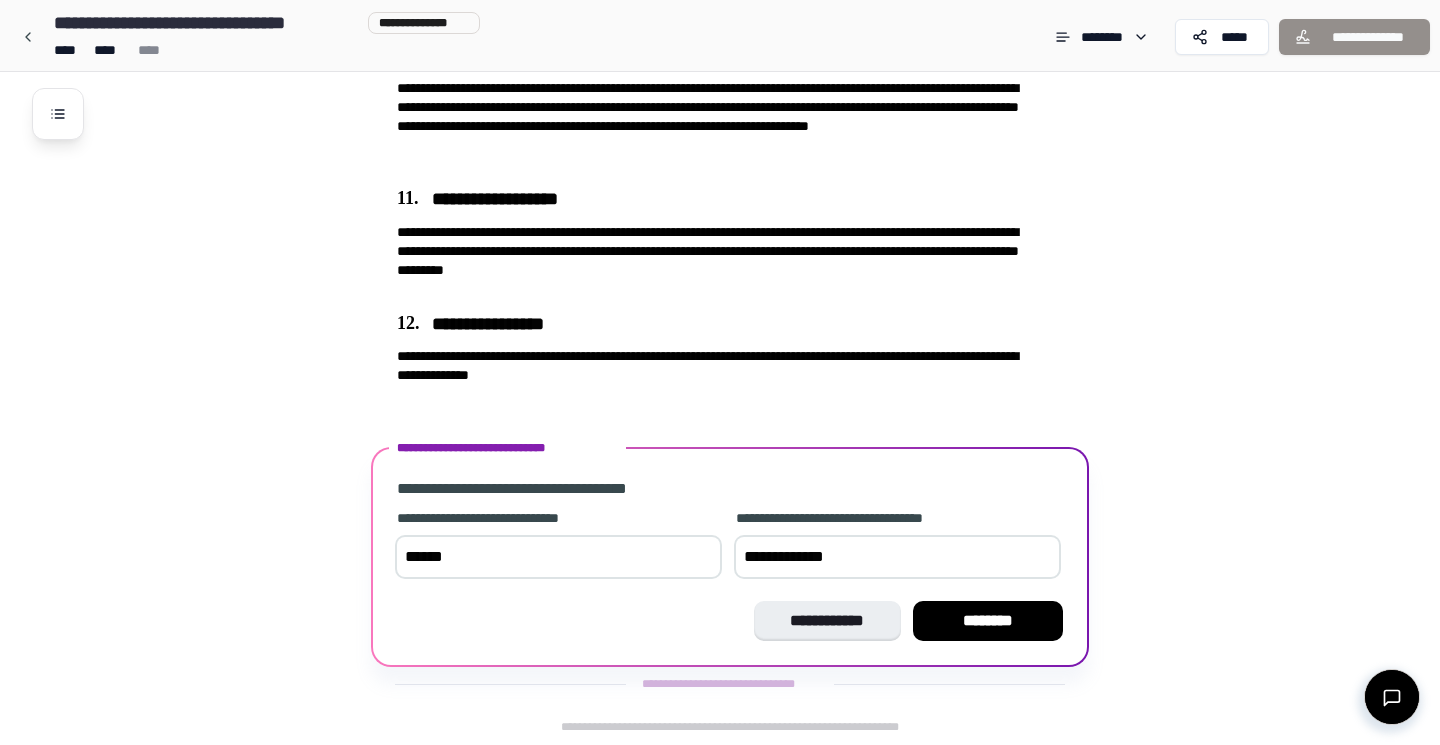 click on "********" at bounding box center [988, 621] 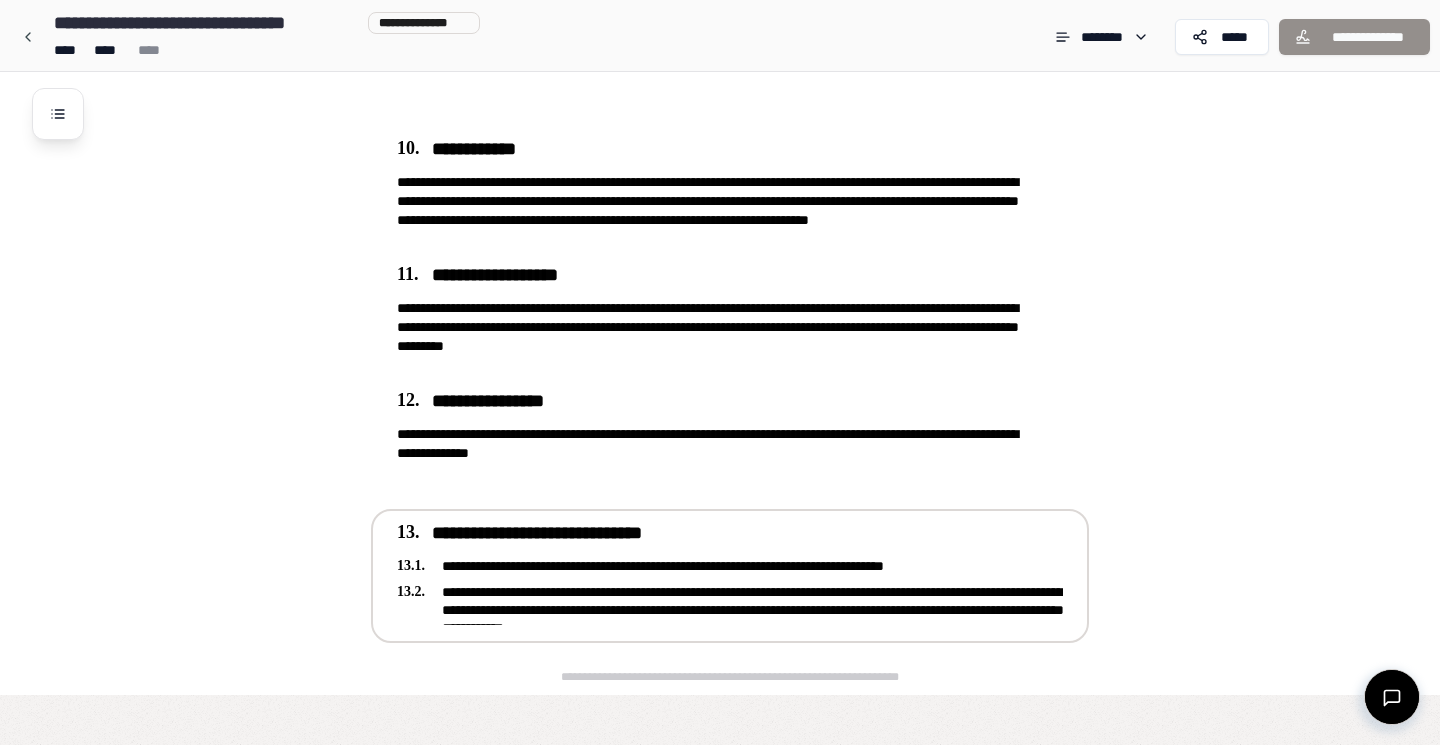 scroll, scrollTop: 2592, scrollLeft: 0, axis: vertical 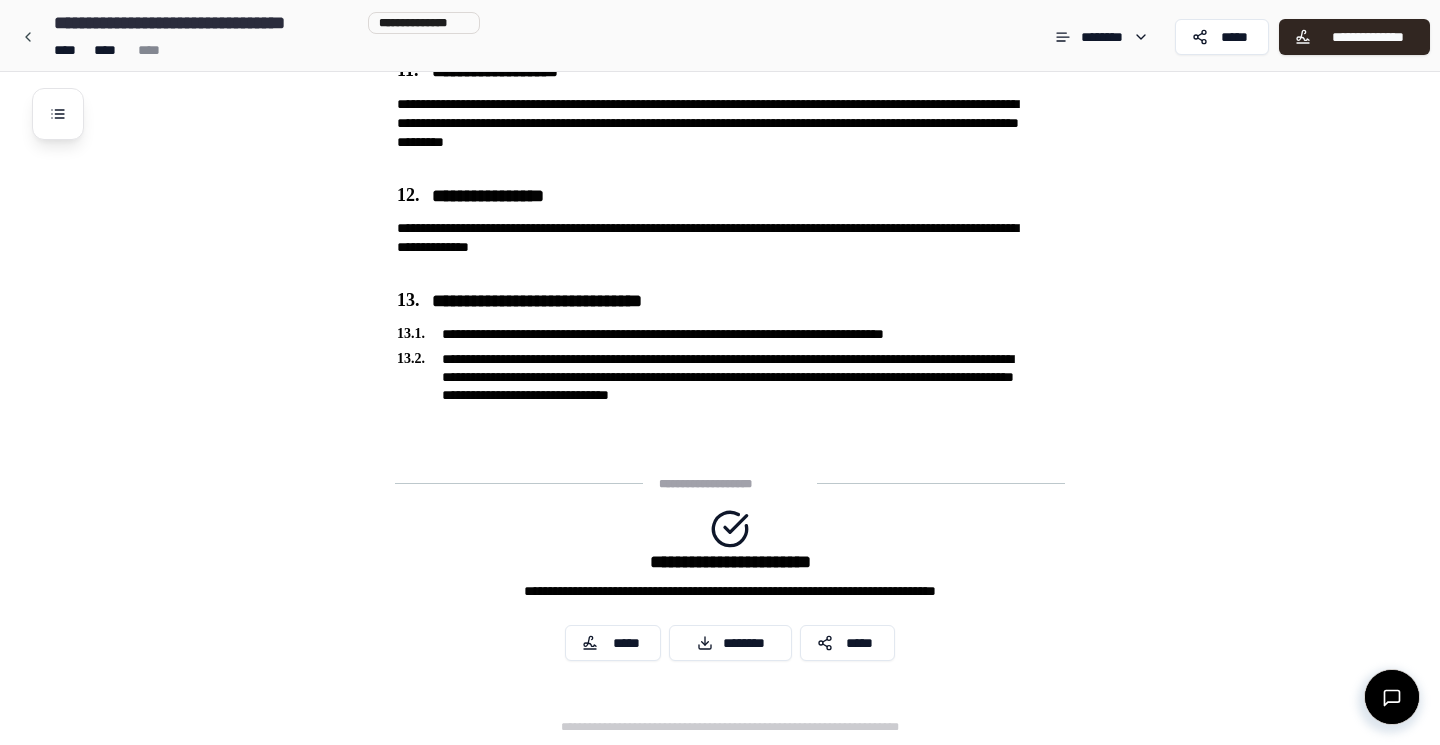 click on "********" at bounding box center (730, 643) 